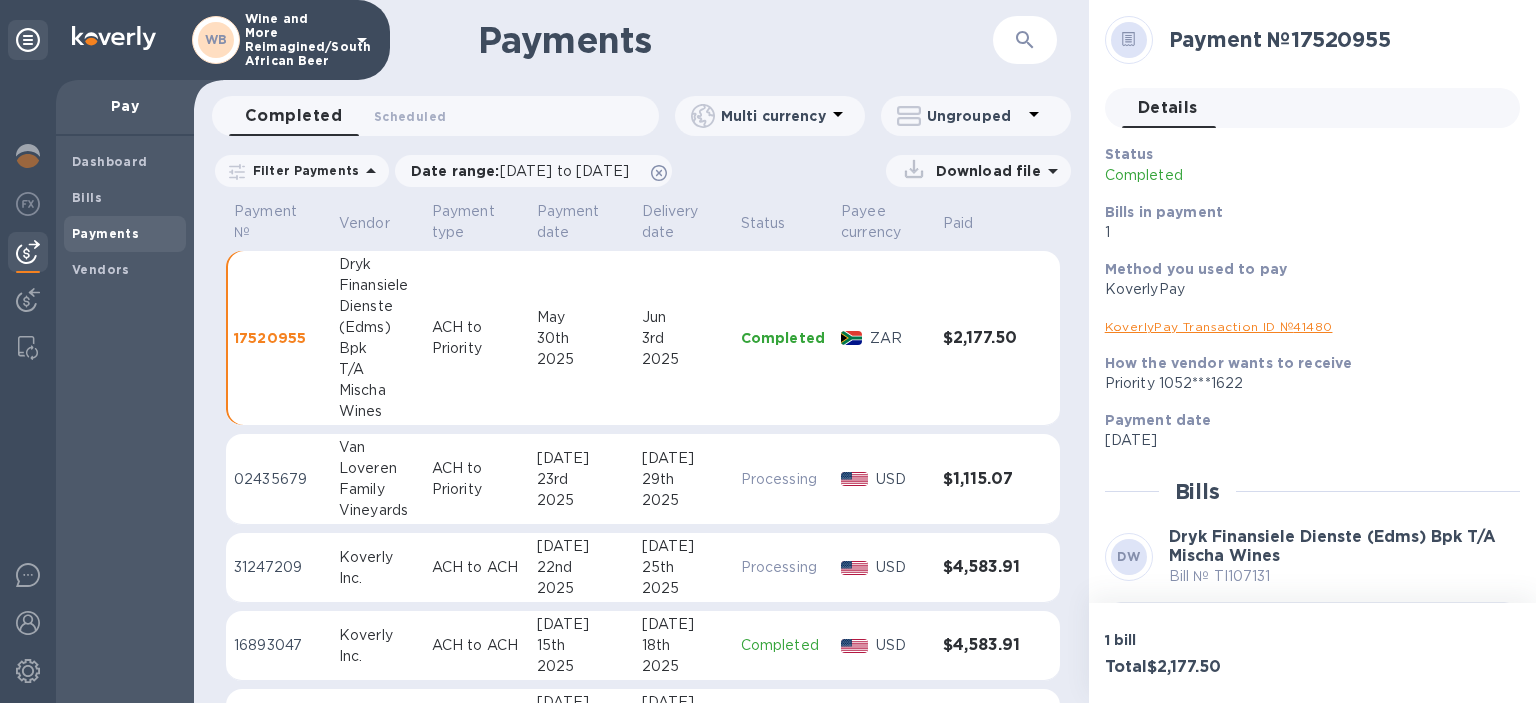 scroll, scrollTop: 0, scrollLeft: 0, axis: both 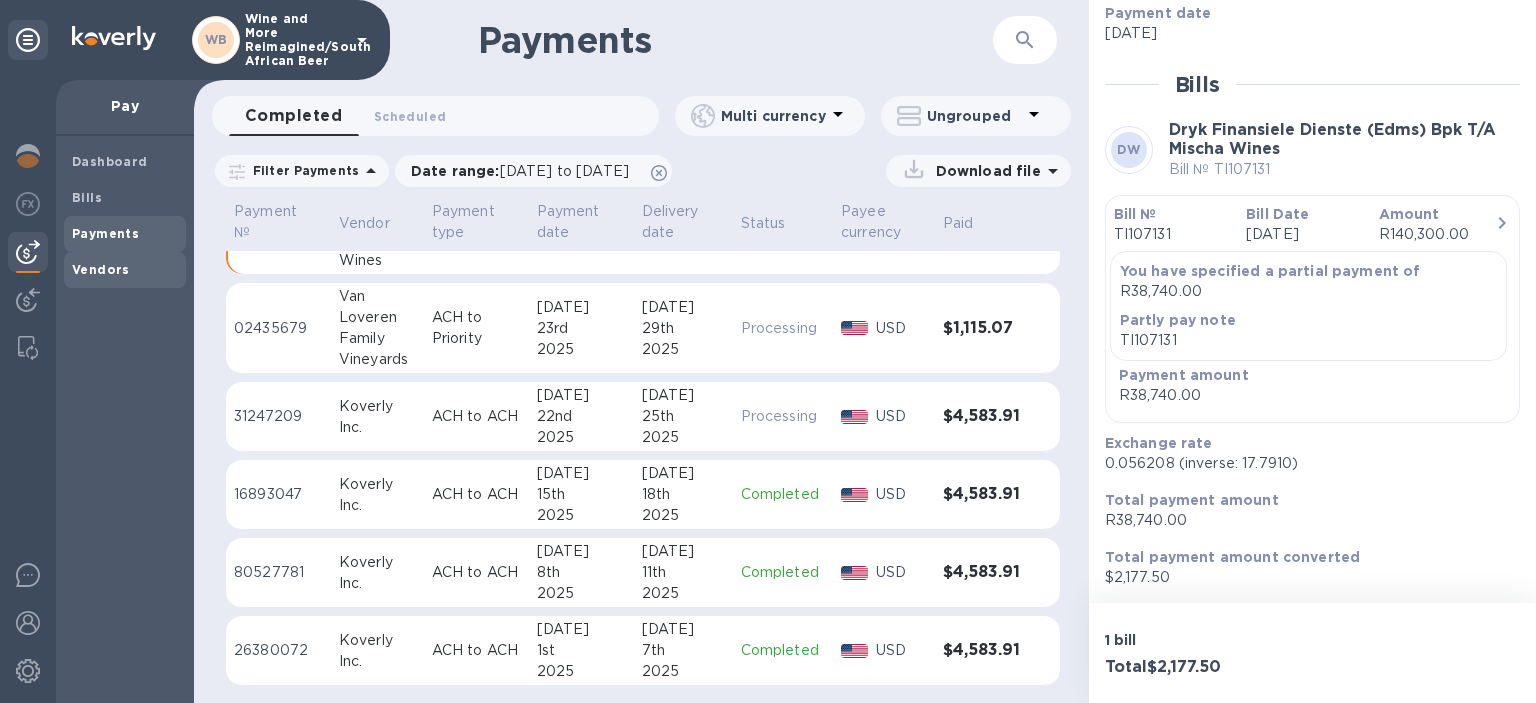 click on "Vendors" at bounding box center [101, 270] 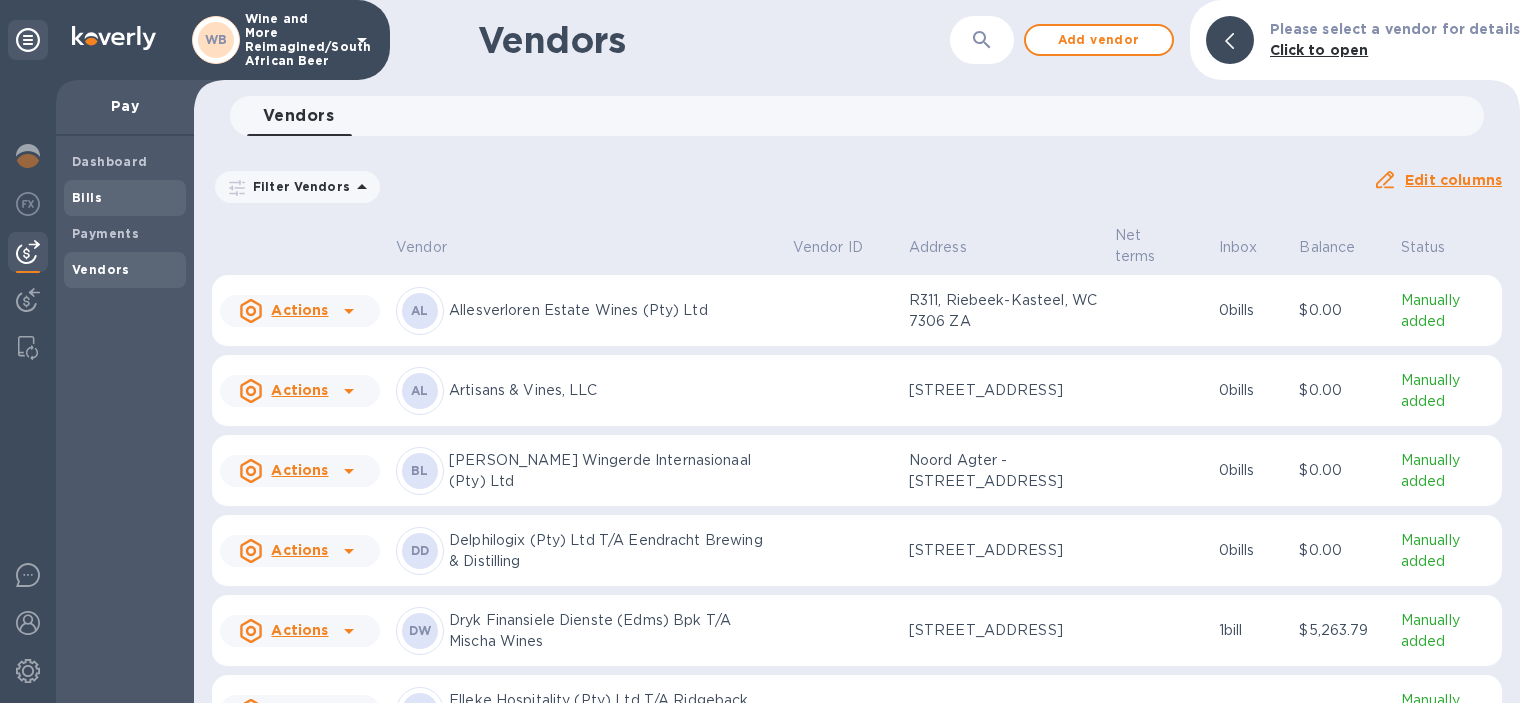 click on "Bills" at bounding box center (87, 197) 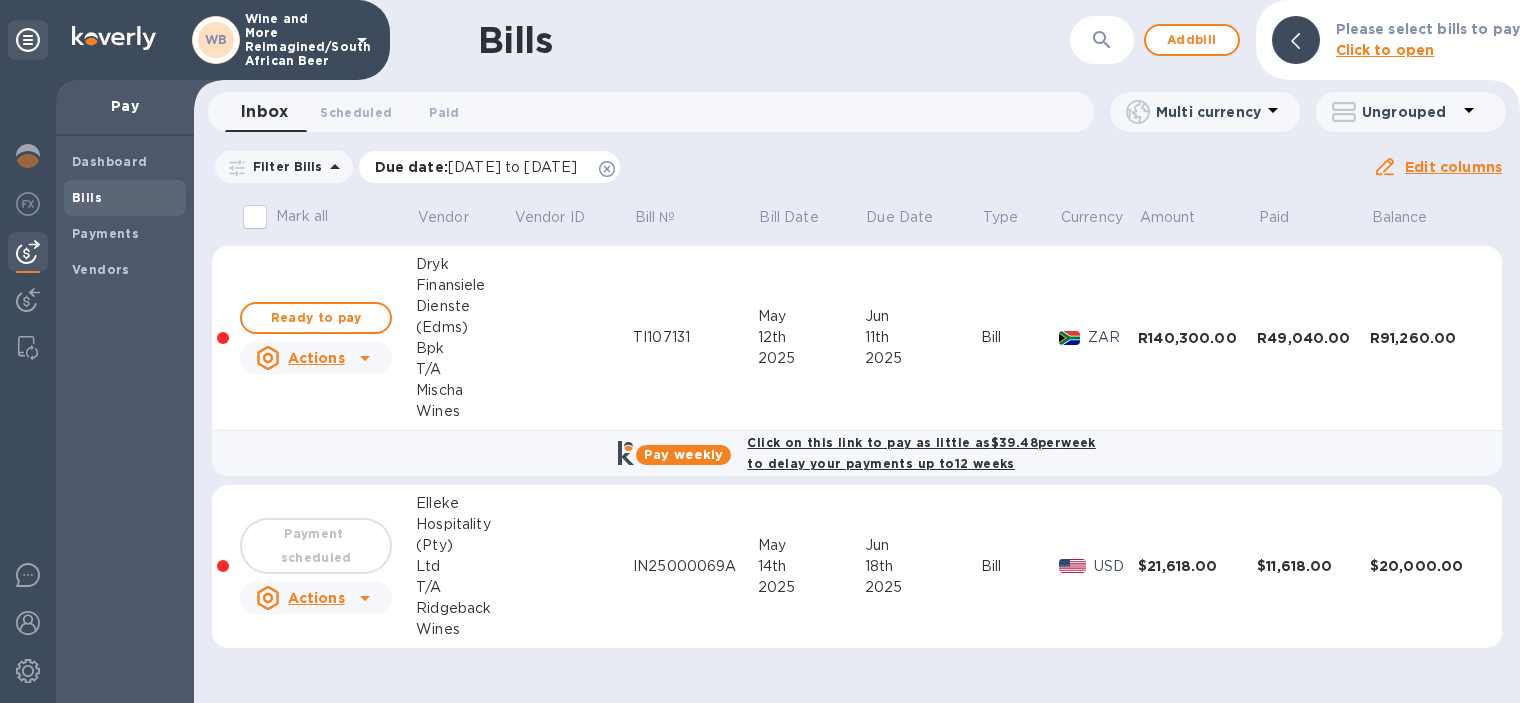 click on "[DATE] to [DATE]" at bounding box center [512, 167] 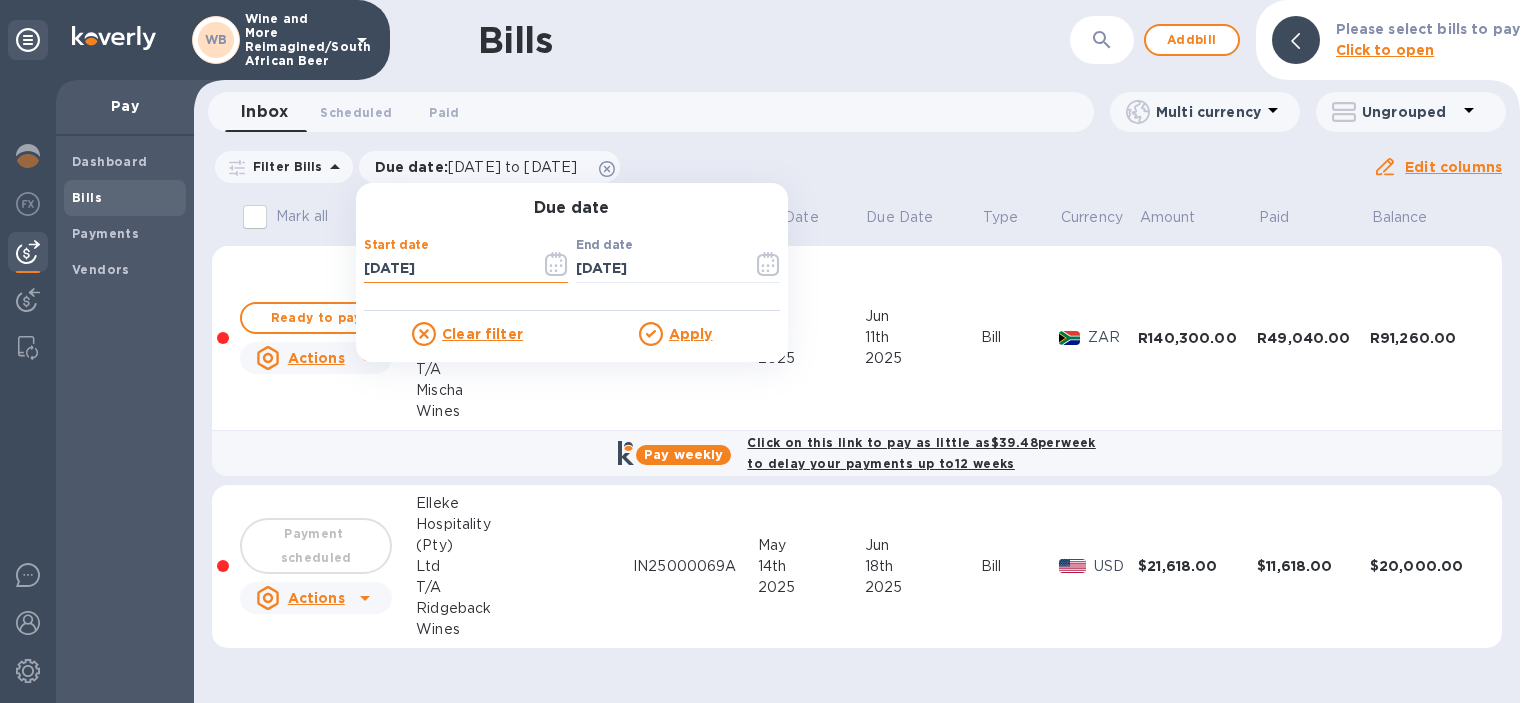 click on "[DATE]" at bounding box center (444, 269) 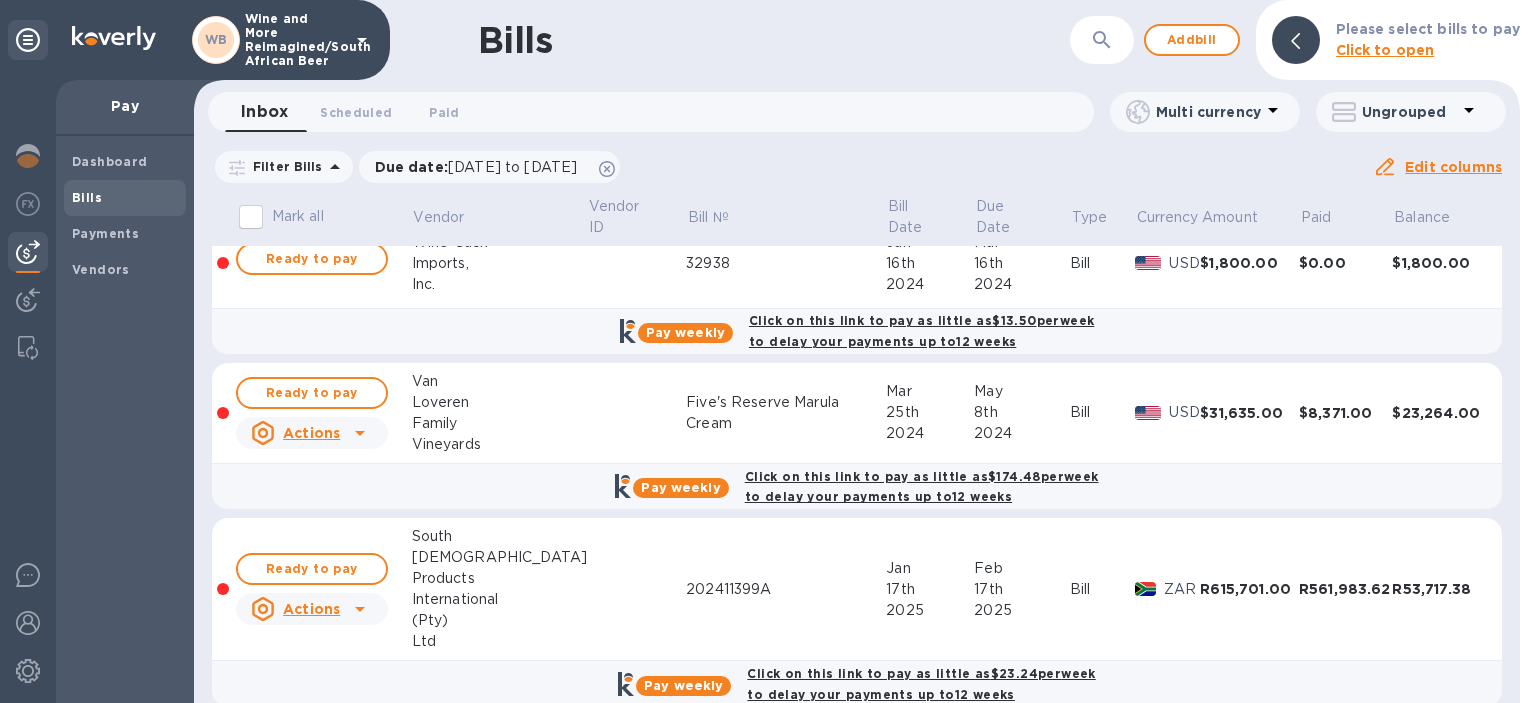 scroll, scrollTop: 0, scrollLeft: 0, axis: both 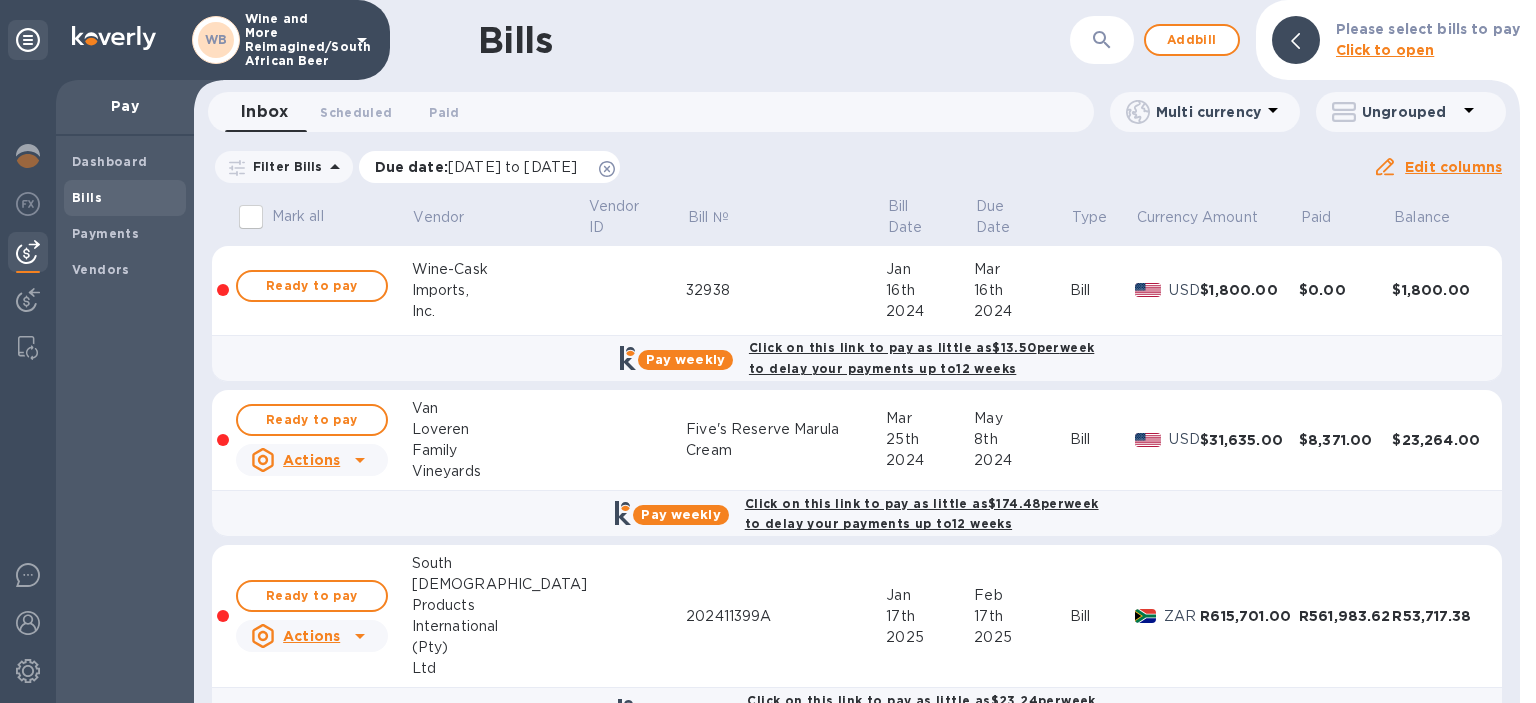 click on "[DATE] to [DATE]" at bounding box center [512, 167] 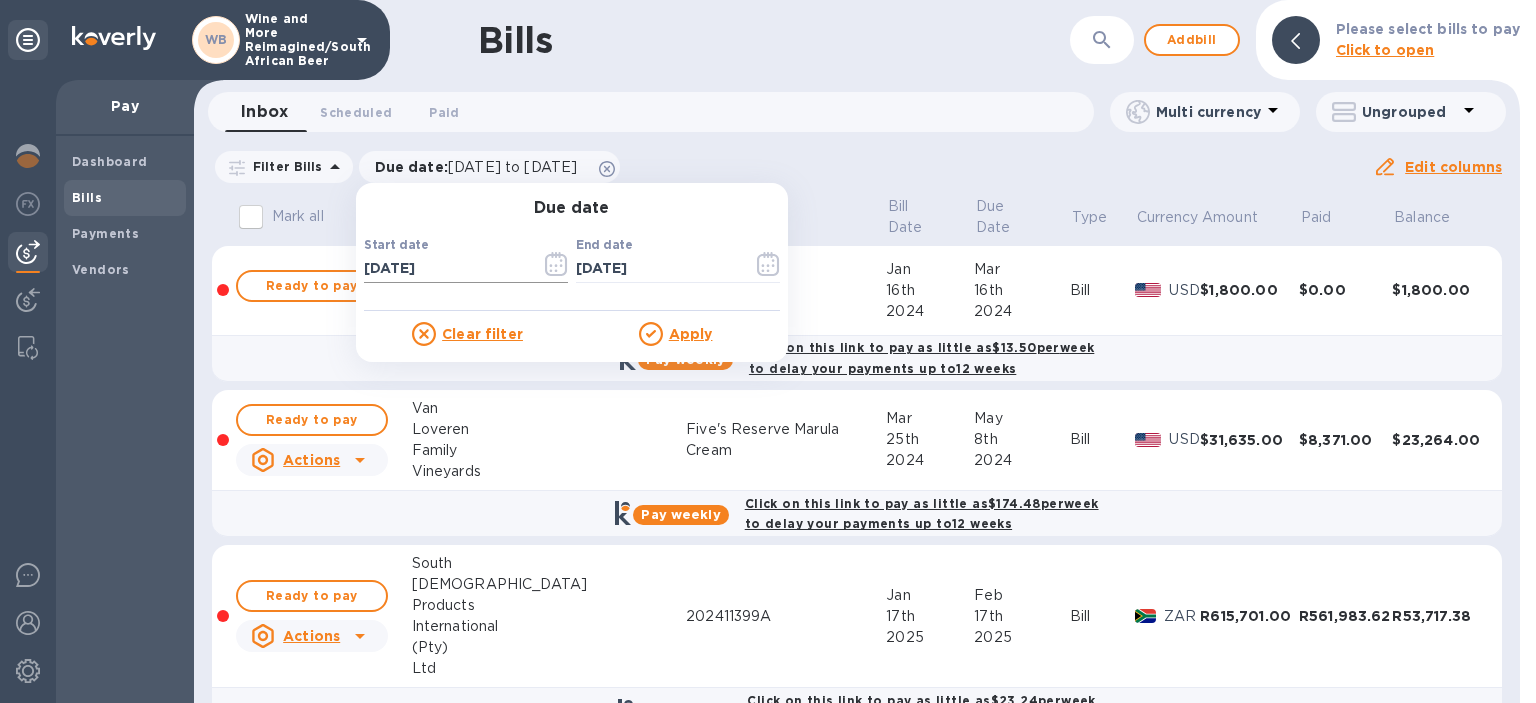 click on "[DATE]" at bounding box center [444, 269] 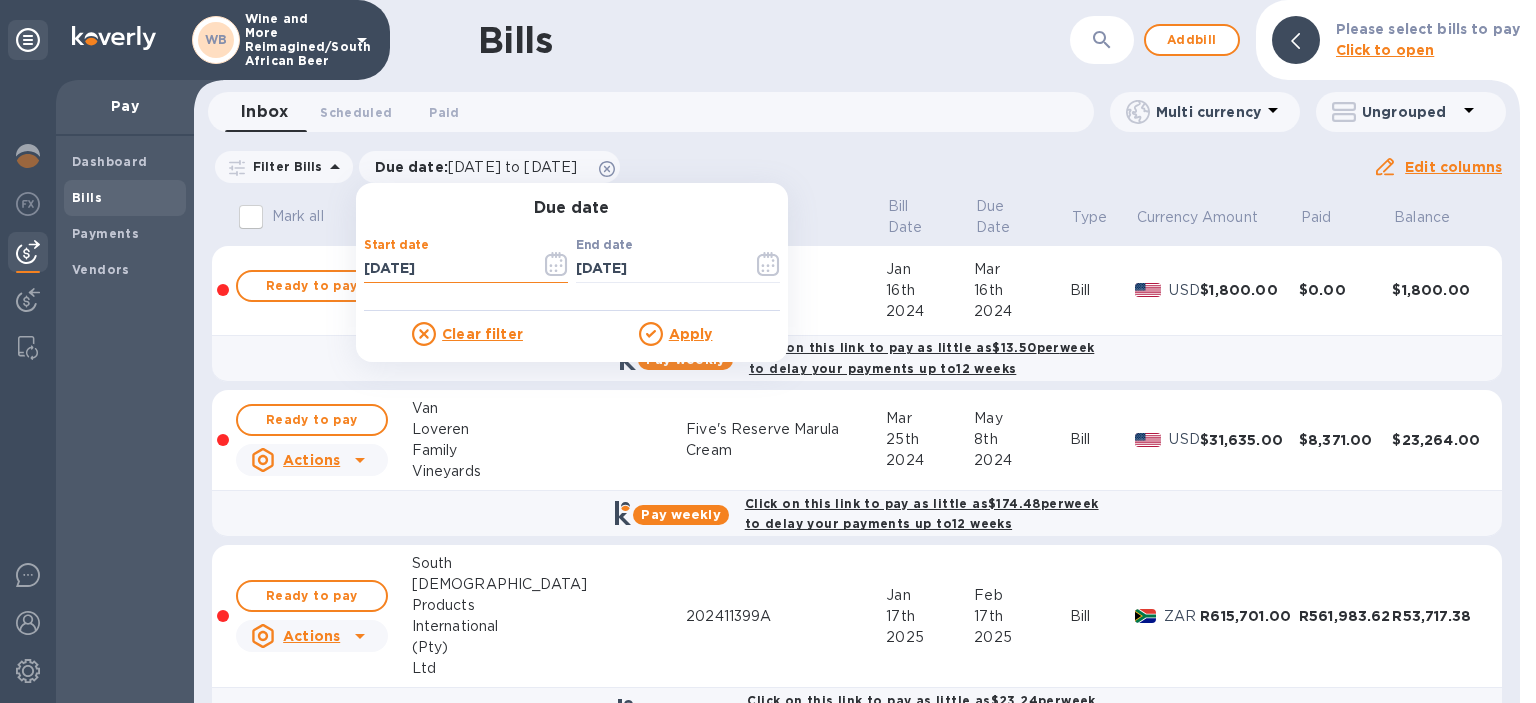 type on "[DATE]" 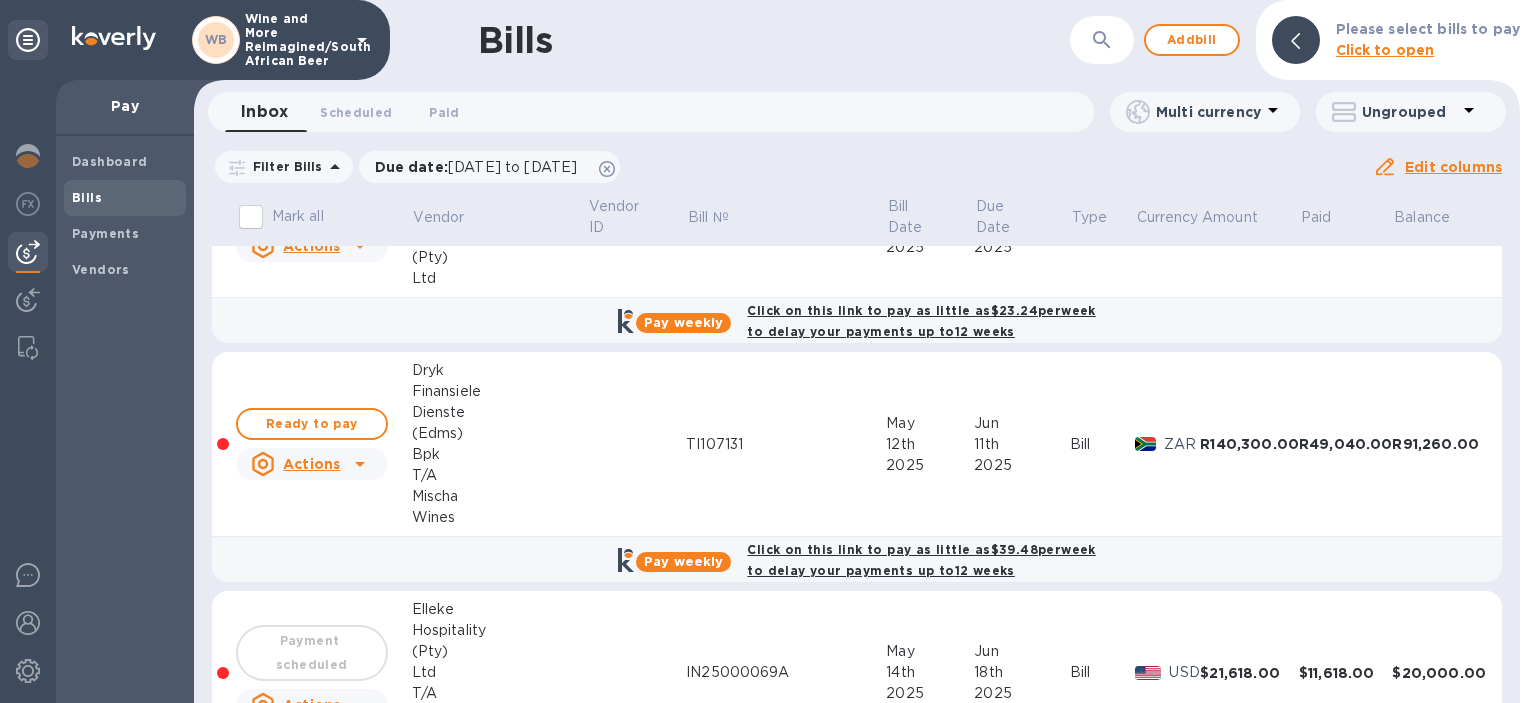 scroll, scrollTop: 350, scrollLeft: 0, axis: vertical 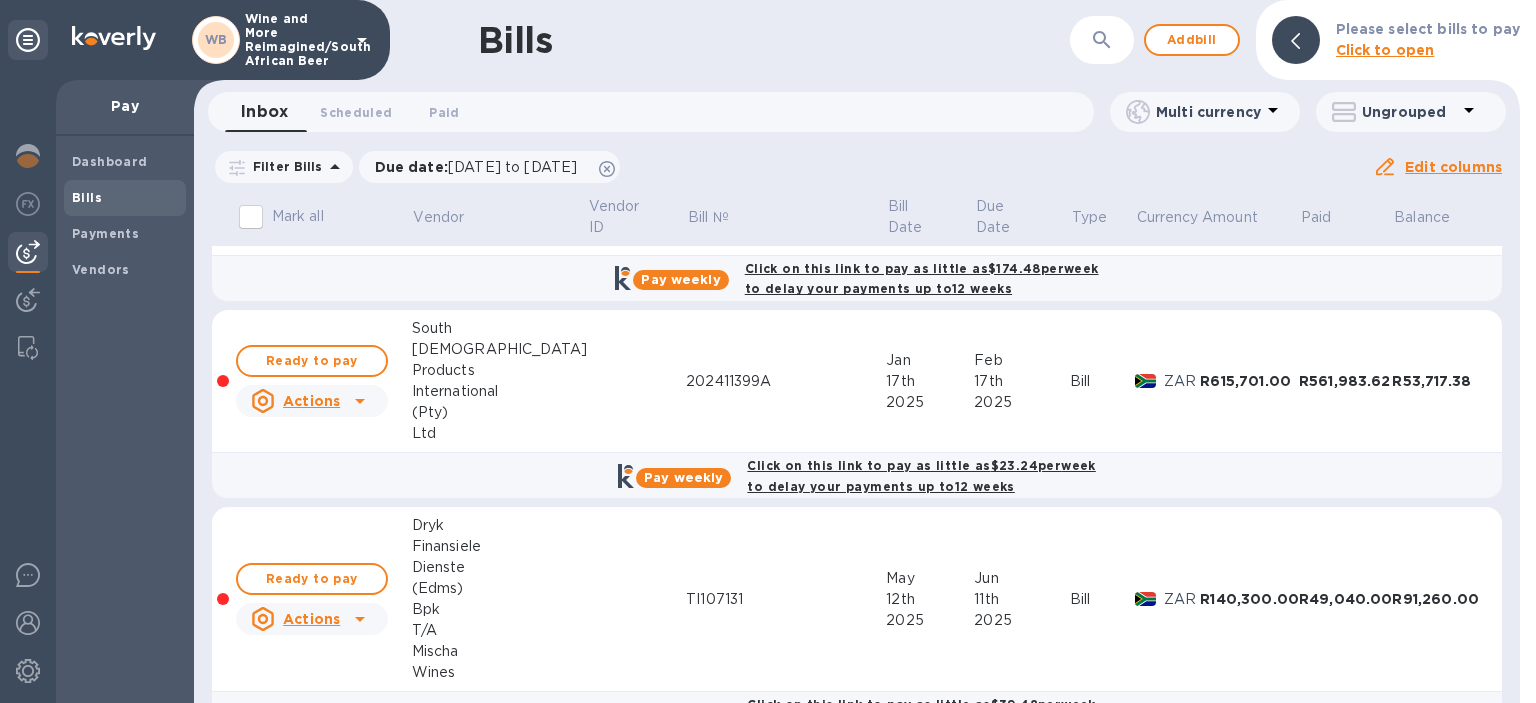 click 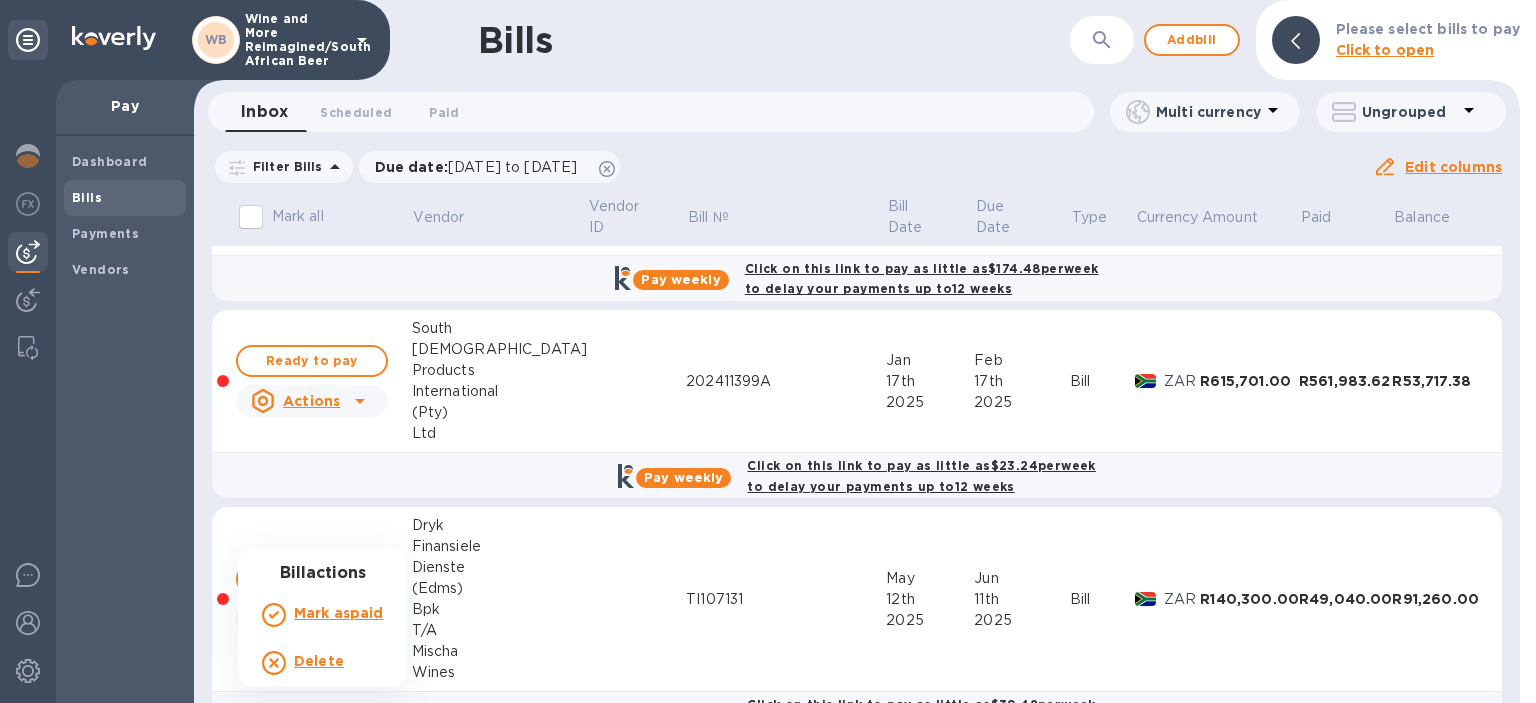 click at bounding box center [768, 351] 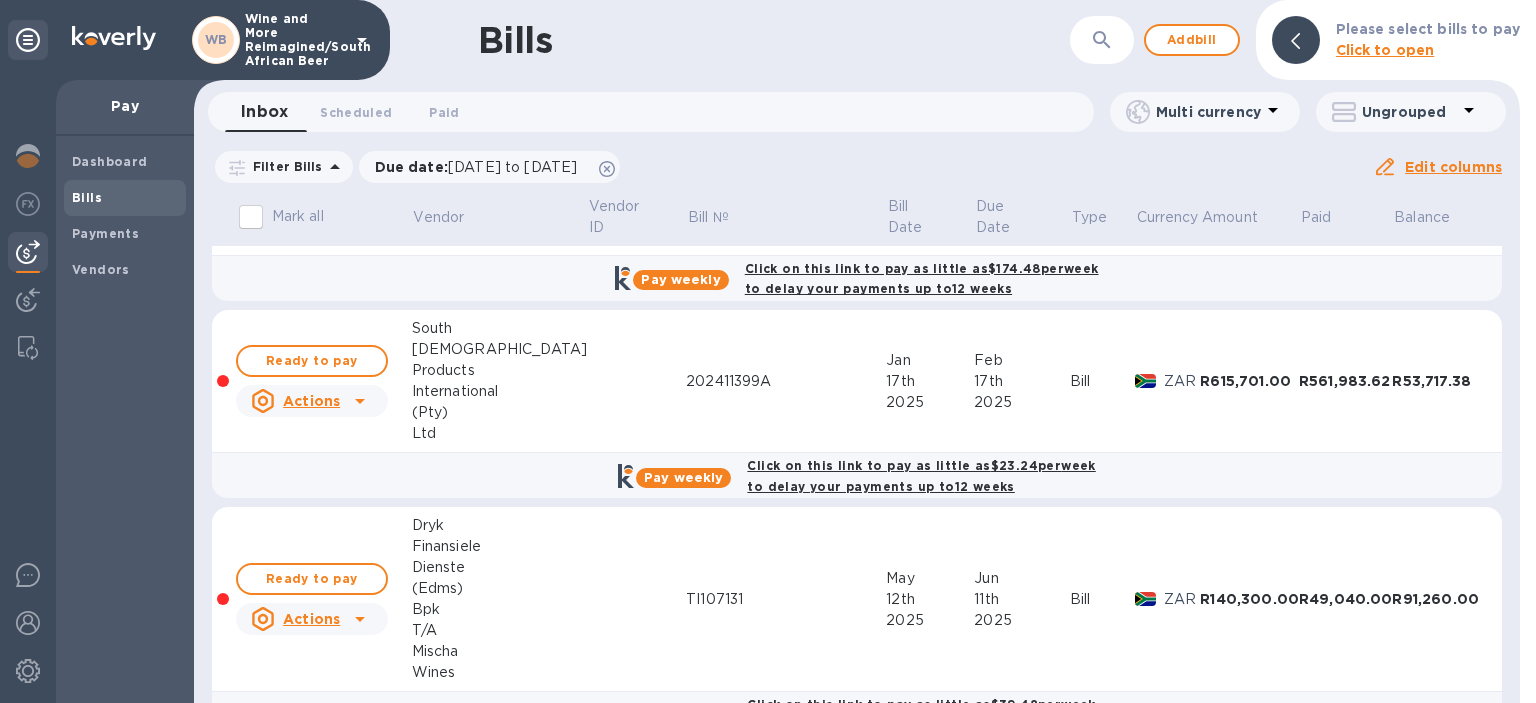 scroll, scrollTop: 0, scrollLeft: 0, axis: both 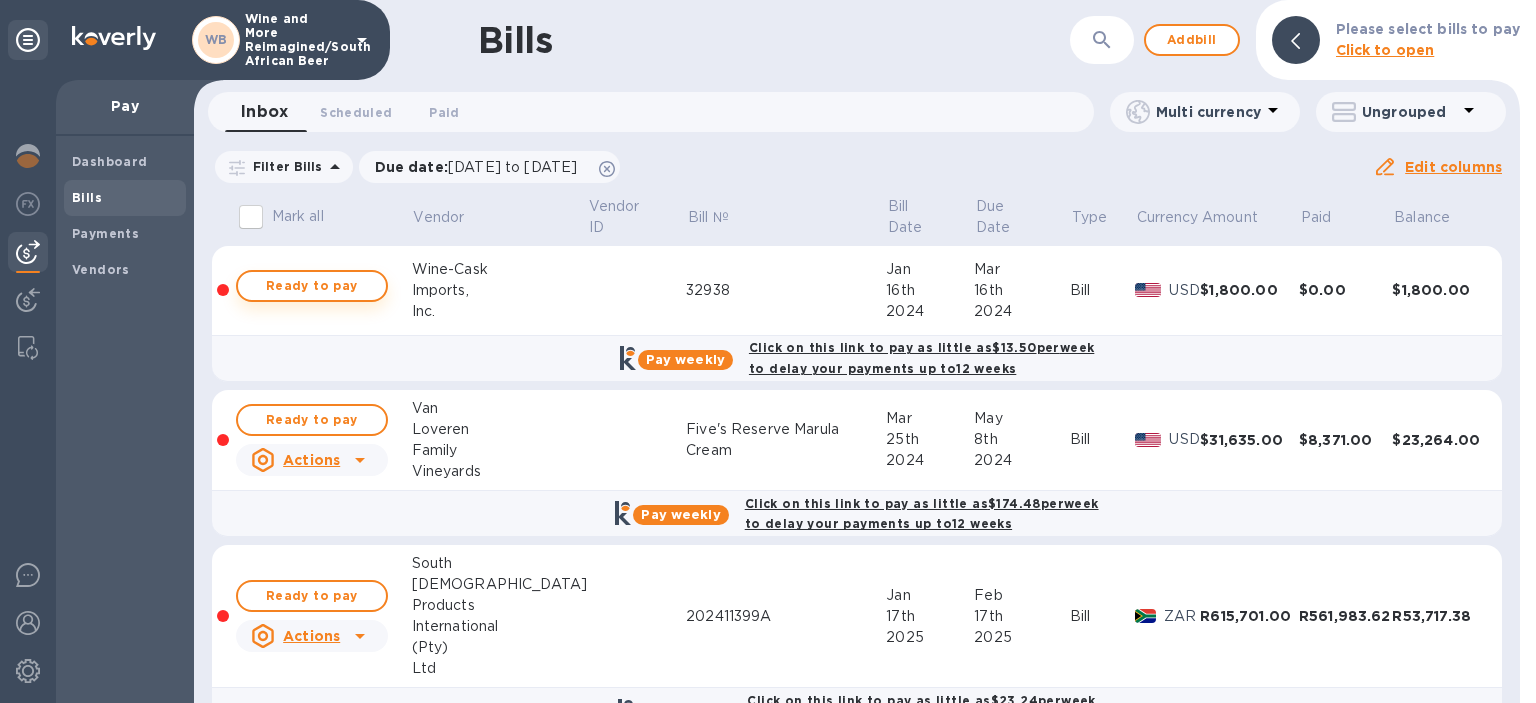 click on "Ready to pay" at bounding box center [312, 286] 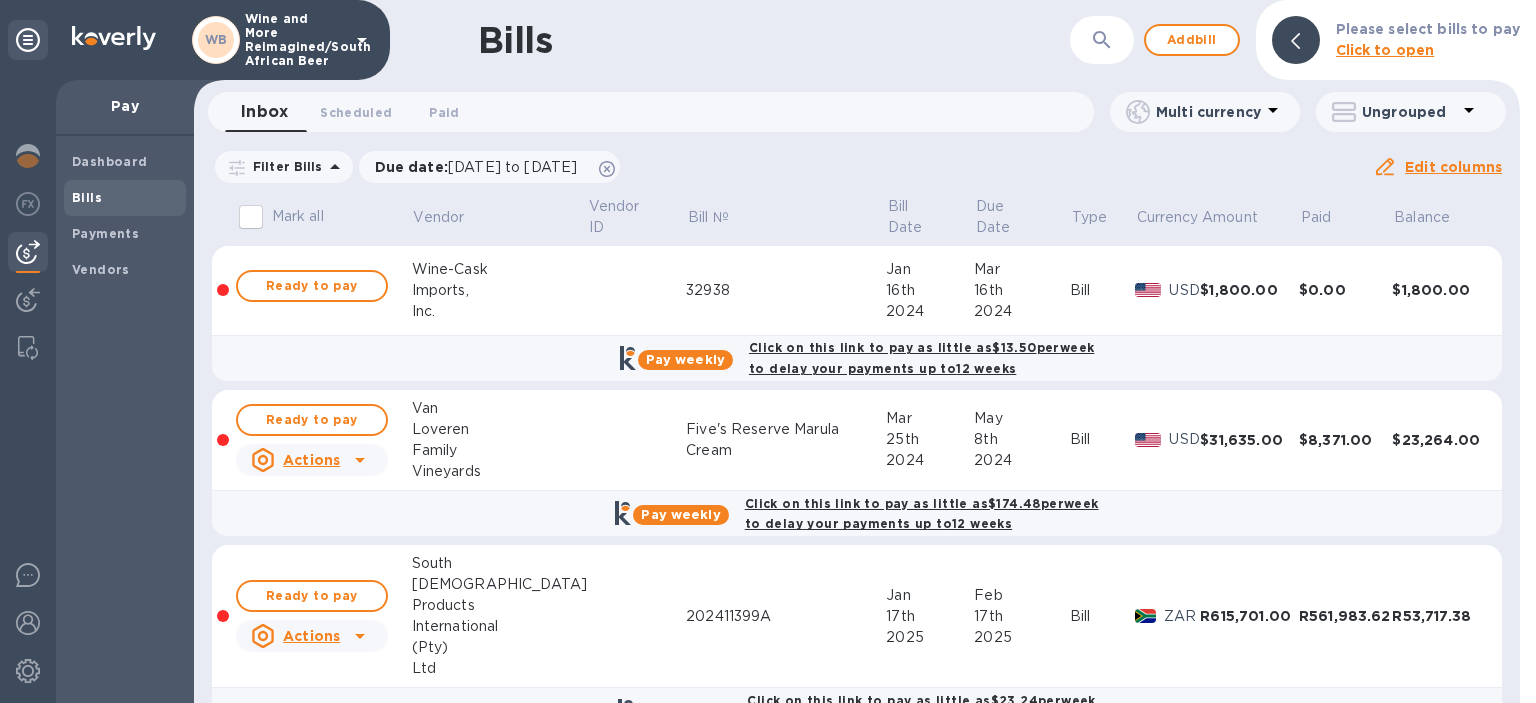 click 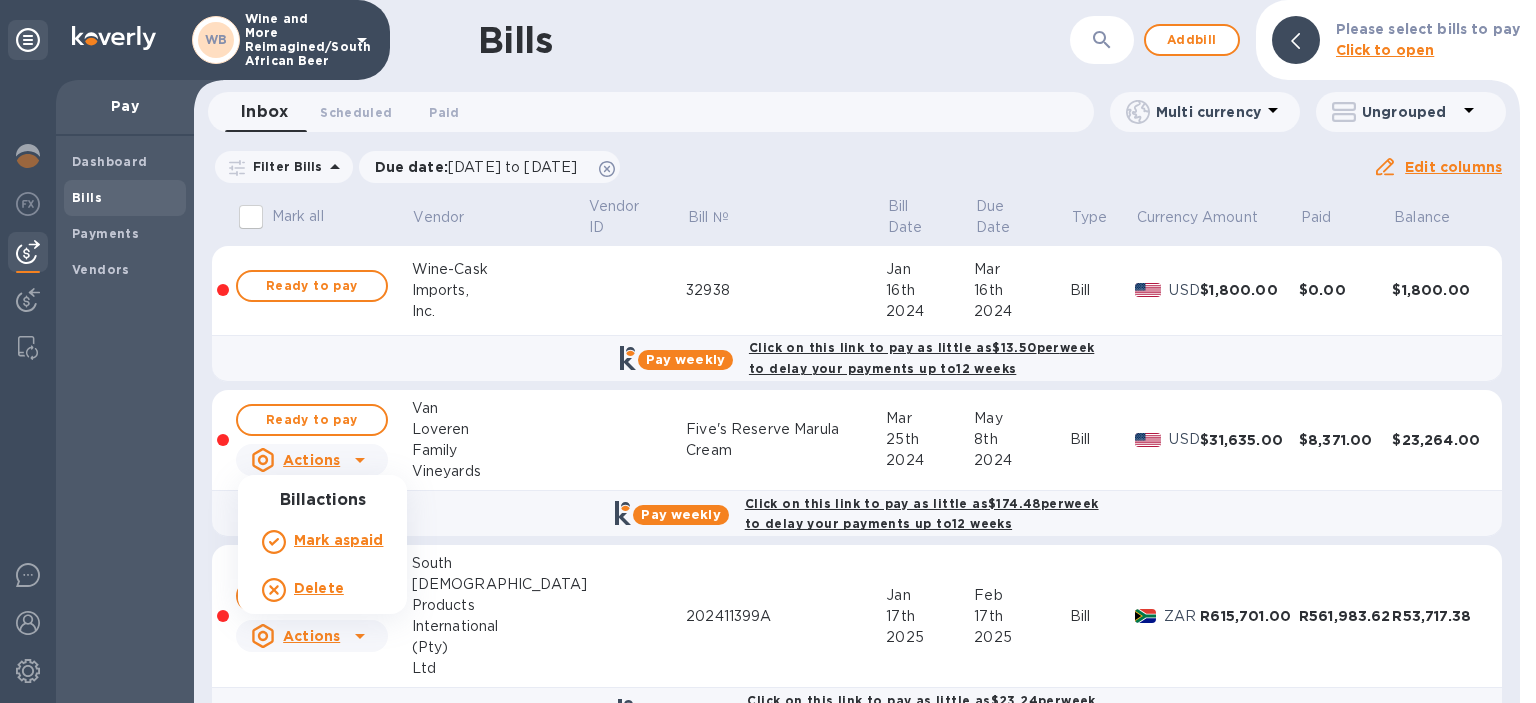 click on "Delete" at bounding box center [319, 588] 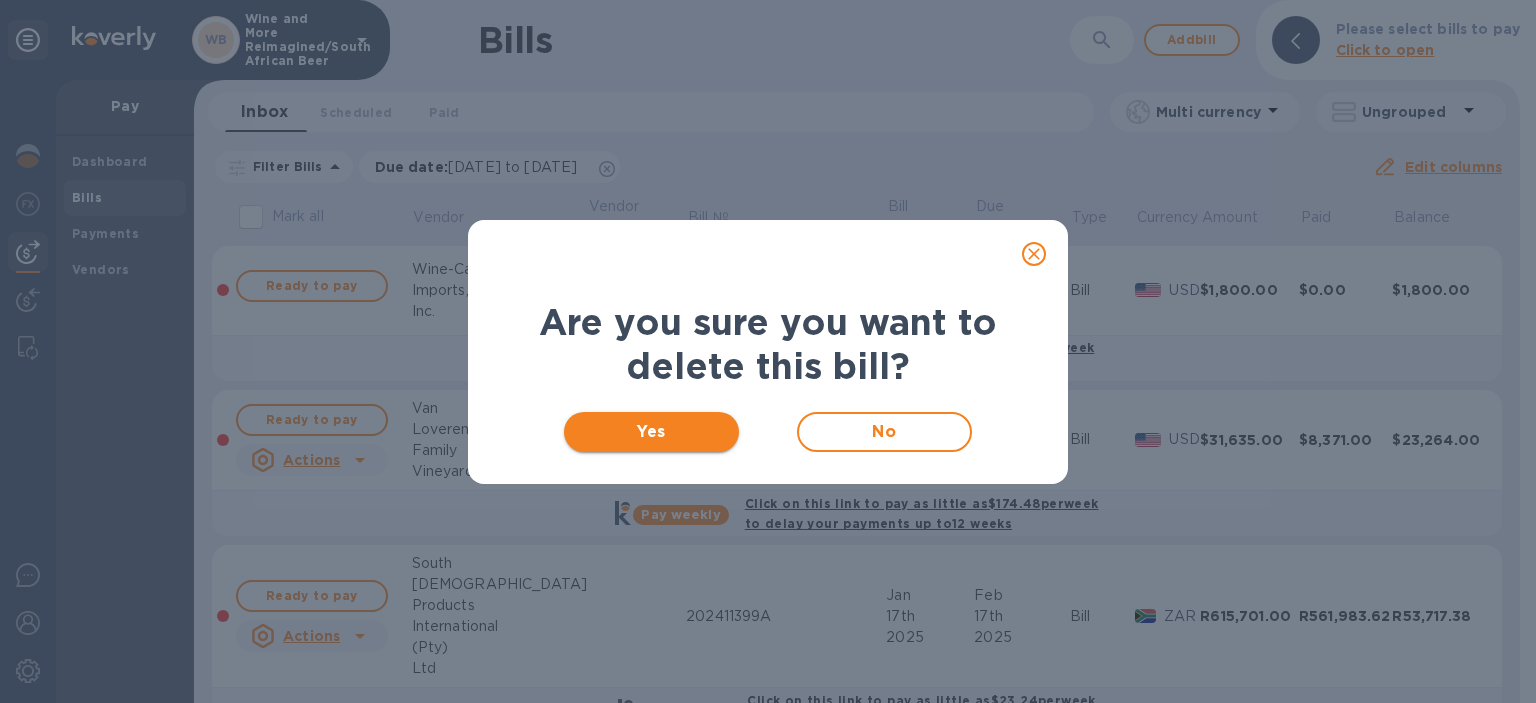 click on "Yes" at bounding box center [651, 432] 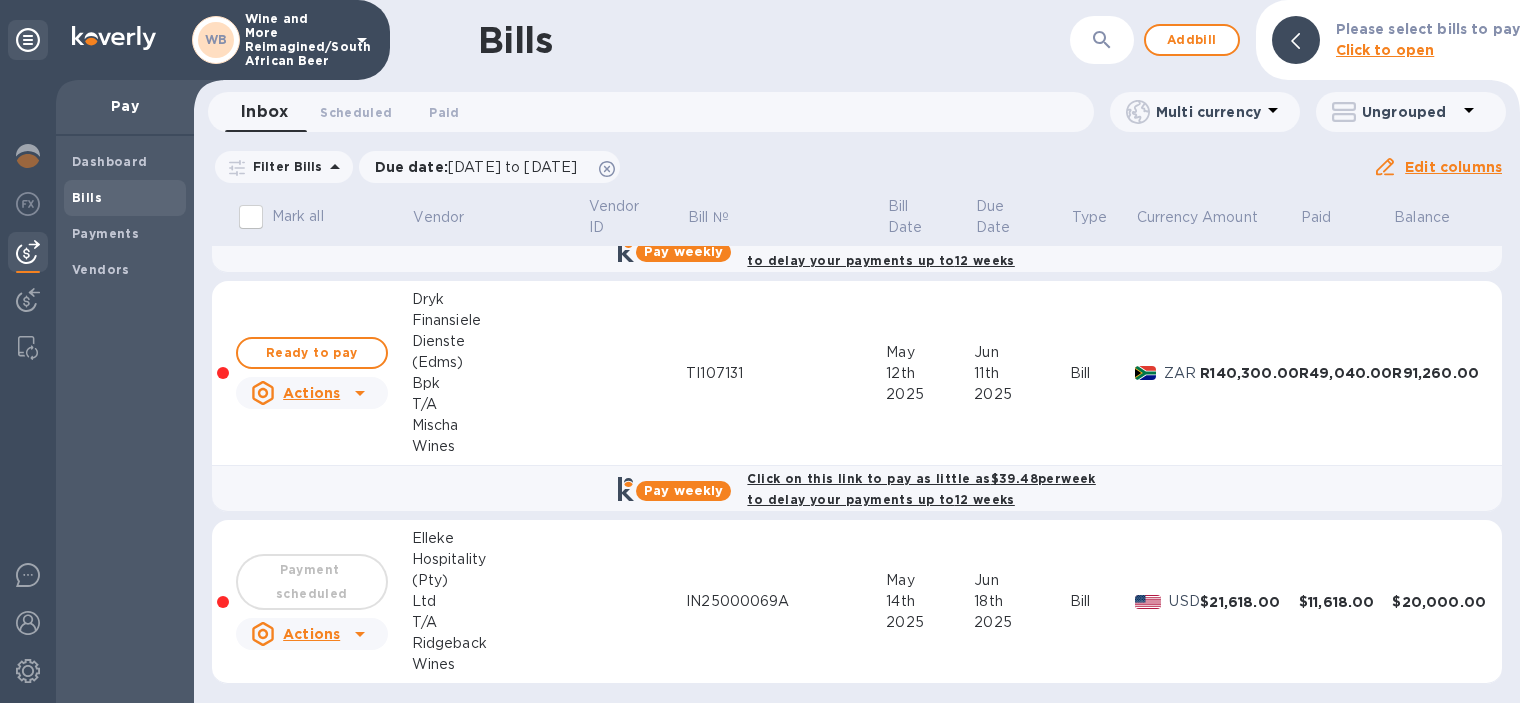 scroll, scrollTop: 346, scrollLeft: 0, axis: vertical 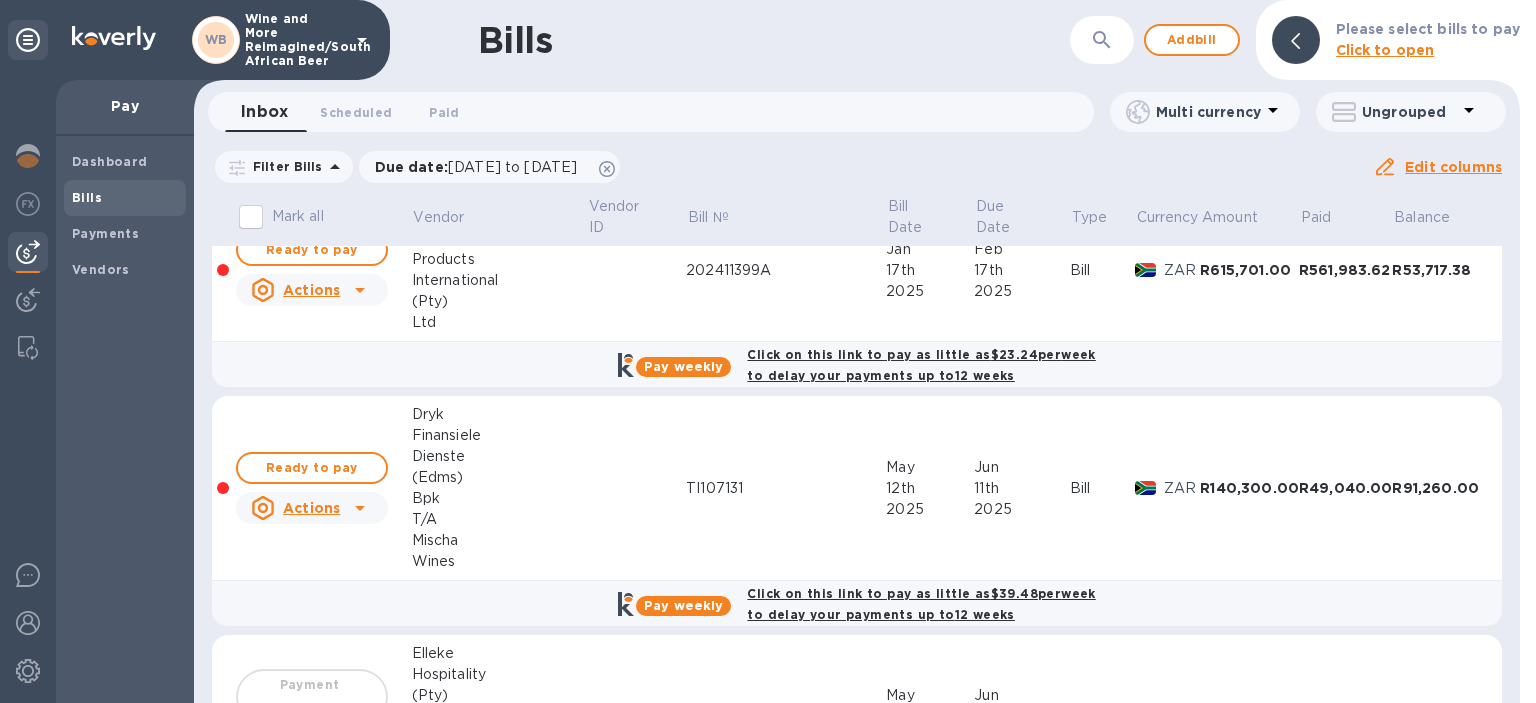 click 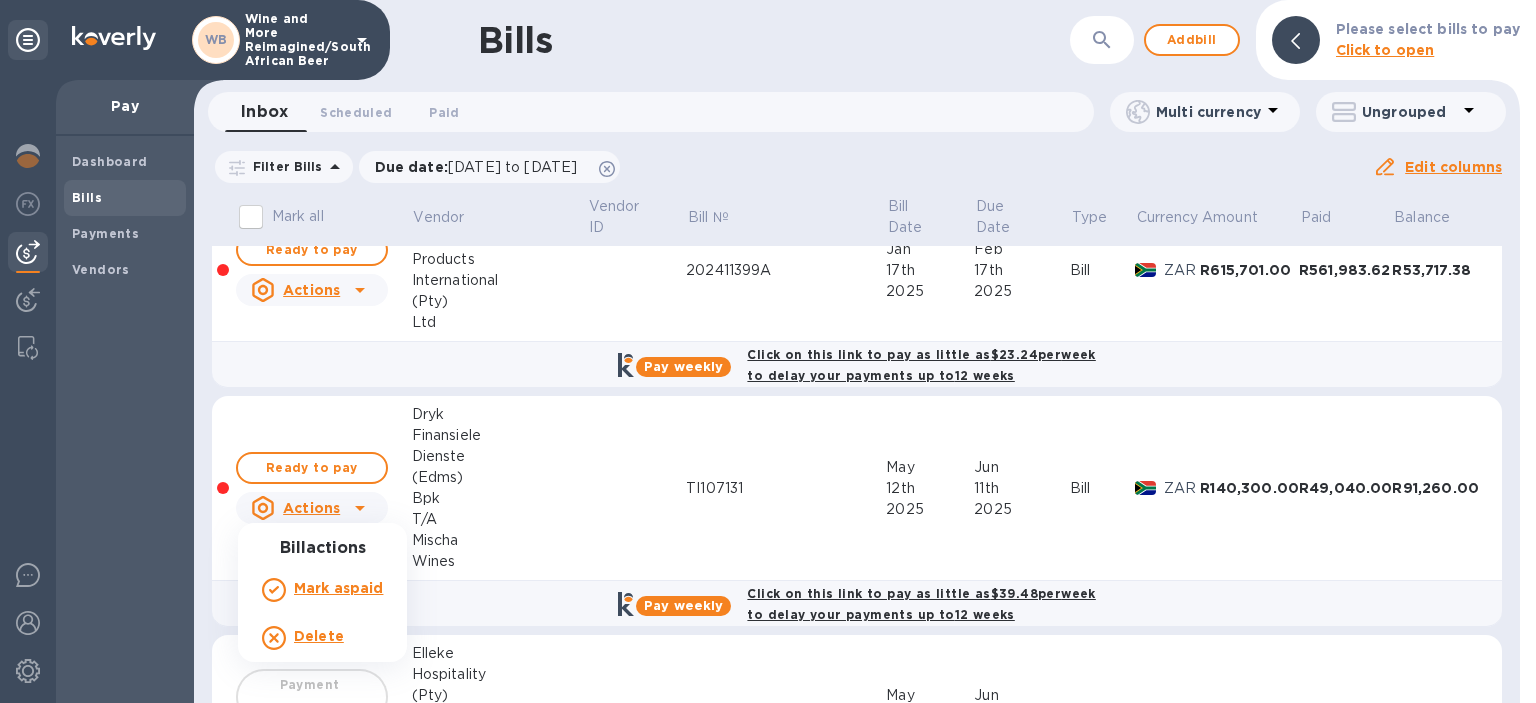 click at bounding box center [768, 351] 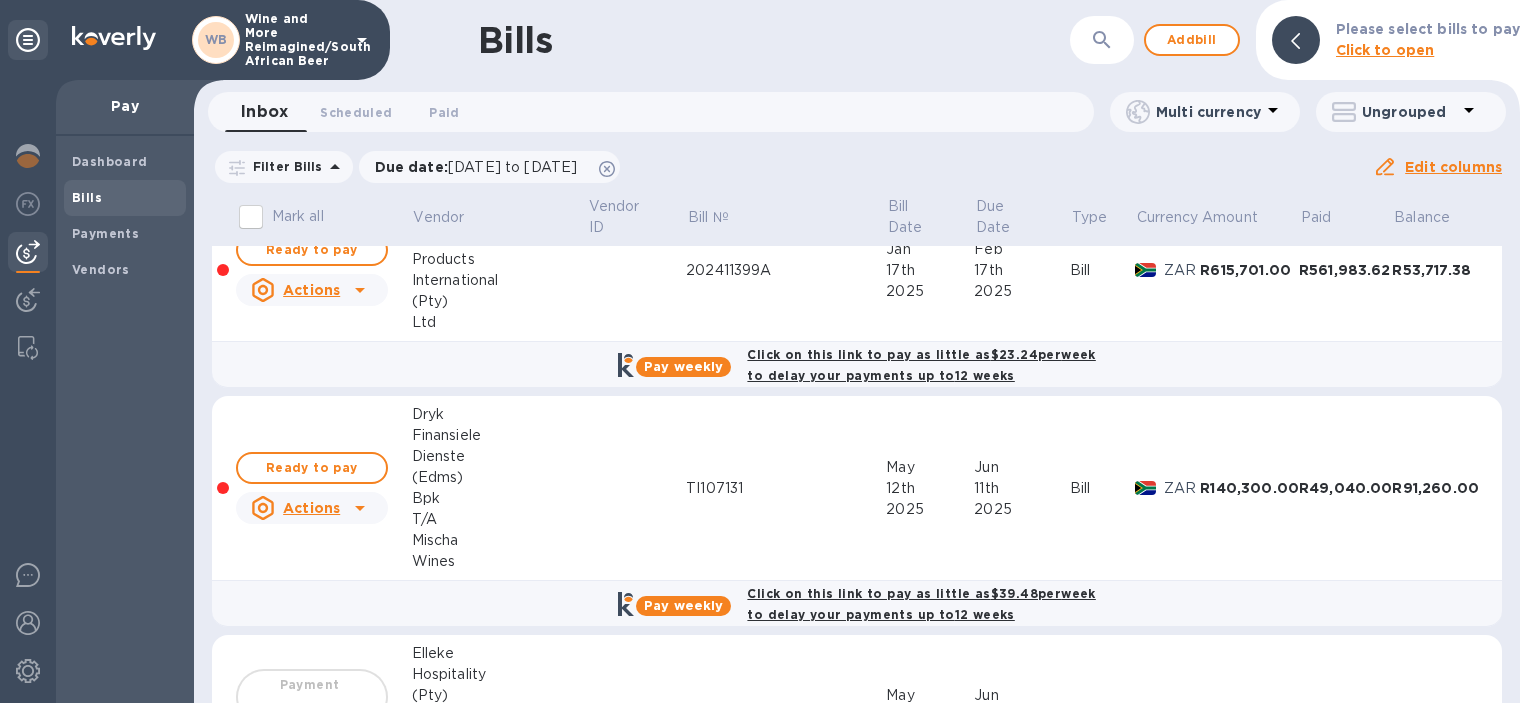 click on "R140,300.00" at bounding box center (1249, 488) 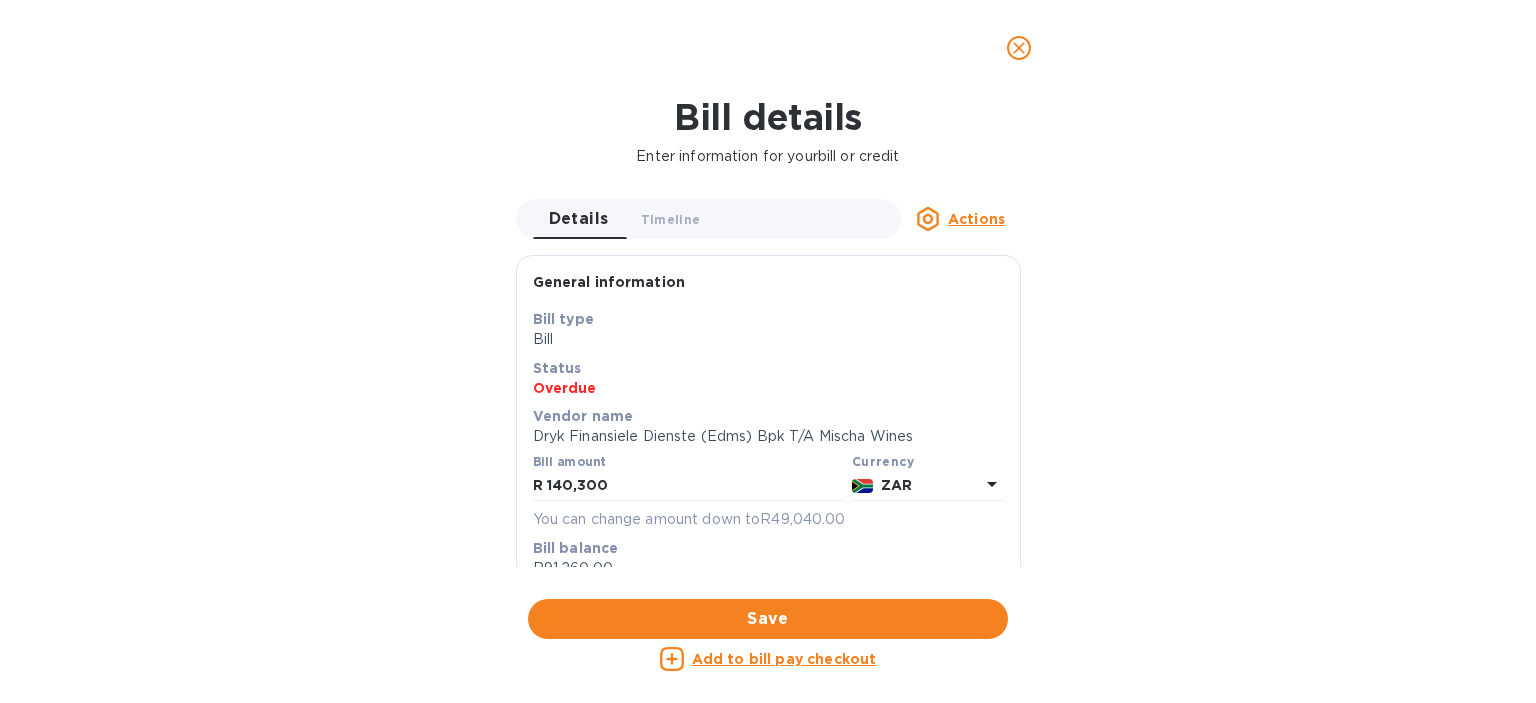 click 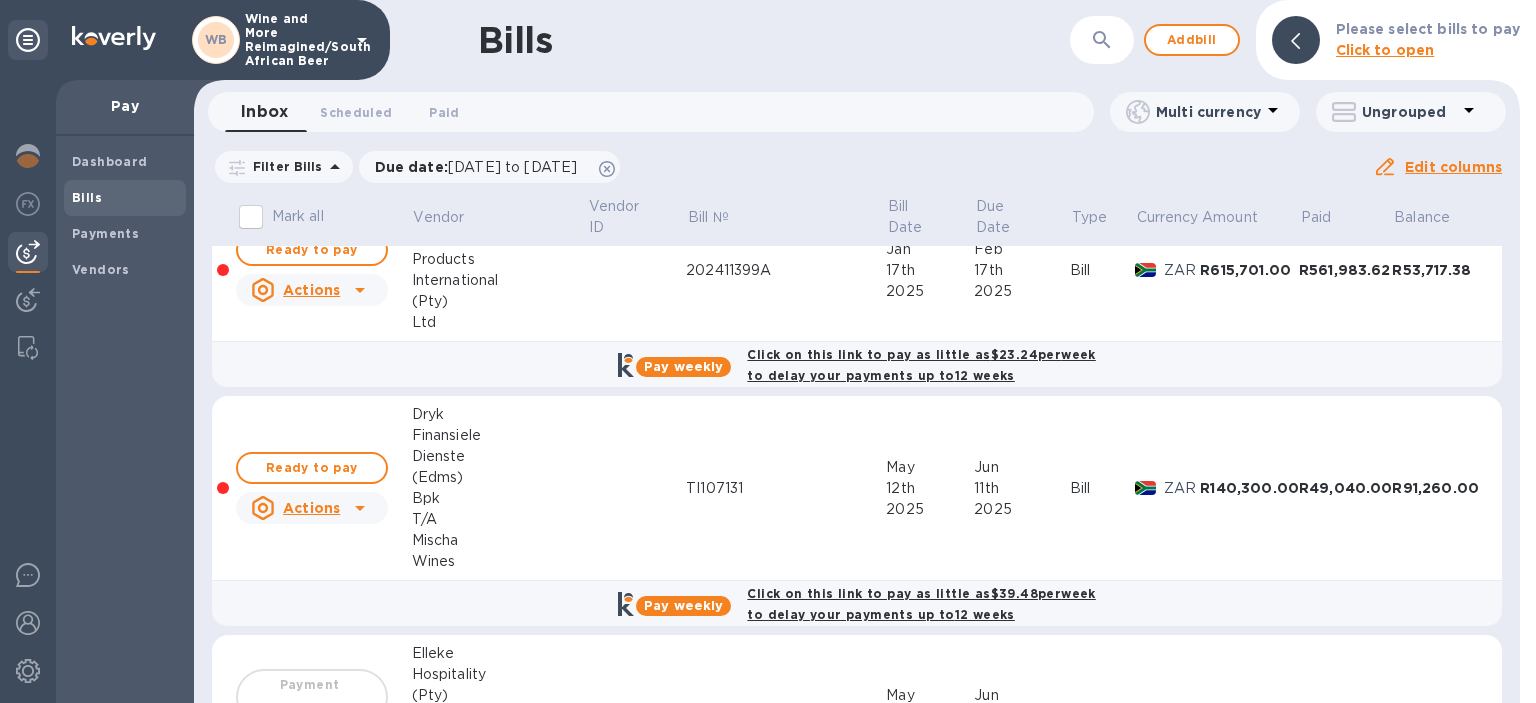 click on "R140,300.00" at bounding box center (1249, 488) 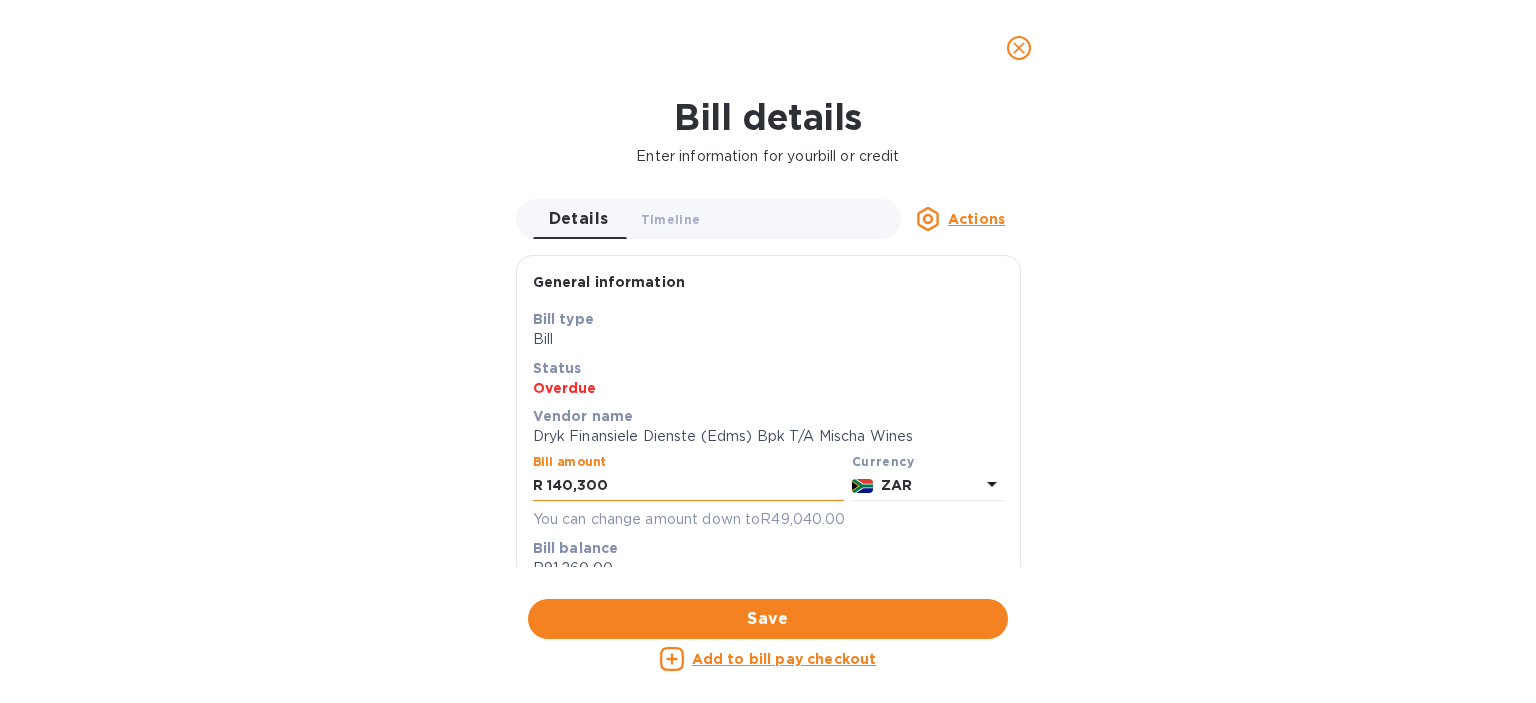 drag, startPoint x: 618, startPoint y: 482, endPoint x: 450, endPoint y: 458, distance: 169.70563 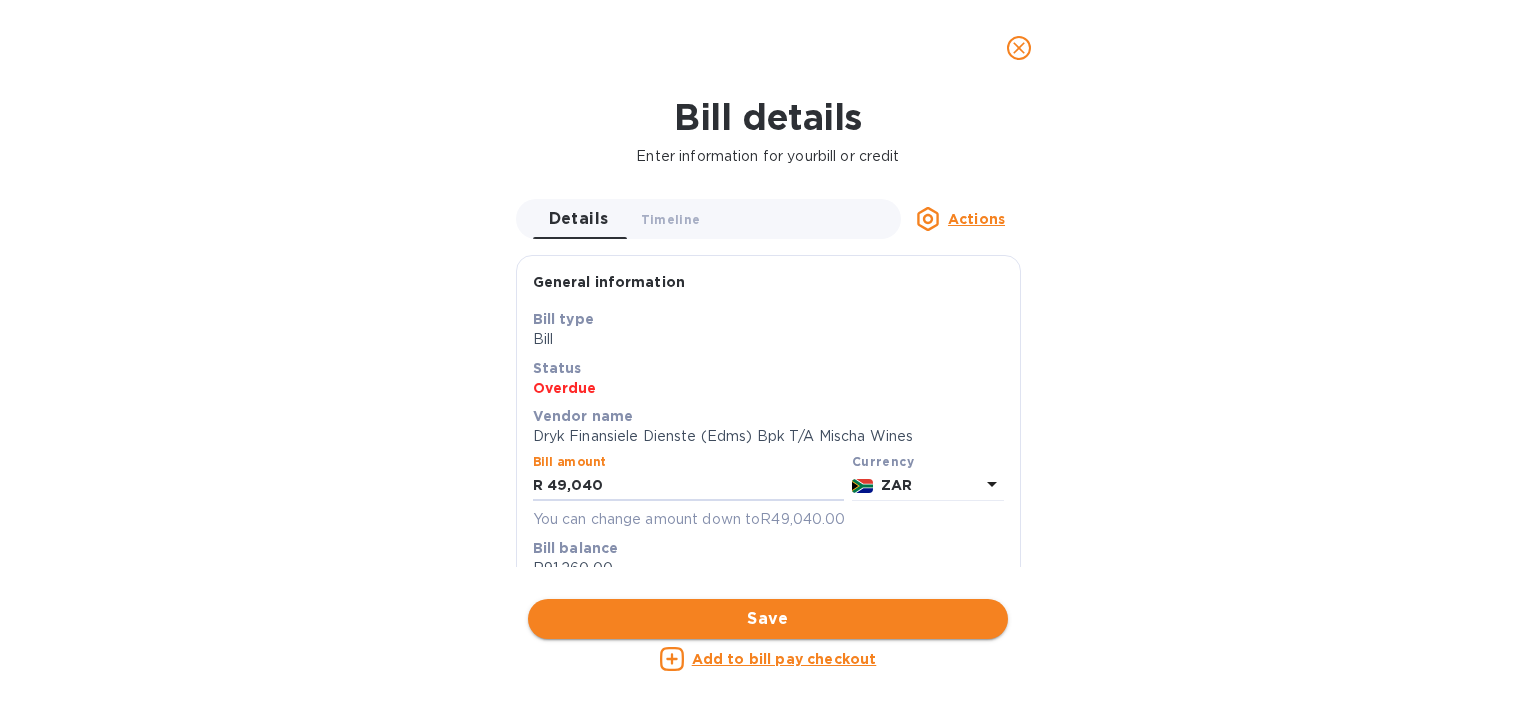 type on "49,040" 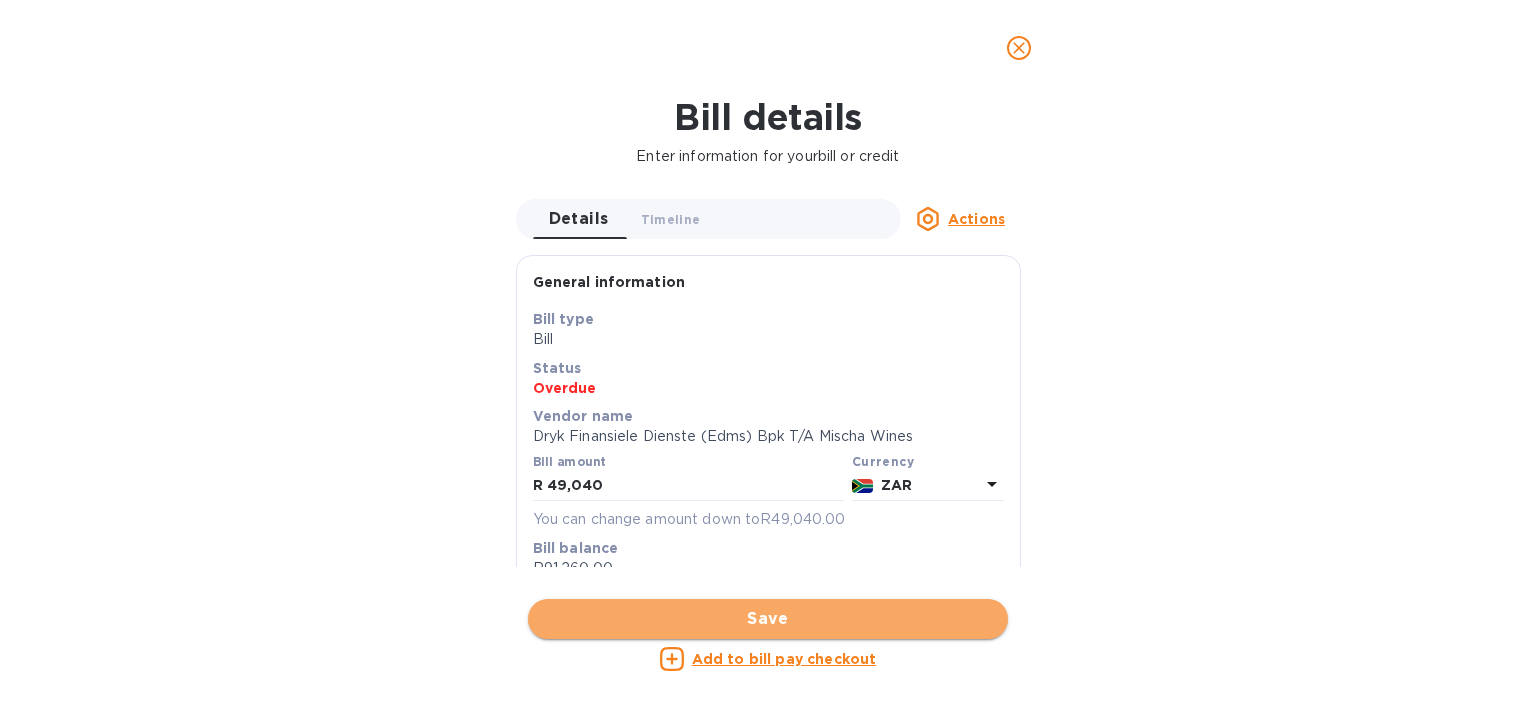 click on "Save" at bounding box center [768, 619] 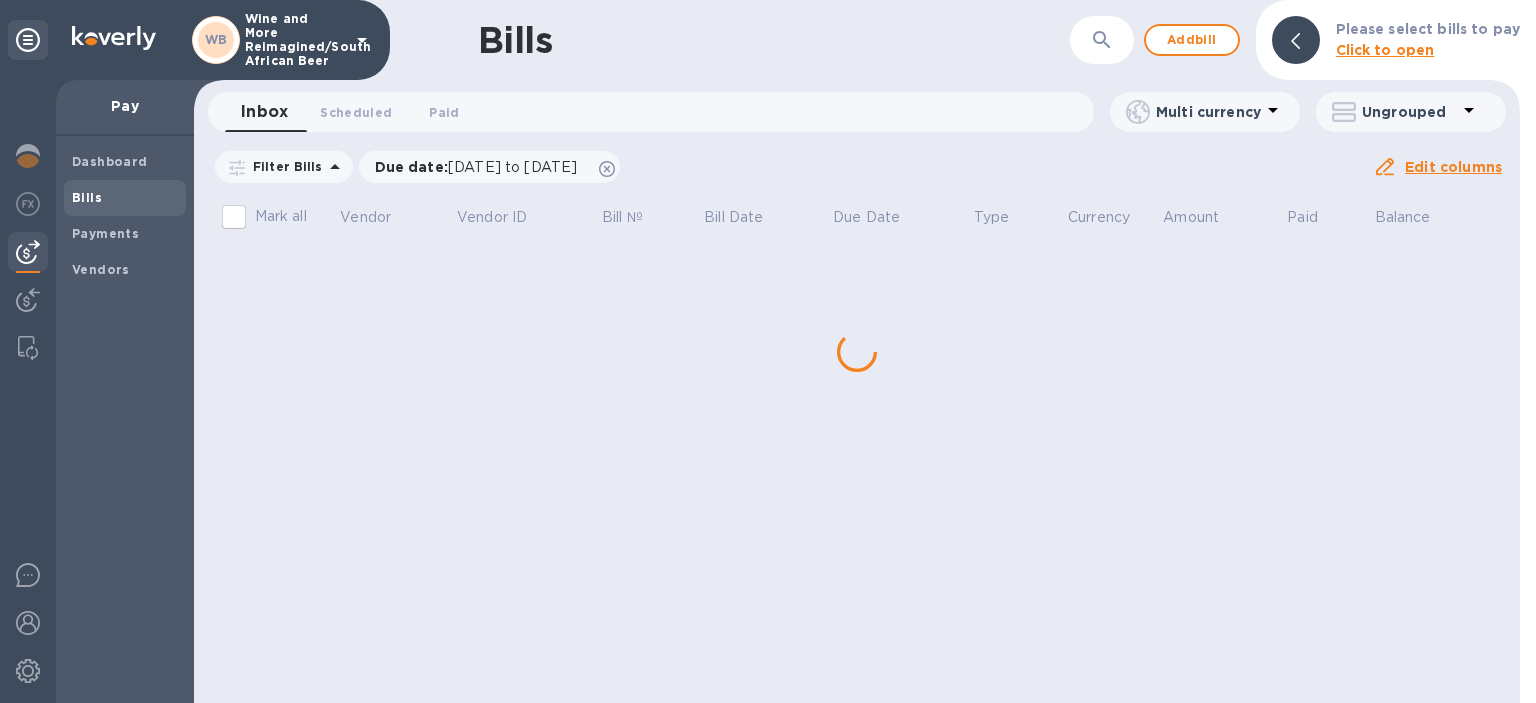 scroll, scrollTop: 0, scrollLeft: 0, axis: both 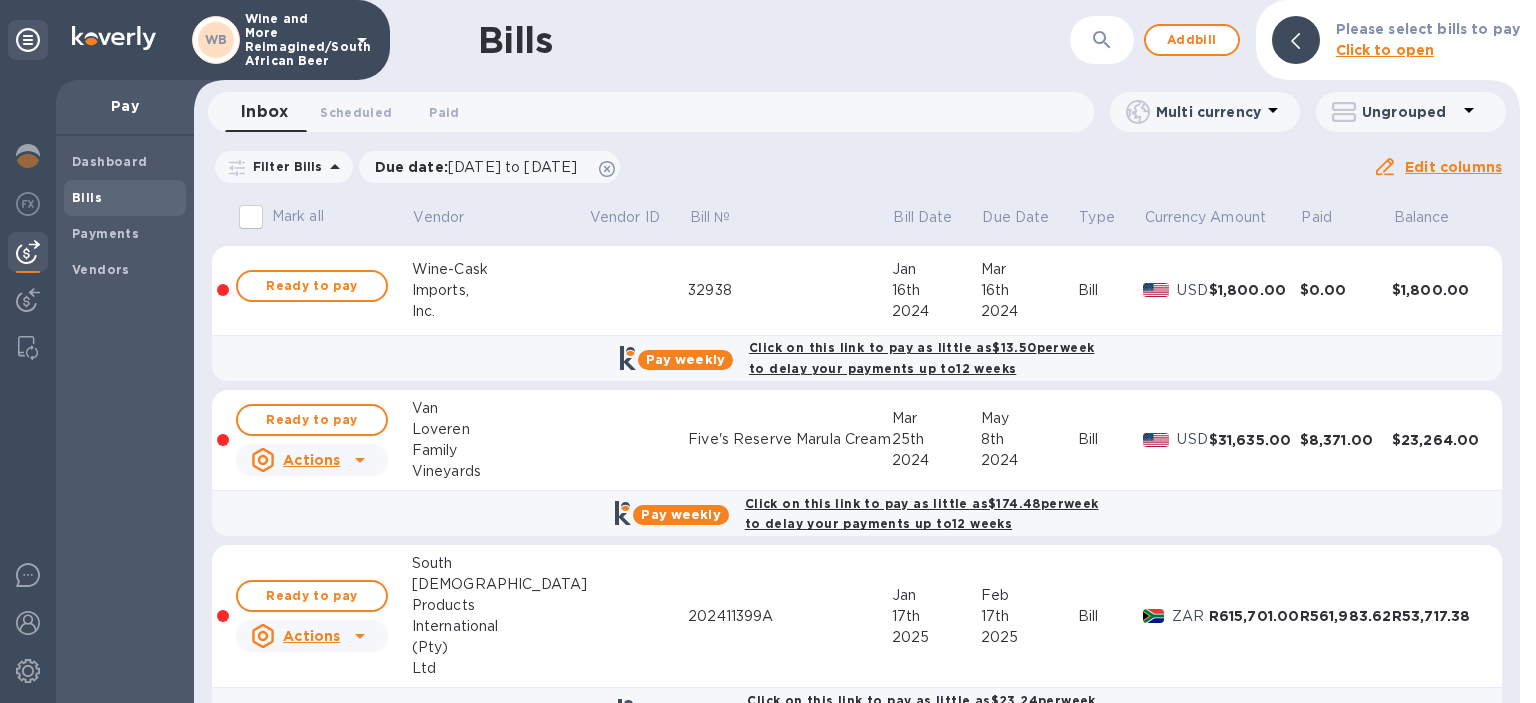 click on "$1,800.00" at bounding box center [1254, 290] 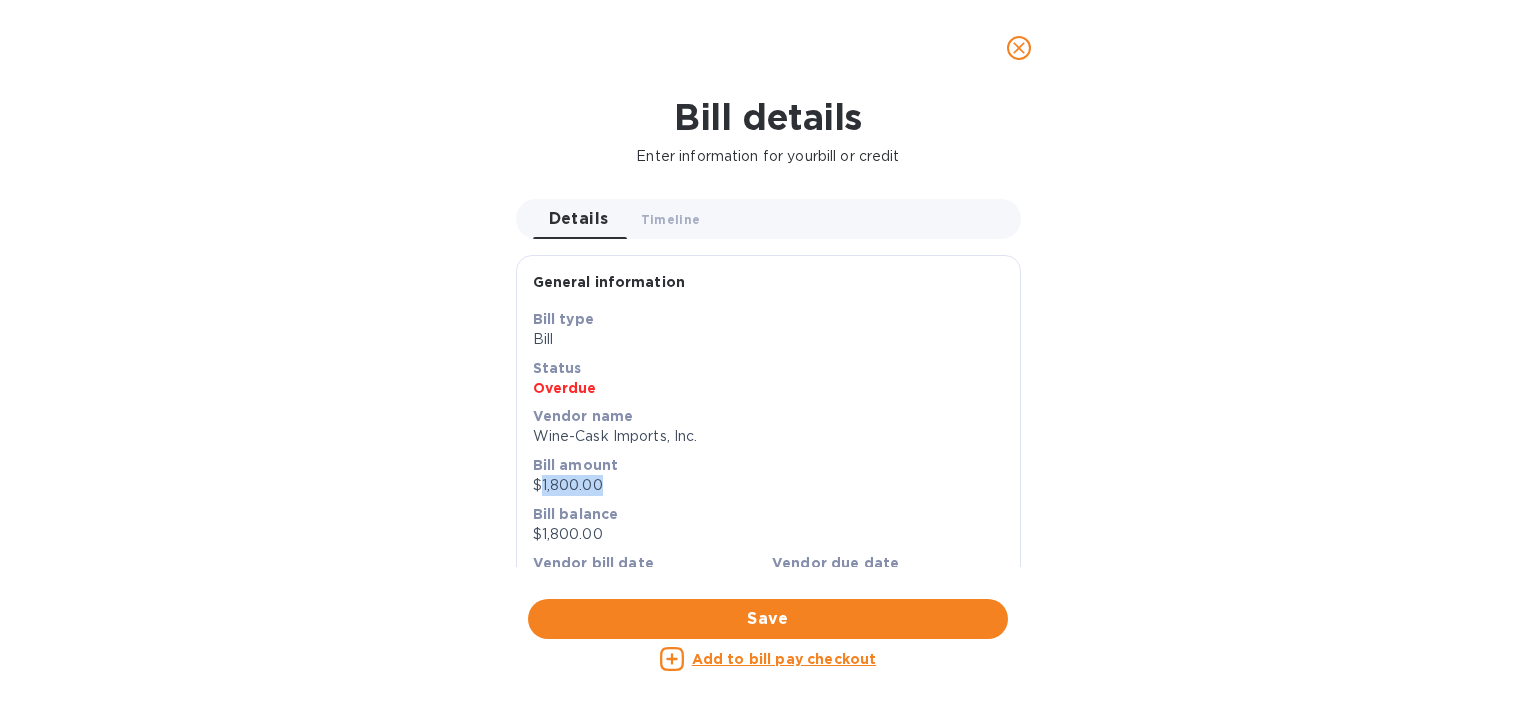 drag, startPoint x: 610, startPoint y: 482, endPoint x: 538, endPoint y: 481, distance: 72.00694 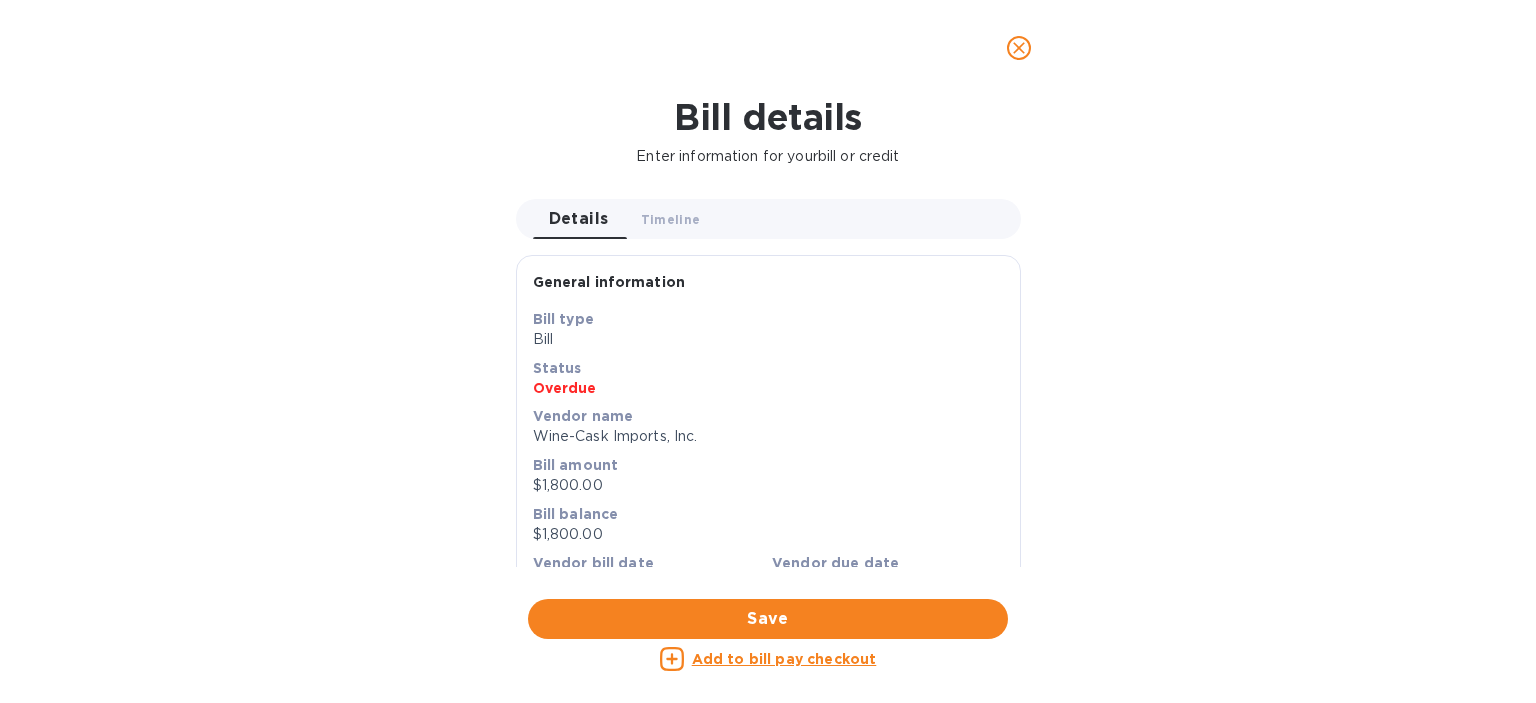 click on "Bill balance" at bounding box center (576, 514) 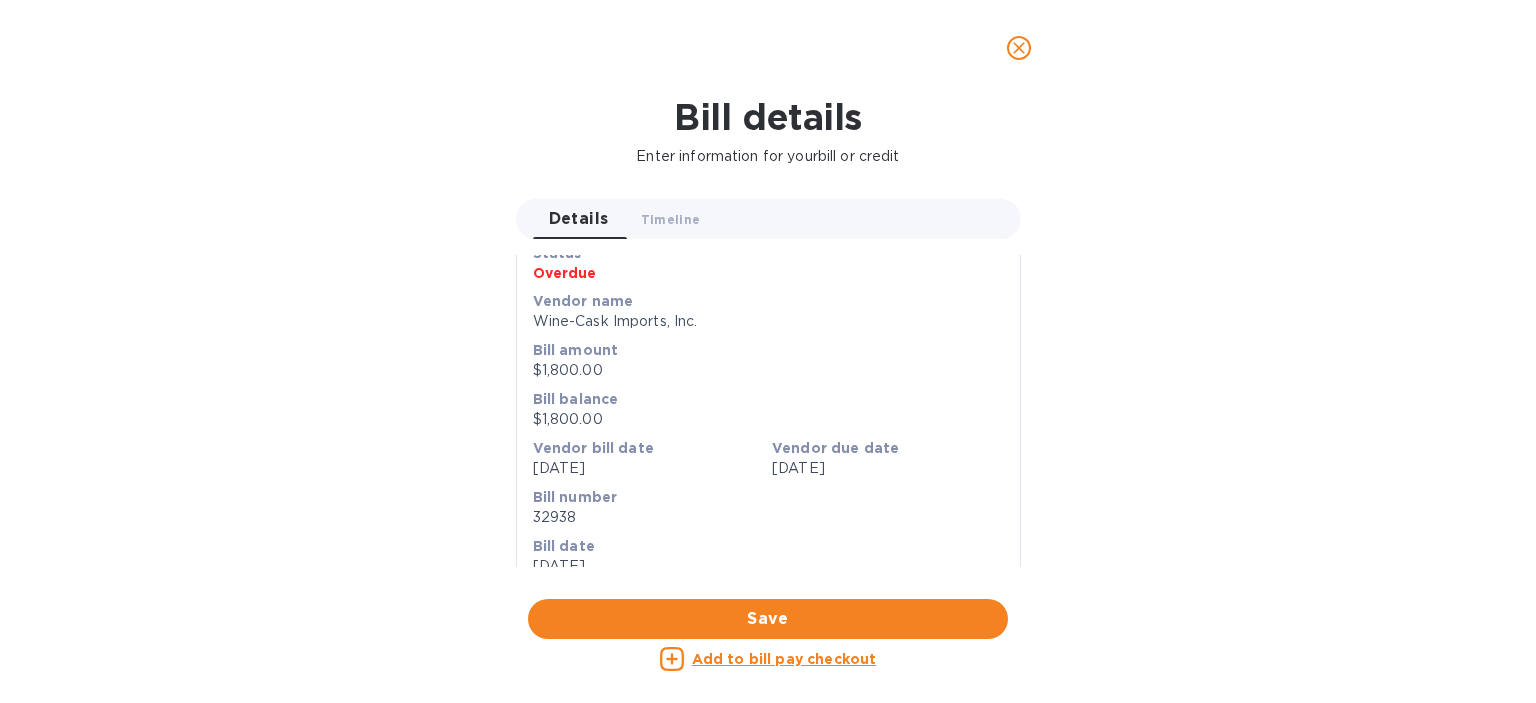 click on "$1,800.00" at bounding box center (768, 419) 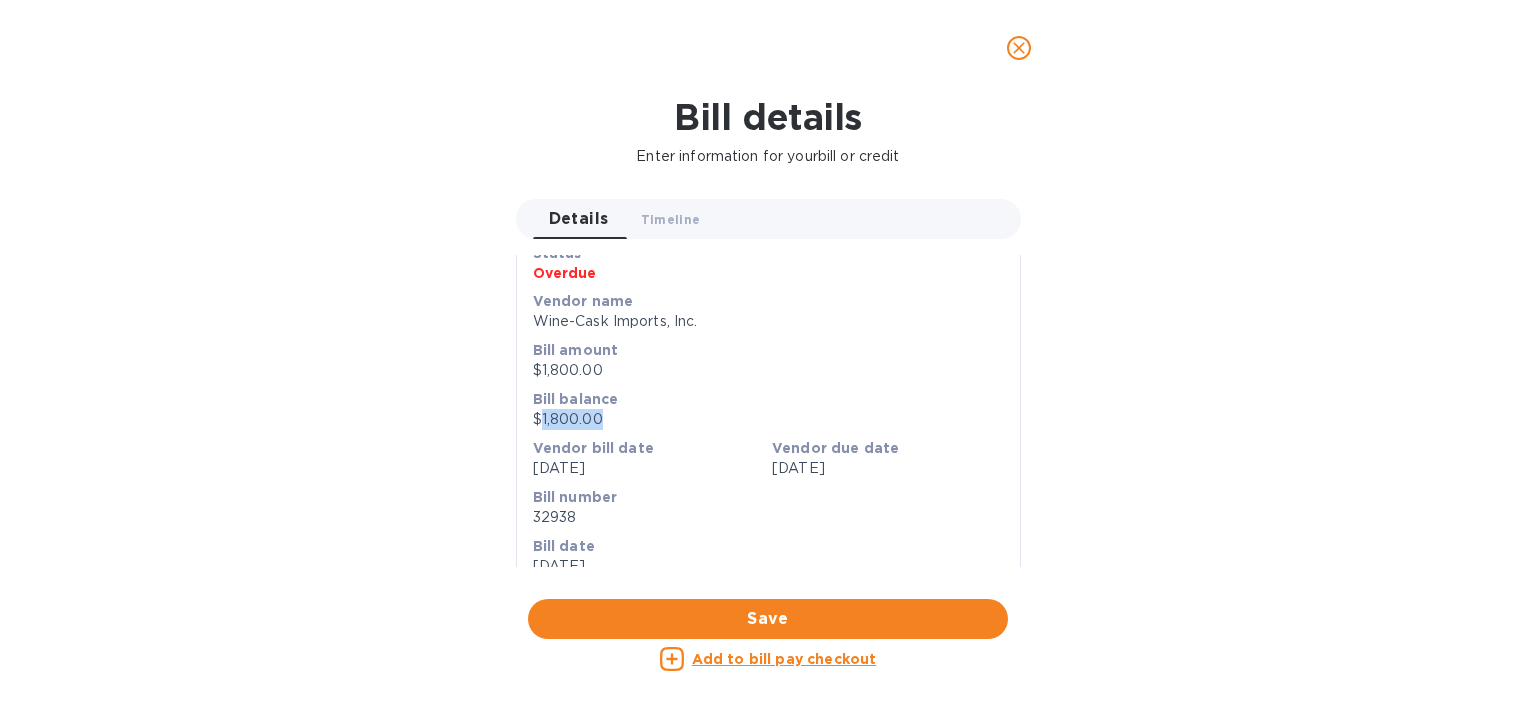 drag, startPoint x: 602, startPoint y: 418, endPoint x: 538, endPoint y: 420, distance: 64.03124 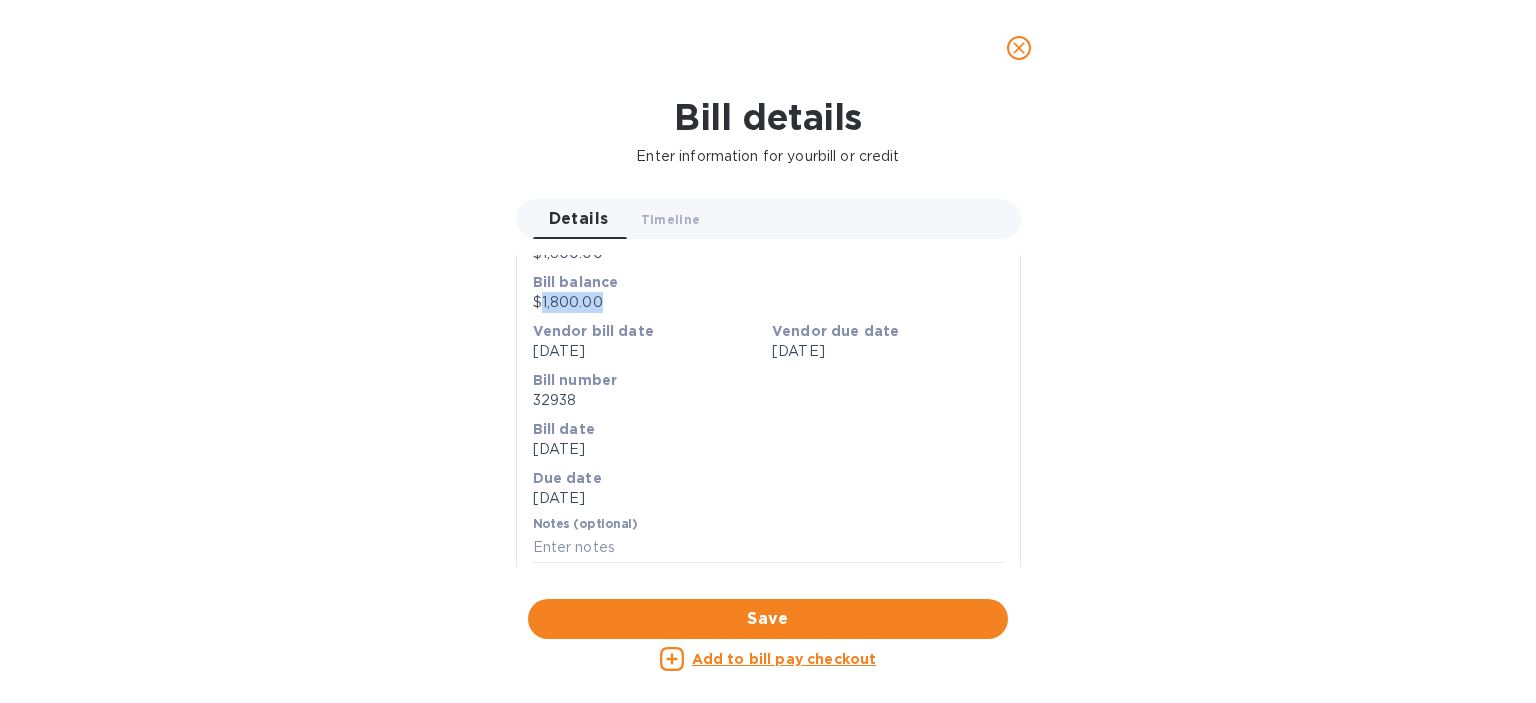 scroll, scrollTop: 0, scrollLeft: 0, axis: both 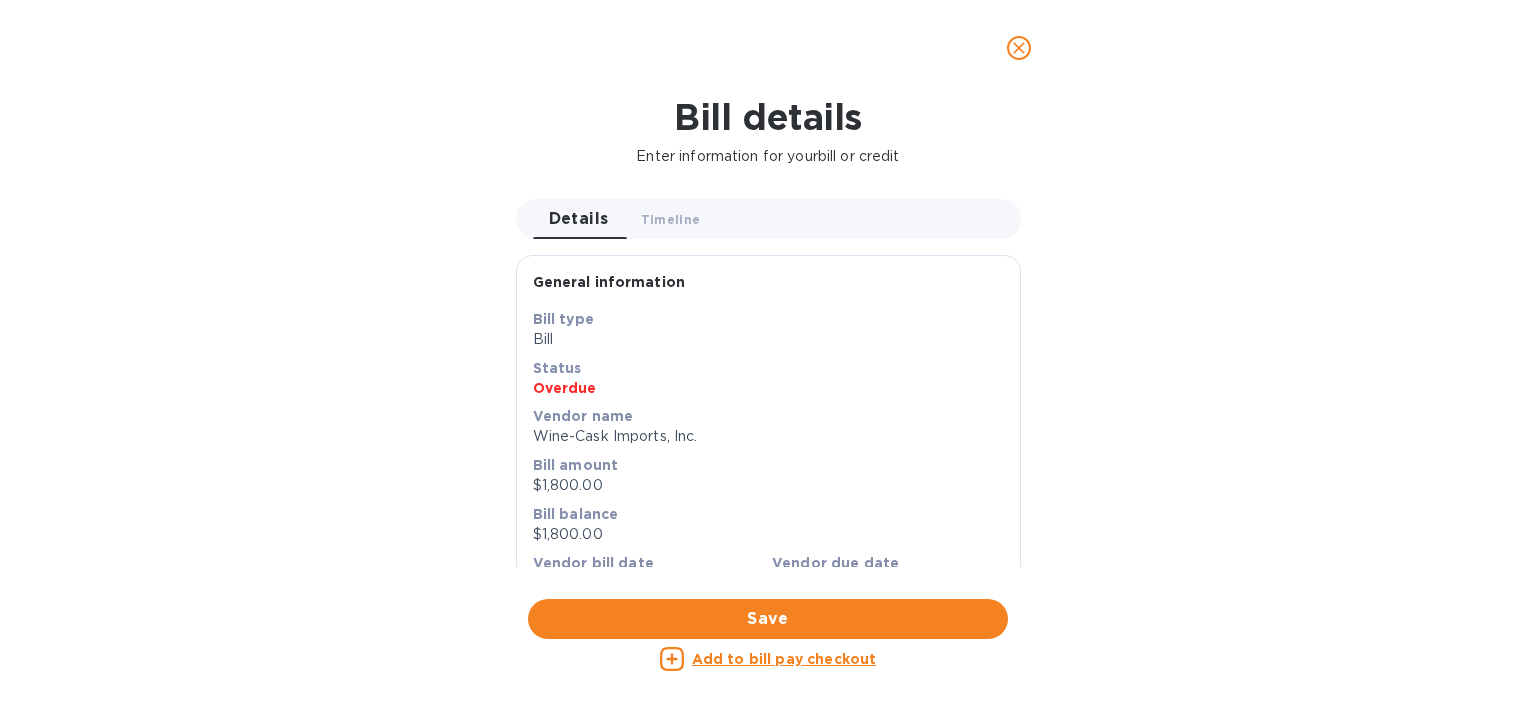 click on "Bill details Enter information for your  bill or credit Details 0 Timeline 0 General information Save Bill type Bill Status Overdue Vendor name Wine-Cask Imports, Inc. Bill amount $1,800.00 Bill balance $1,800.00 Vendor bill date [DATE] Vendor due date [DATE] Bill number 32938 Bill date [DATE] Due date [DATE] Notes (optional)   Save Add to bill pay checkout" at bounding box center [768, 399] 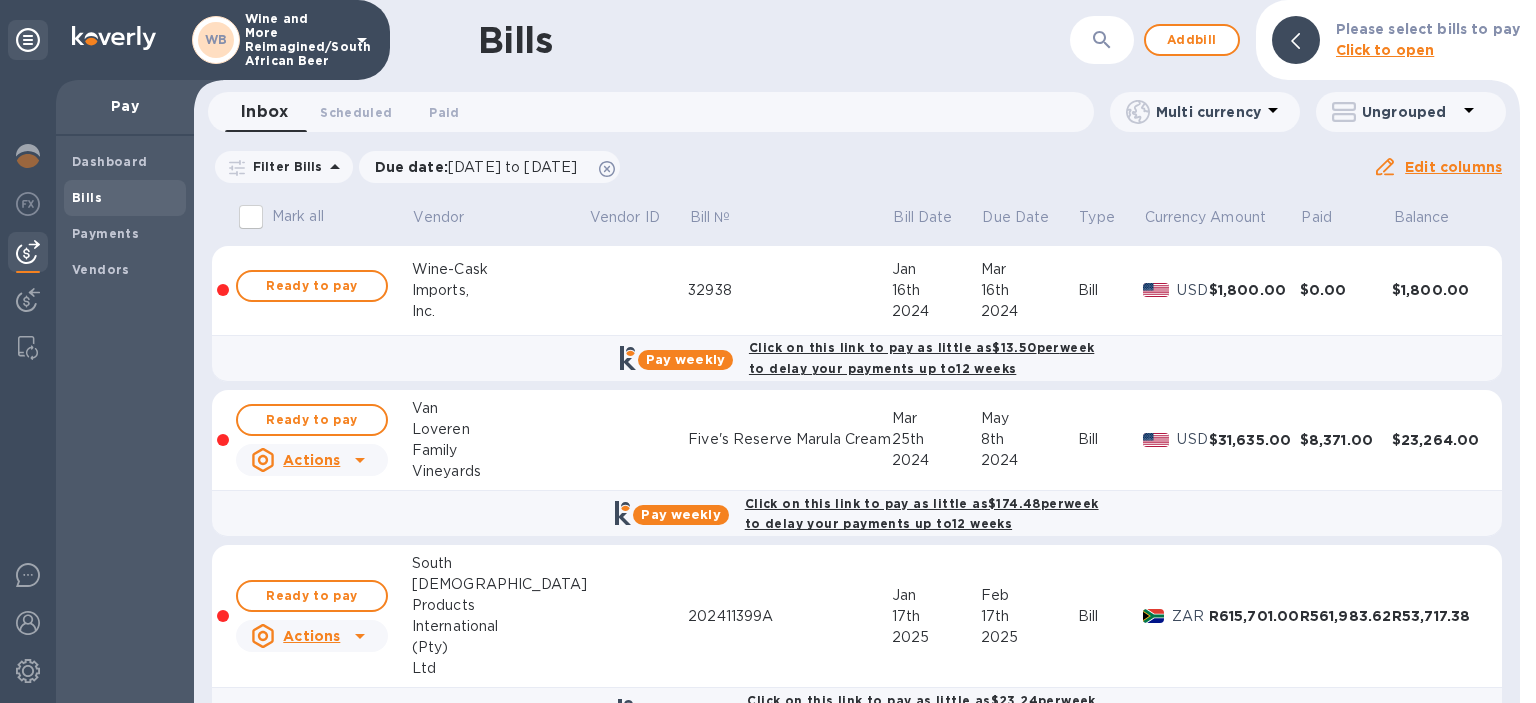 click on "$31,635.00" at bounding box center (1254, 440) 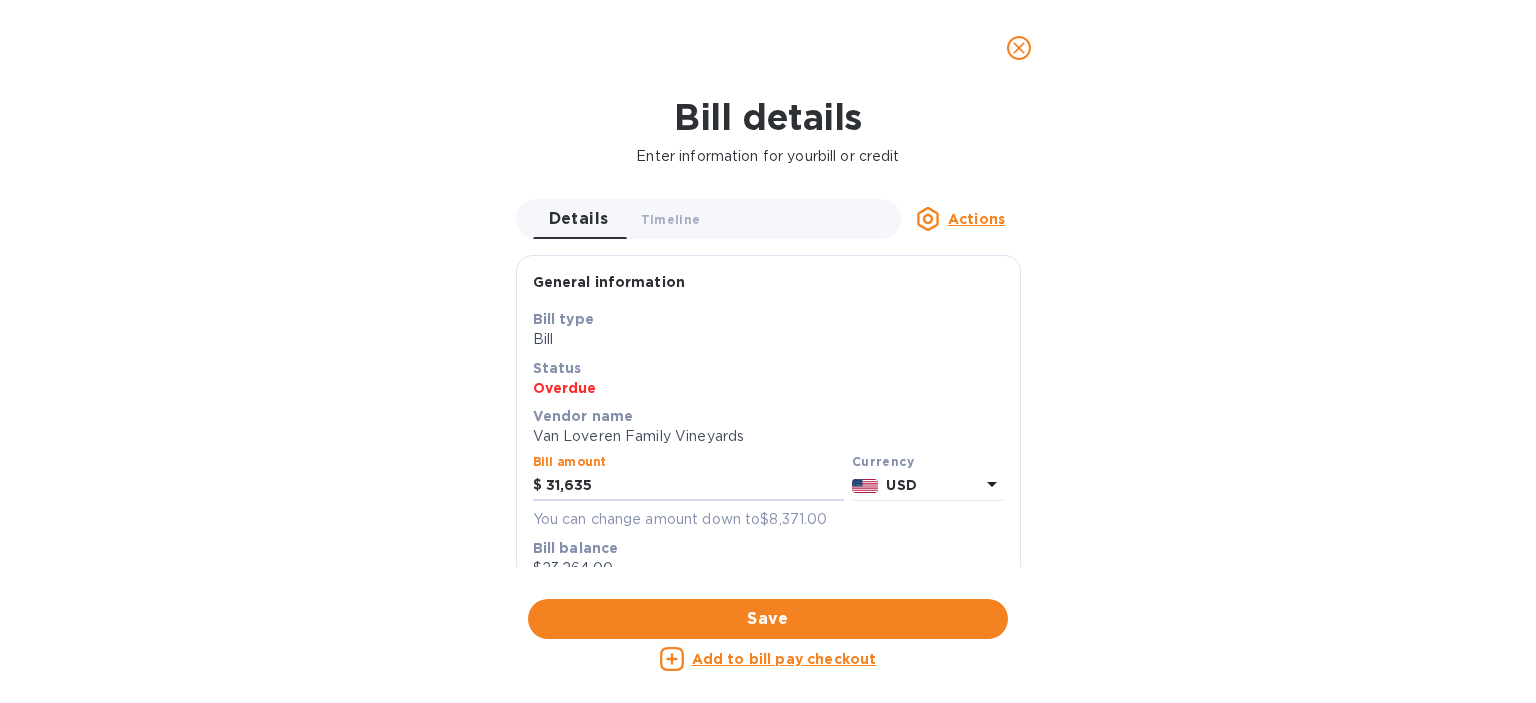 drag, startPoint x: 611, startPoint y: 478, endPoint x: 514, endPoint y: 501, distance: 99.68952 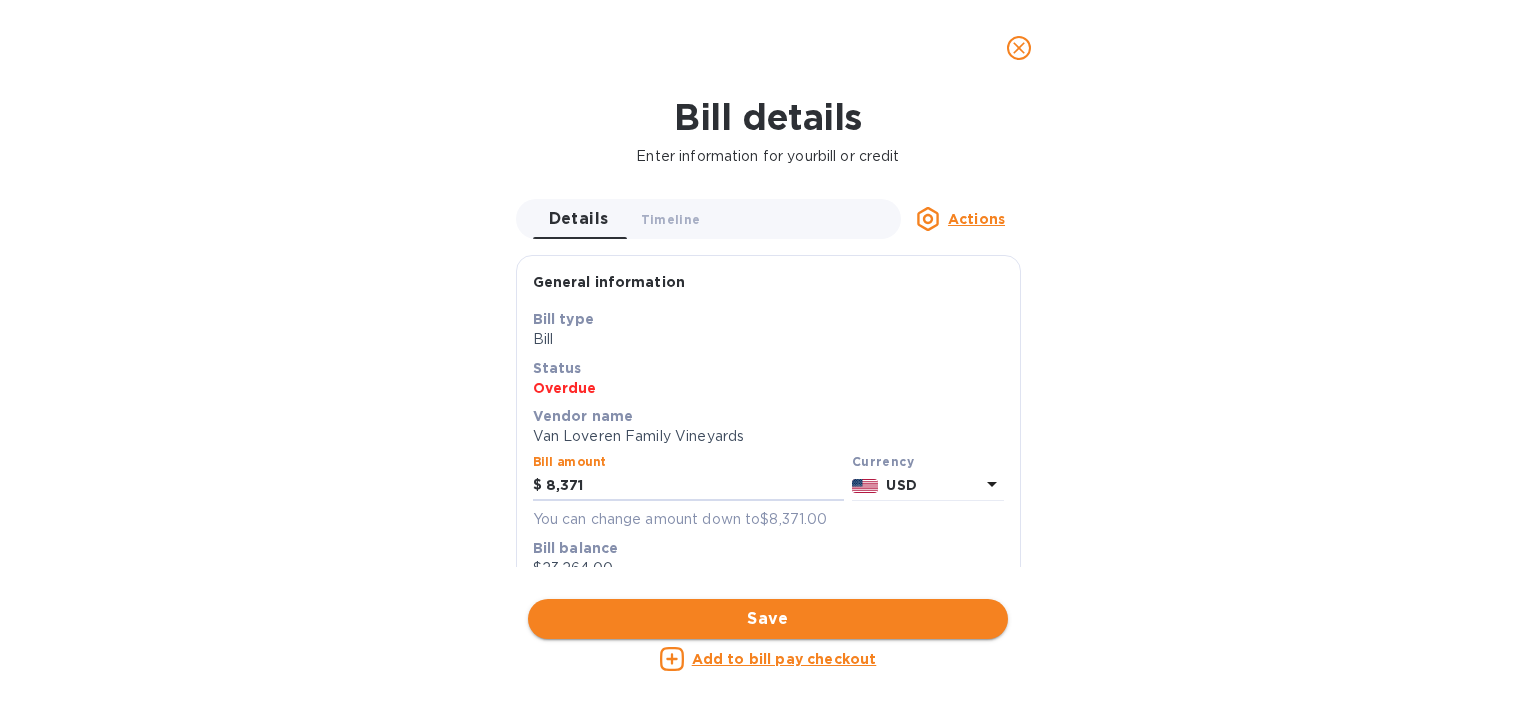 type on "8,371" 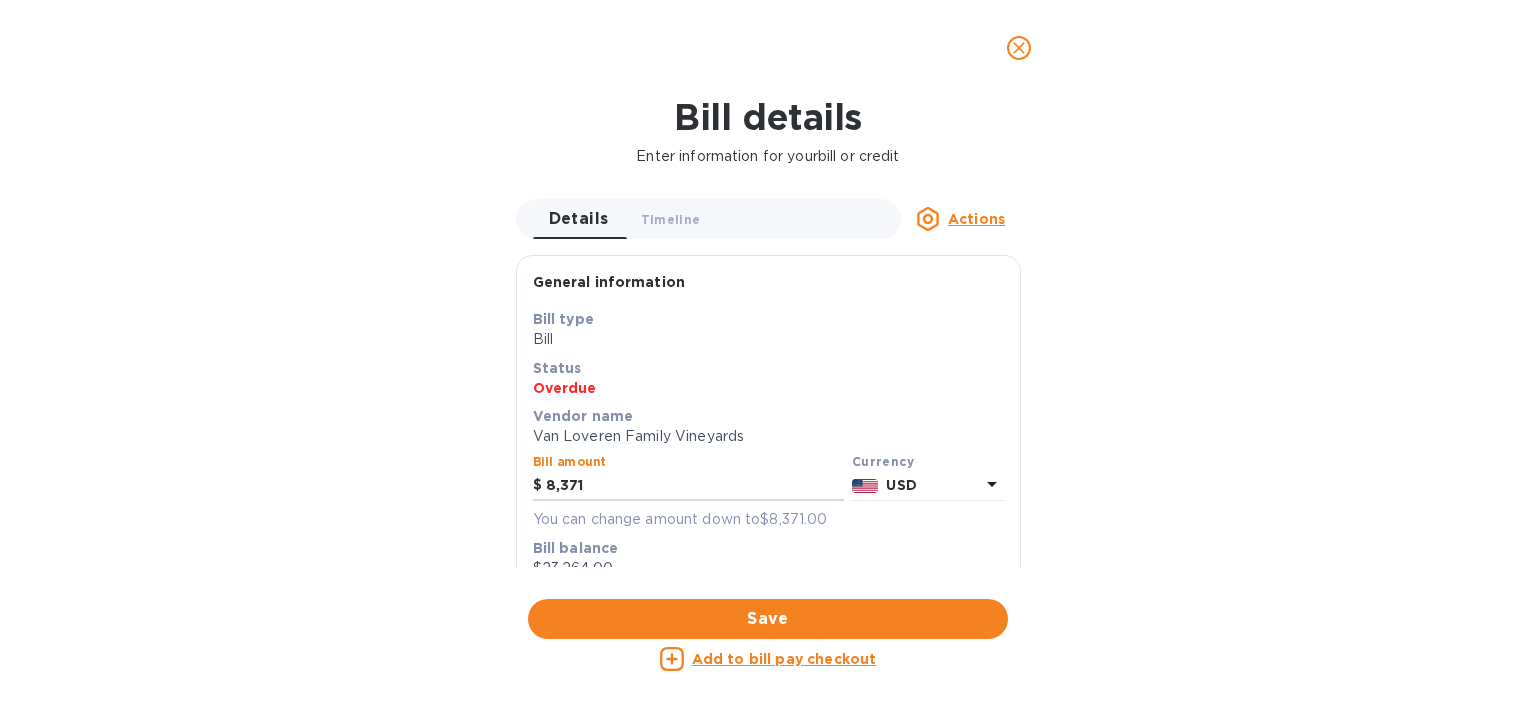 drag, startPoint x: 781, startPoint y: 618, endPoint x: 794, endPoint y: 610, distance: 15.264338 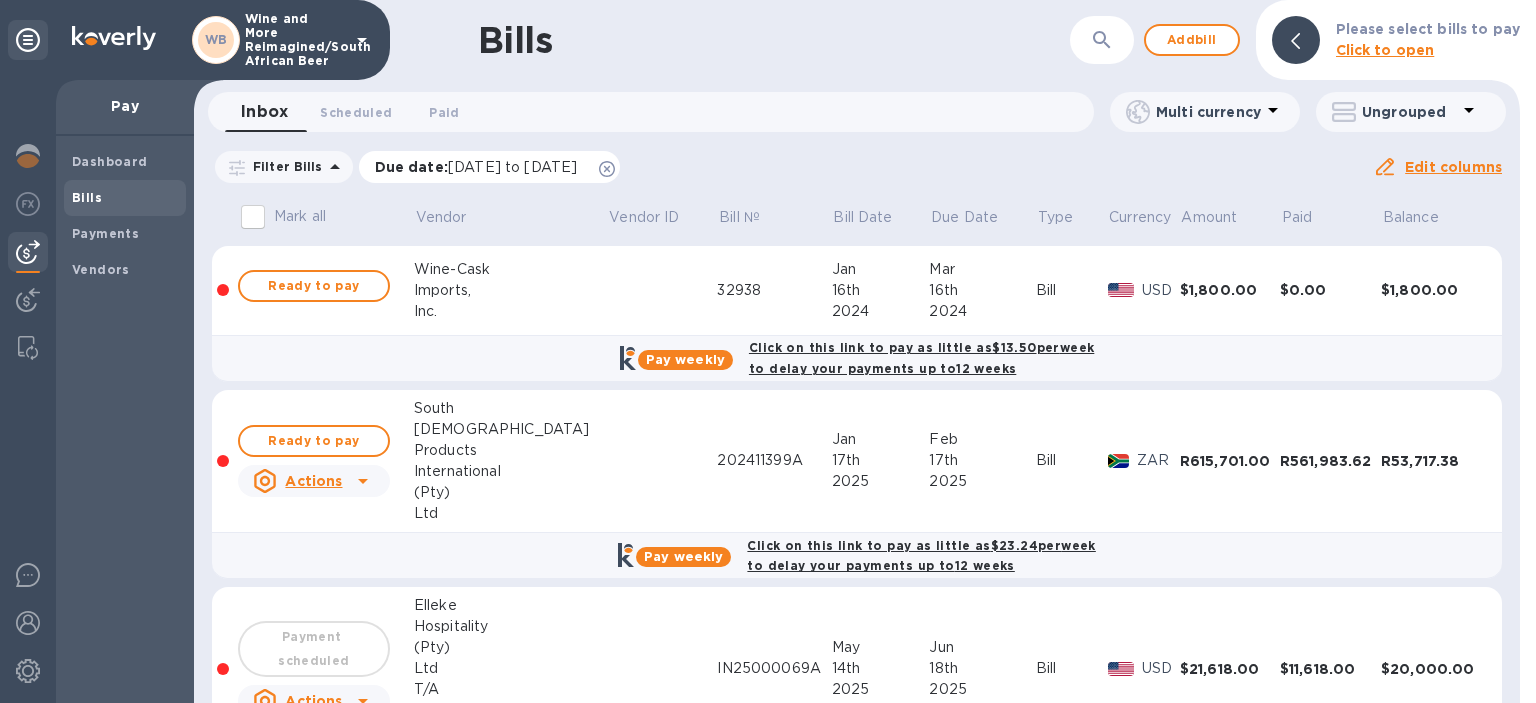 click on "[DATE] to [DATE]" at bounding box center [512, 167] 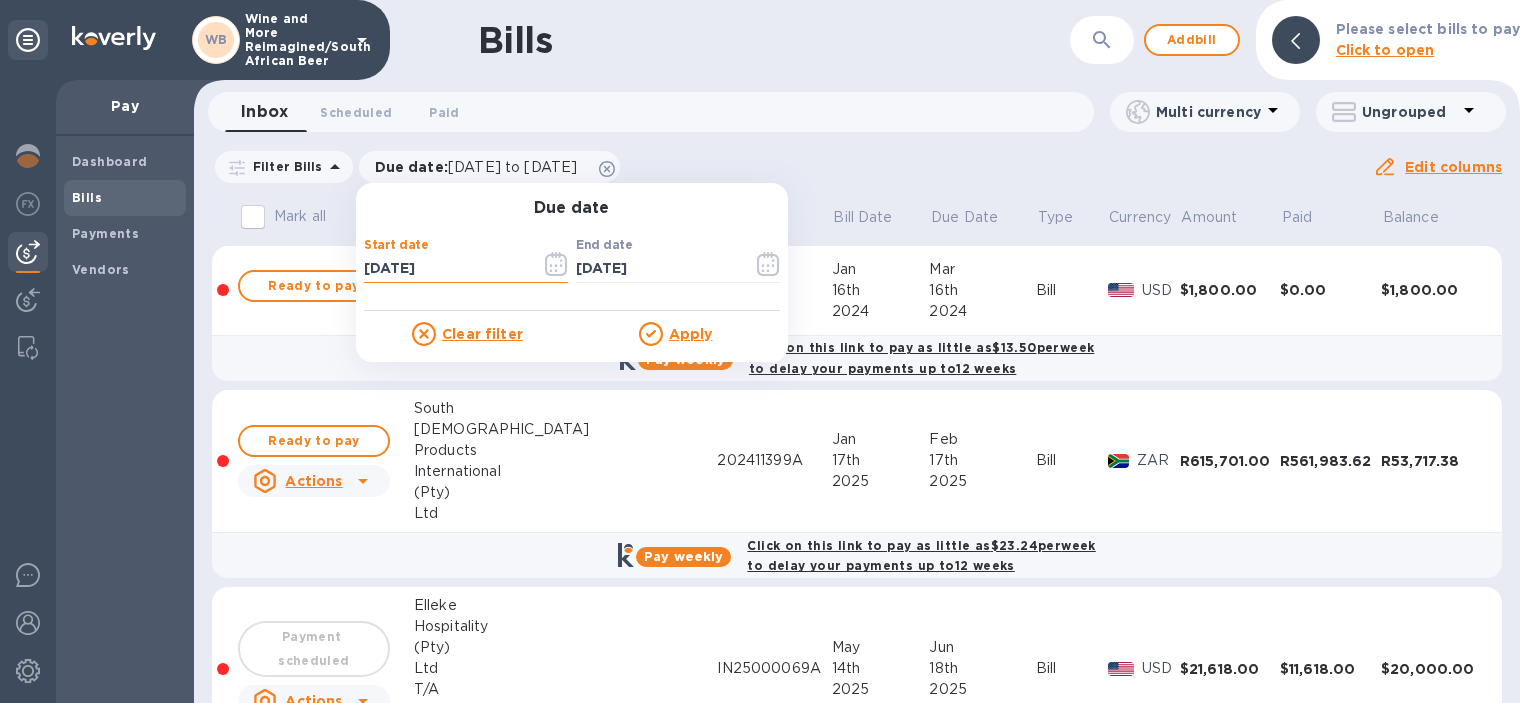 click on "[DATE]" at bounding box center [444, 269] 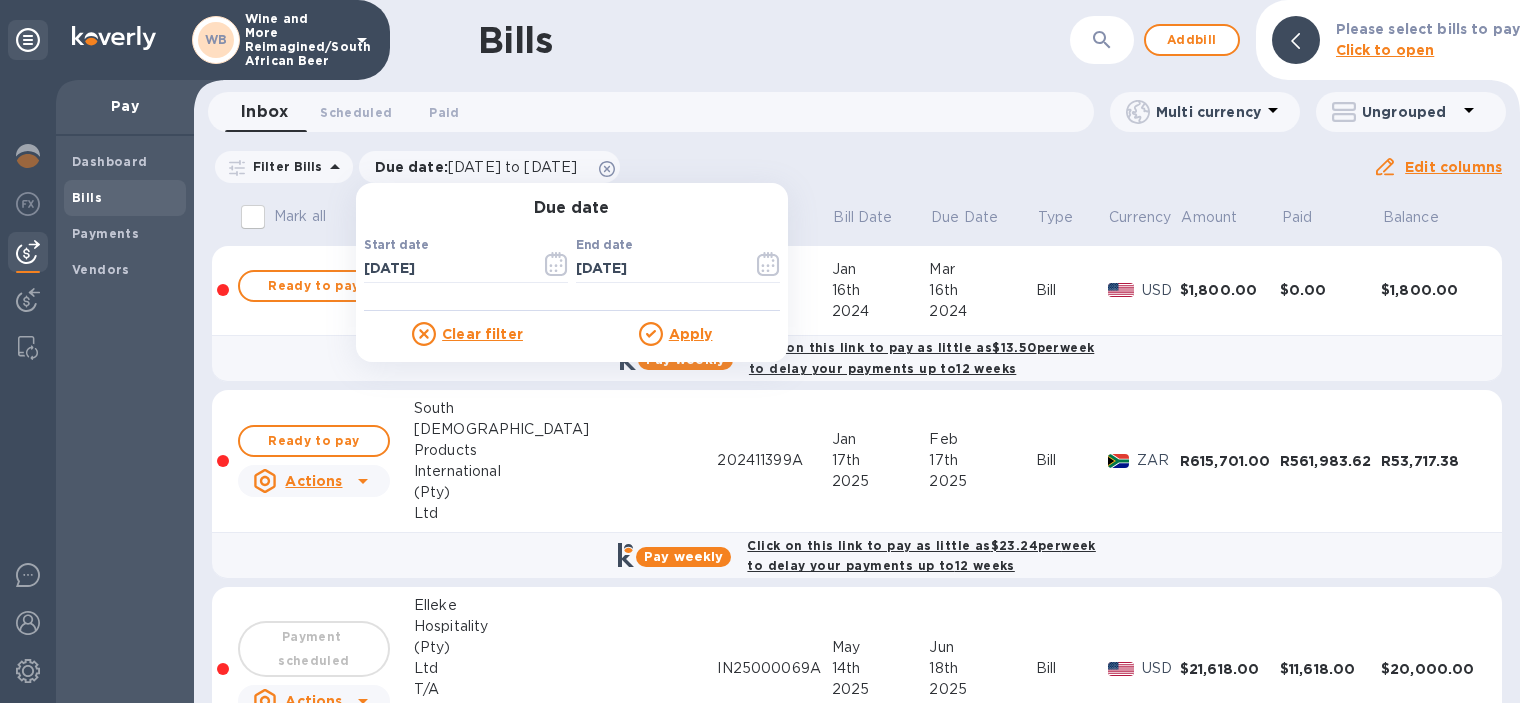 click on "Apply" at bounding box center [691, 334] 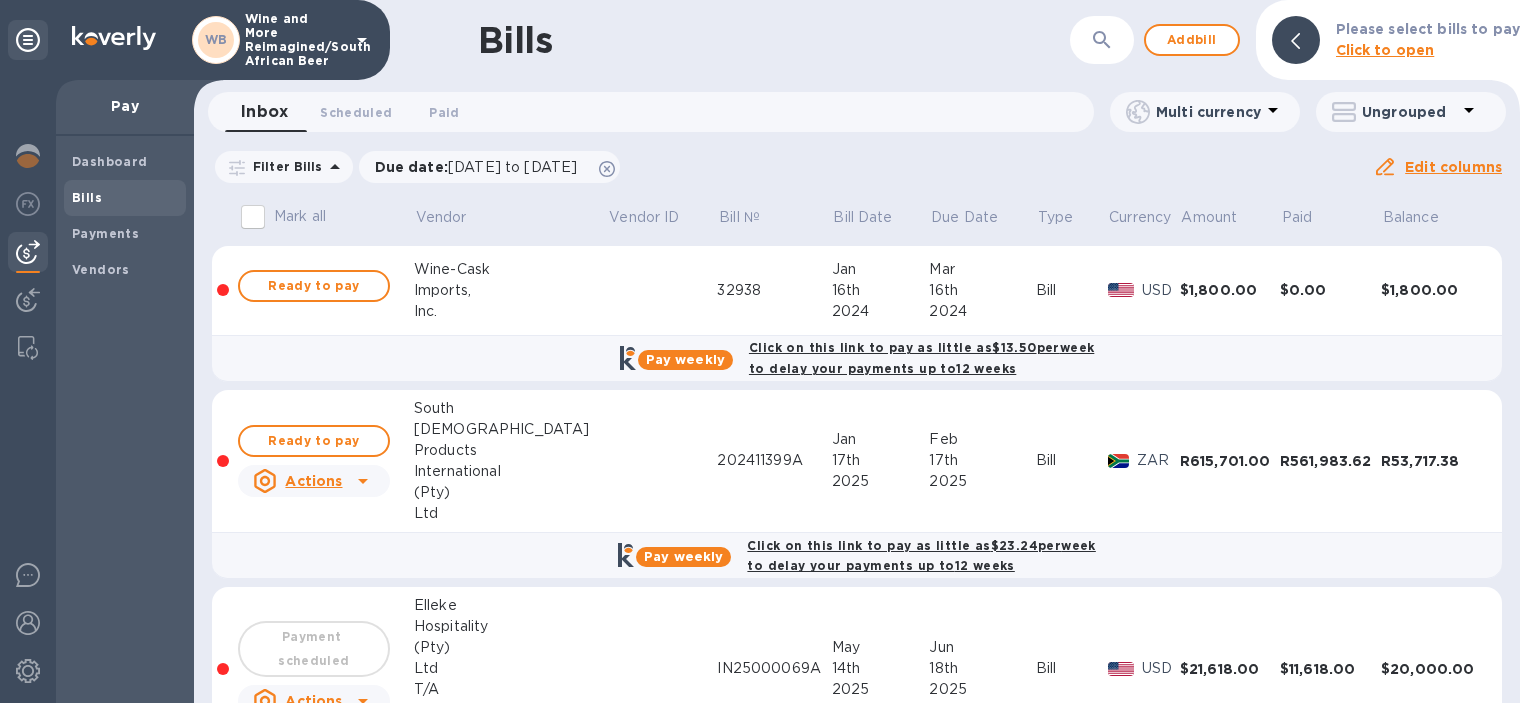 click on "R615,701.00" at bounding box center (1230, 461) 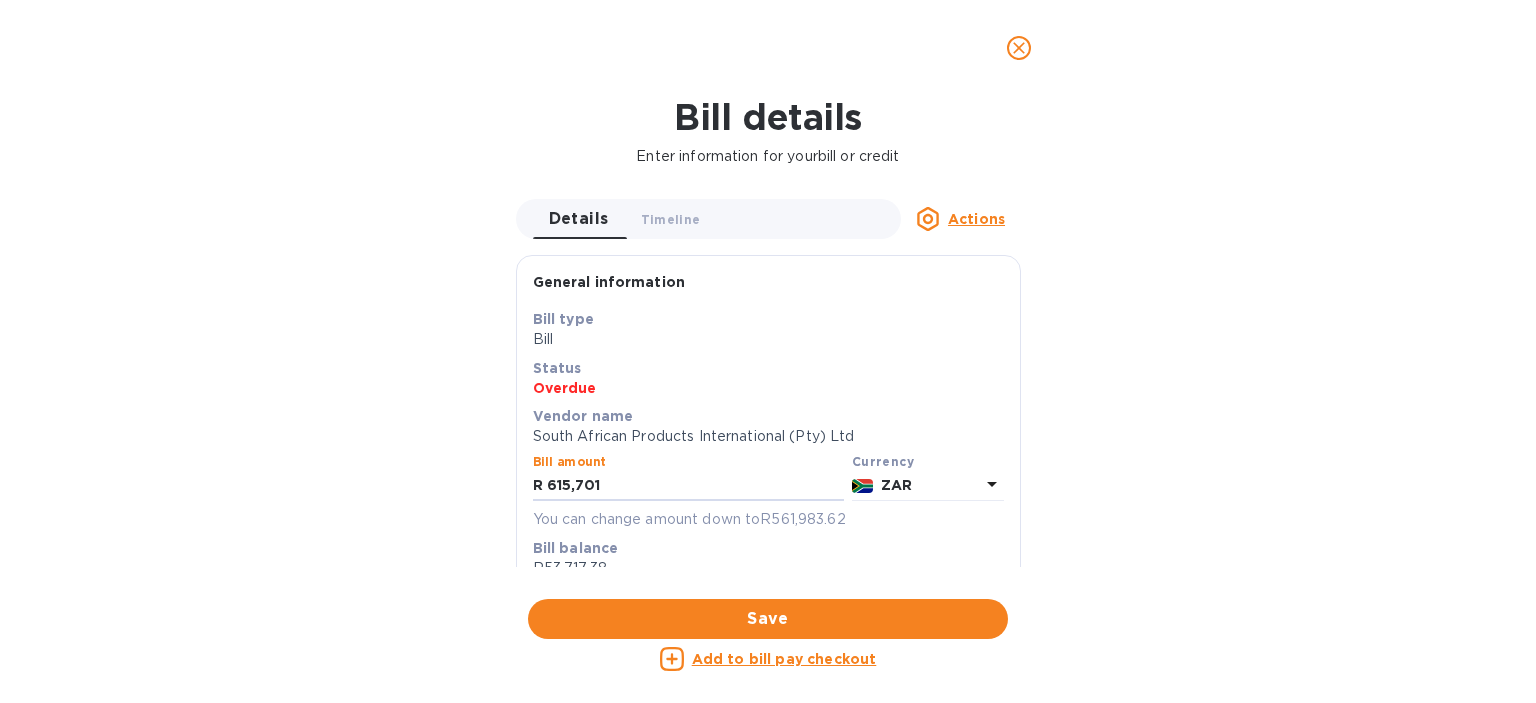 drag, startPoint x: 624, startPoint y: 490, endPoint x: 471, endPoint y: 481, distance: 153.26448 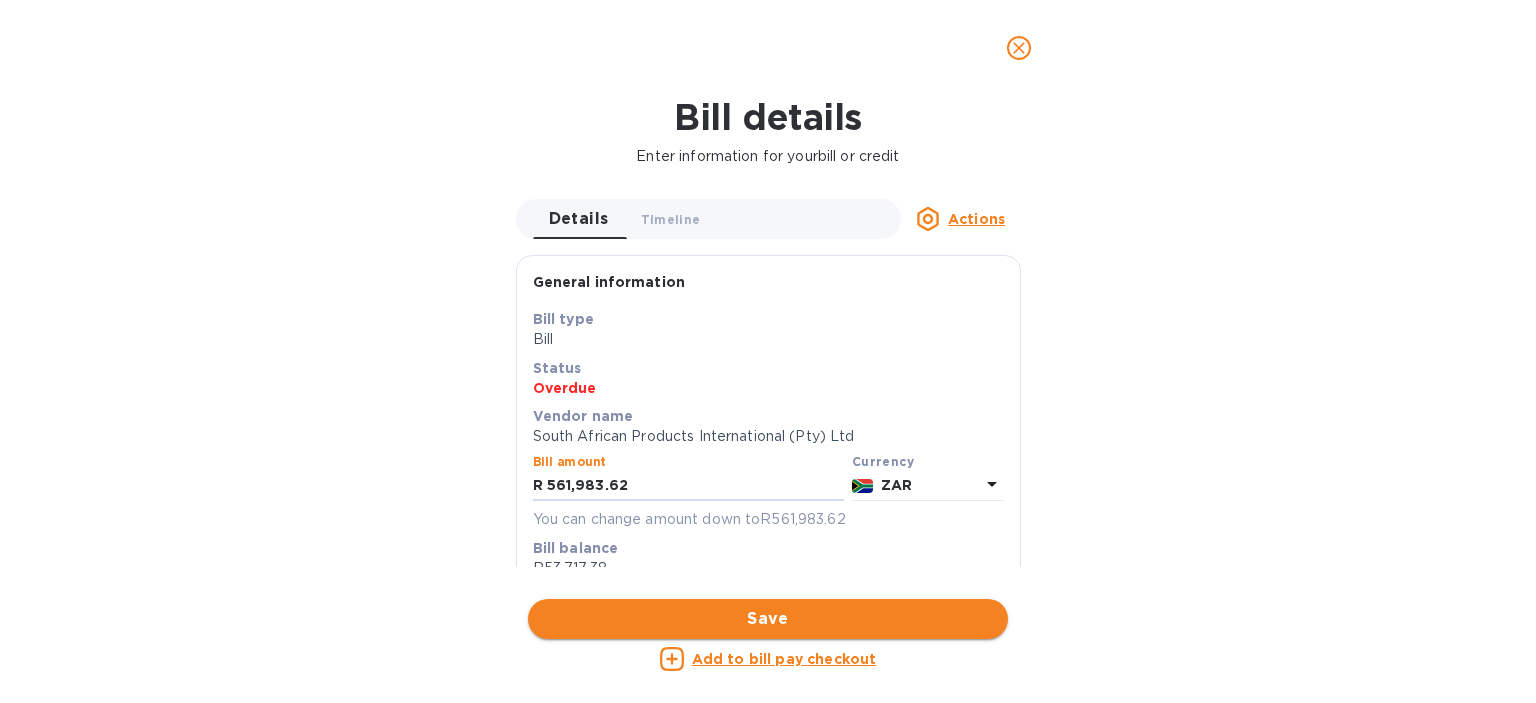 type on "561,983.62" 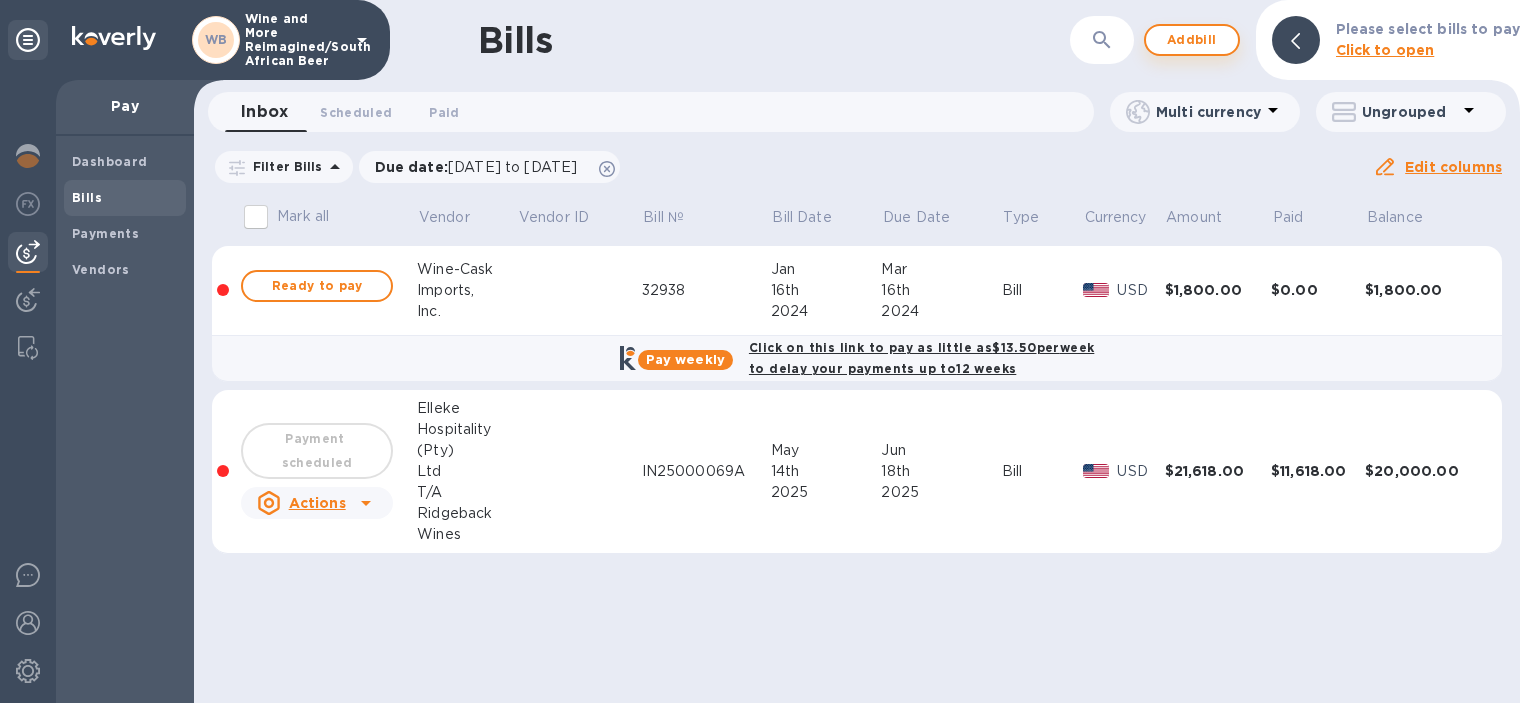 click on "Add   bill" at bounding box center (1192, 40) 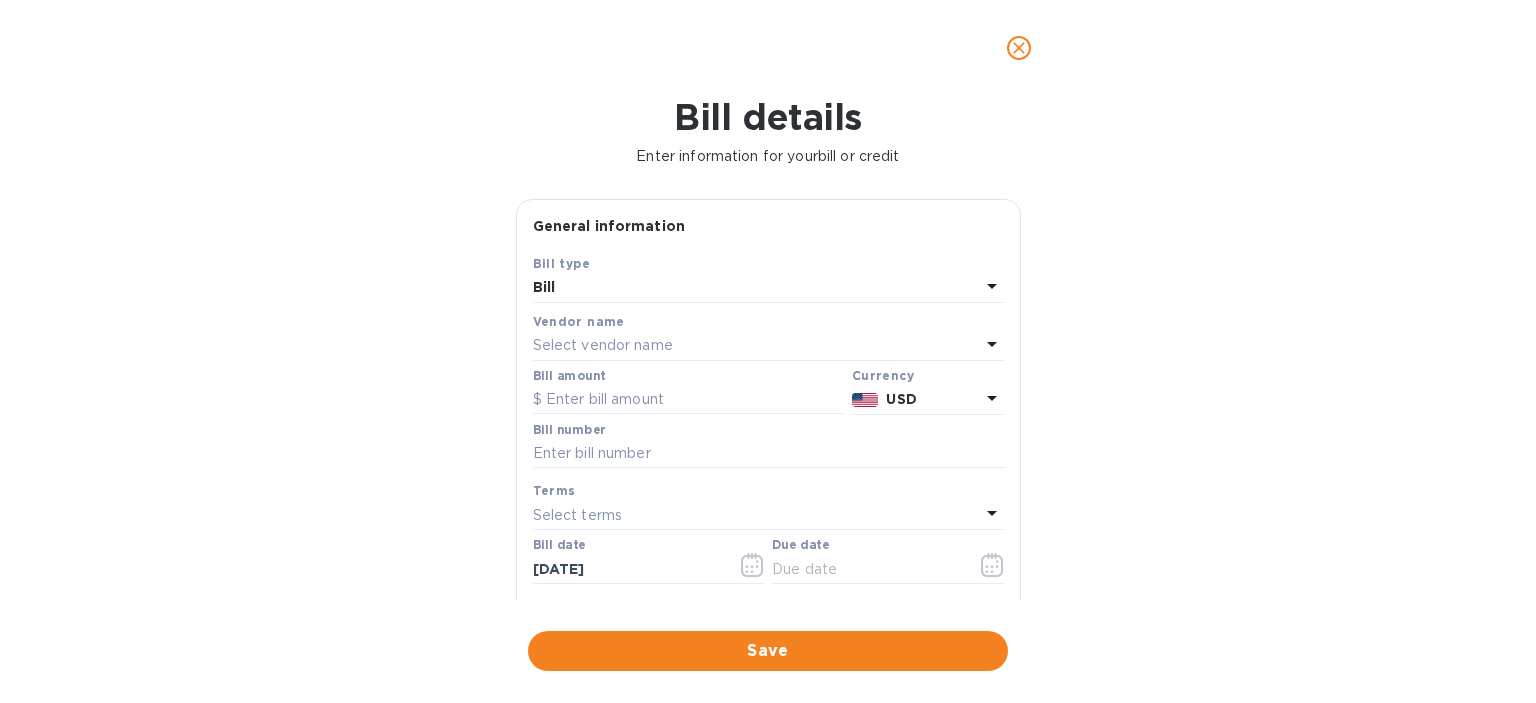 click on "Select vendor name" at bounding box center (603, 345) 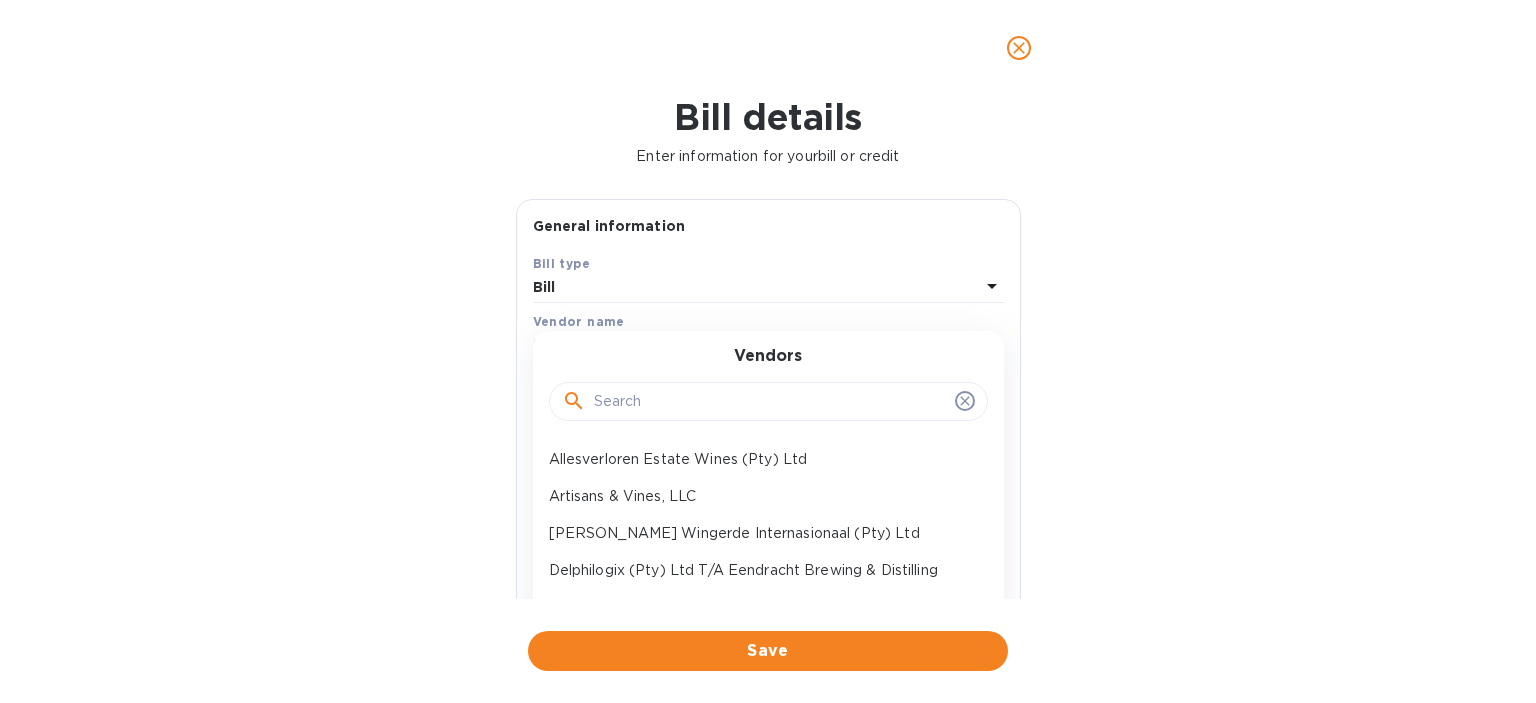 click at bounding box center (770, 402) 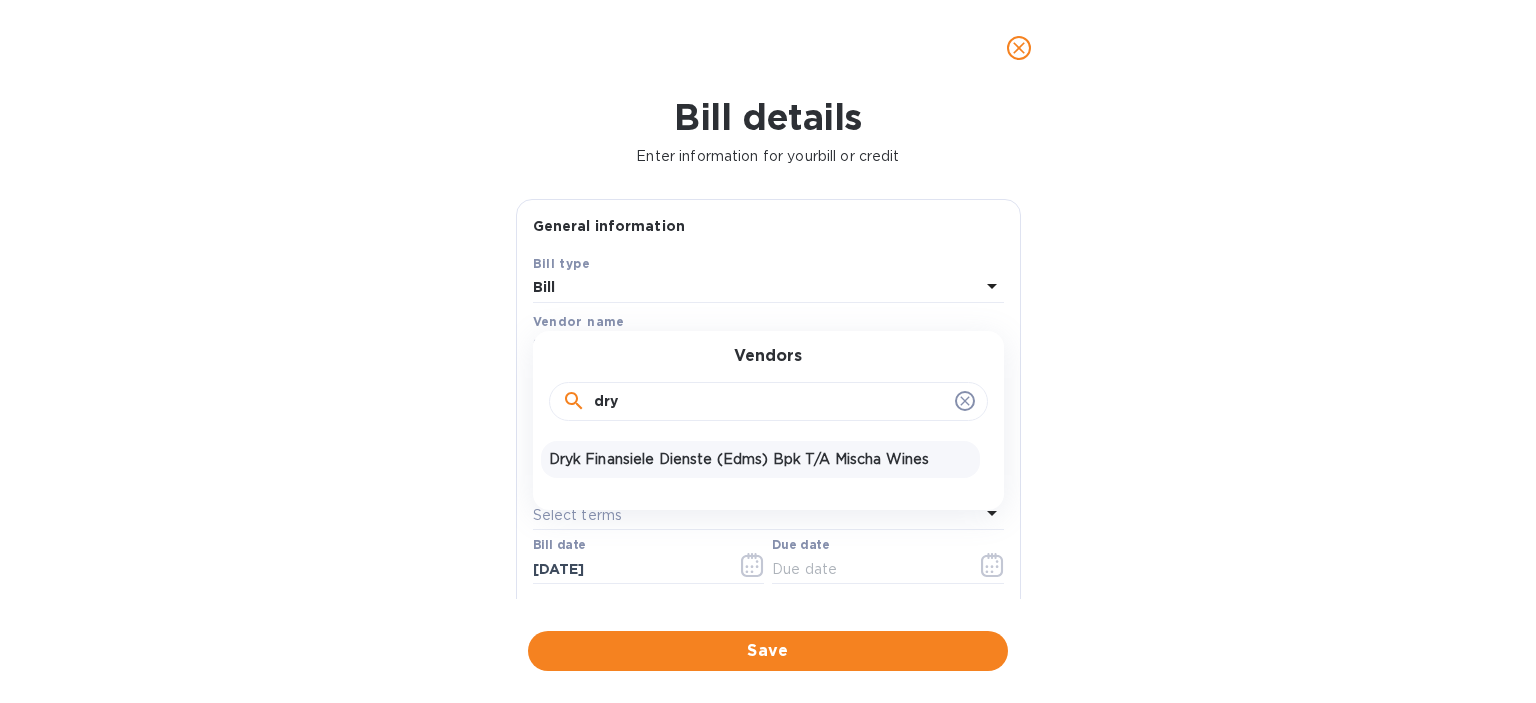 type on "dry" 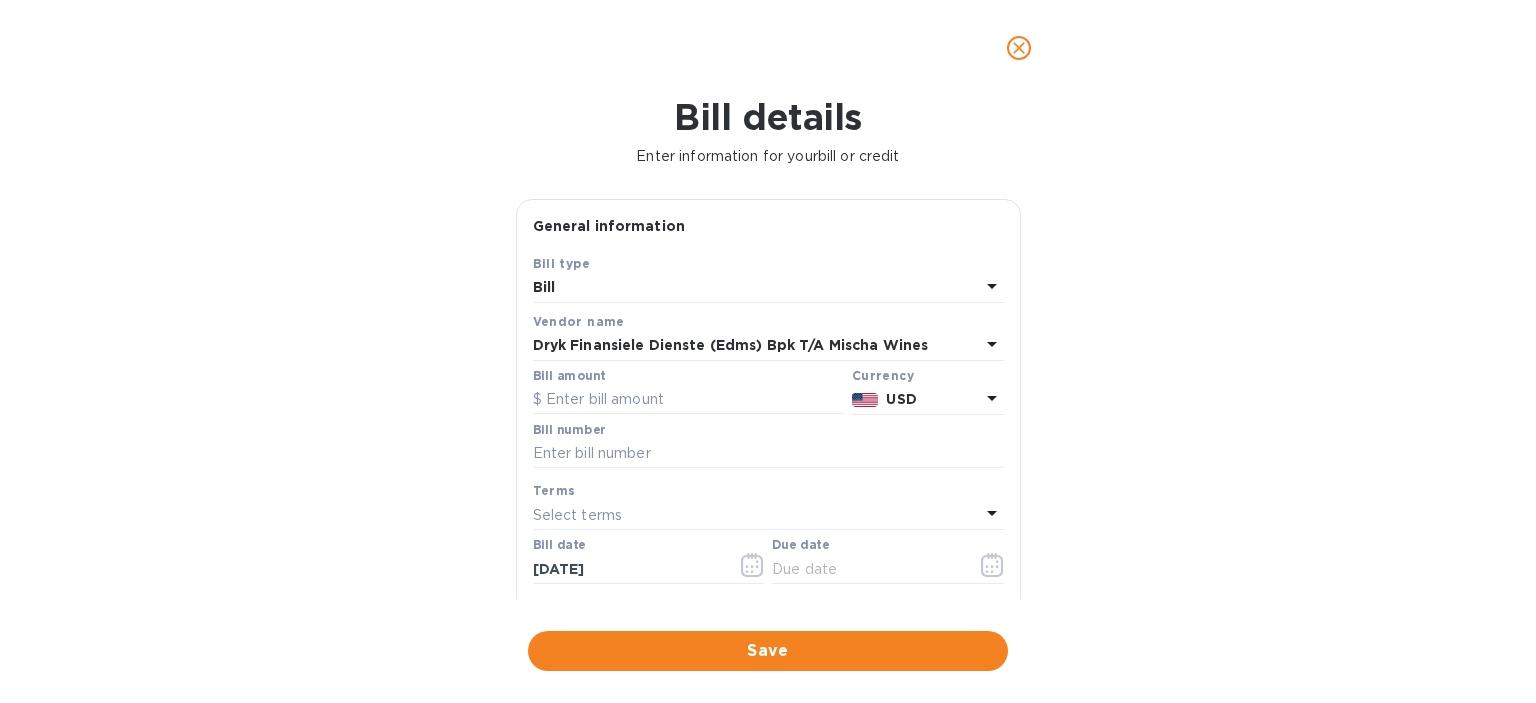 click 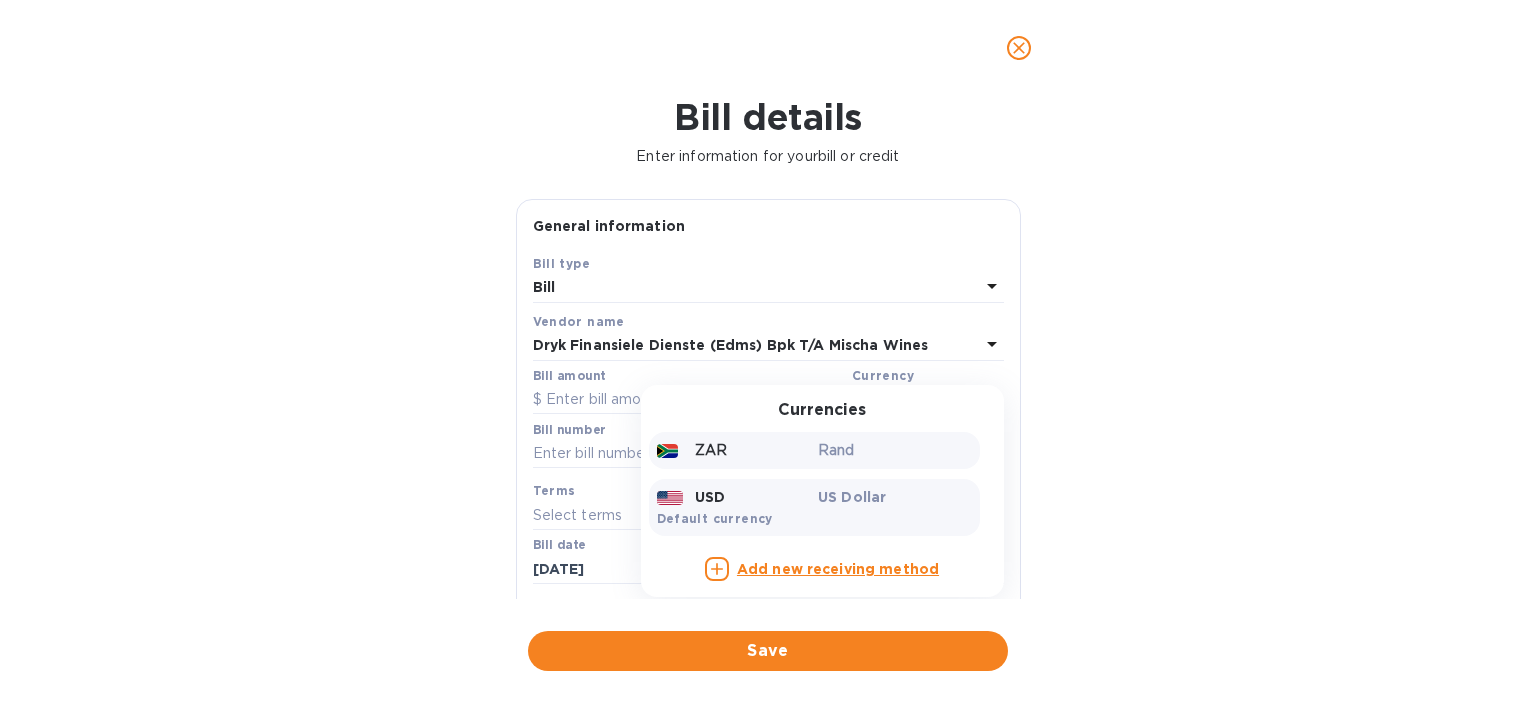 click on "ZAR" at bounding box center [734, 450] 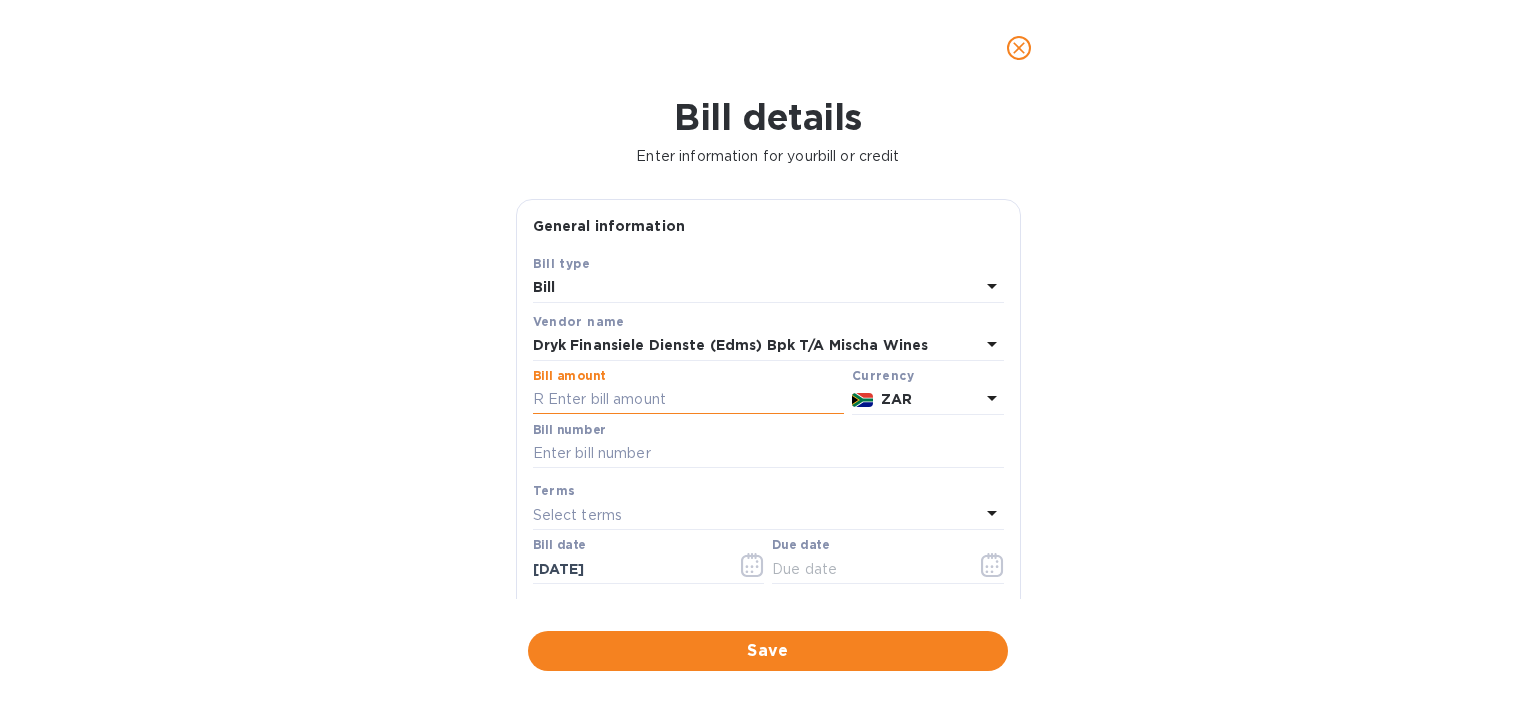 click at bounding box center [688, 400] 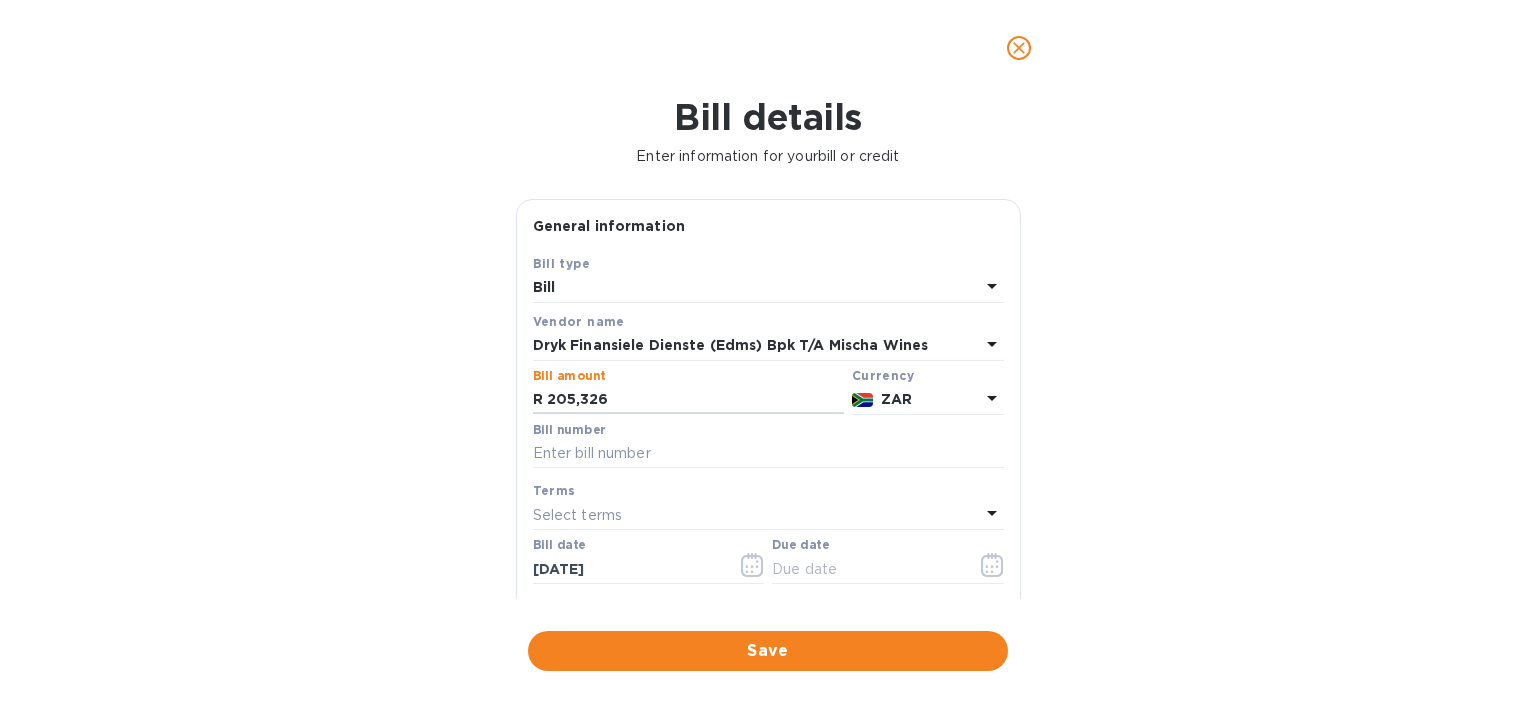type on "205,326" 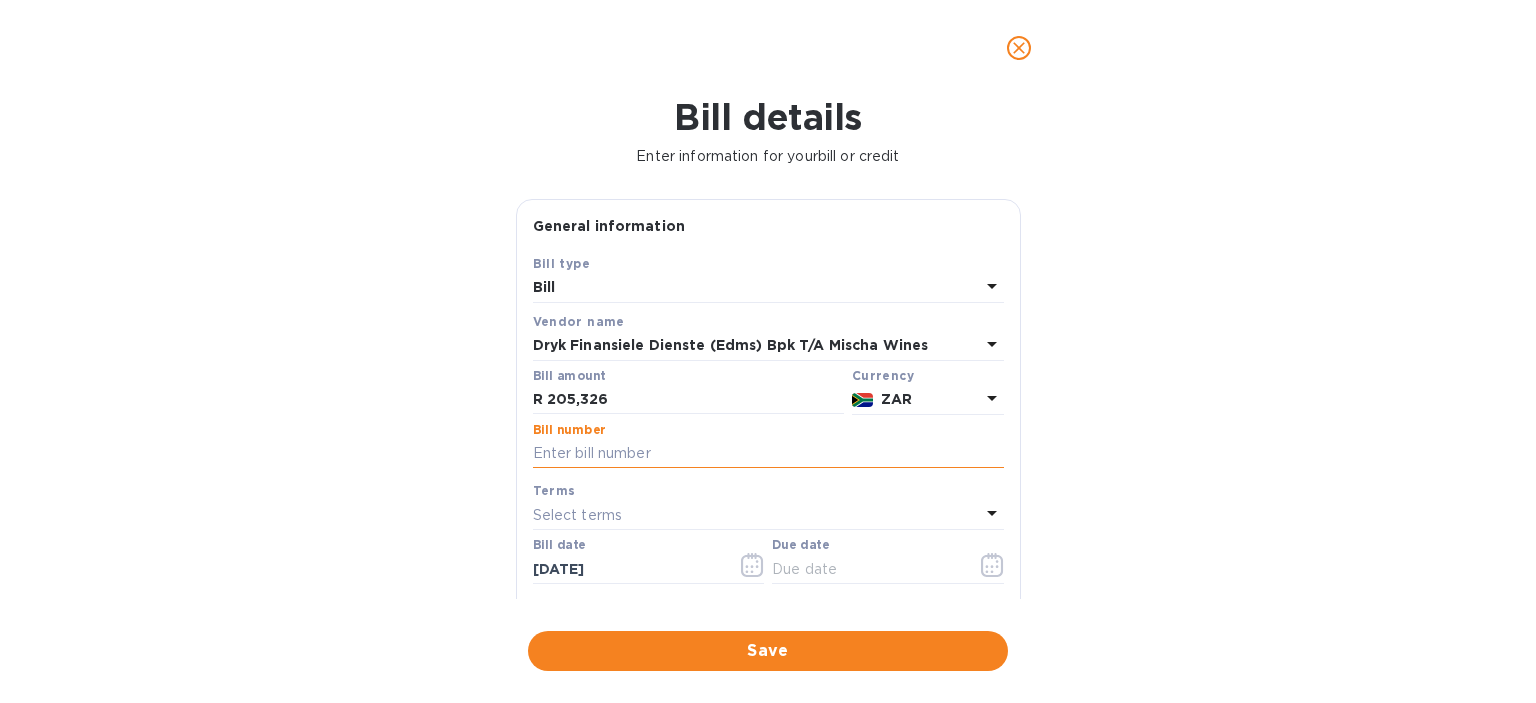 click at bounding box center [768, 454] 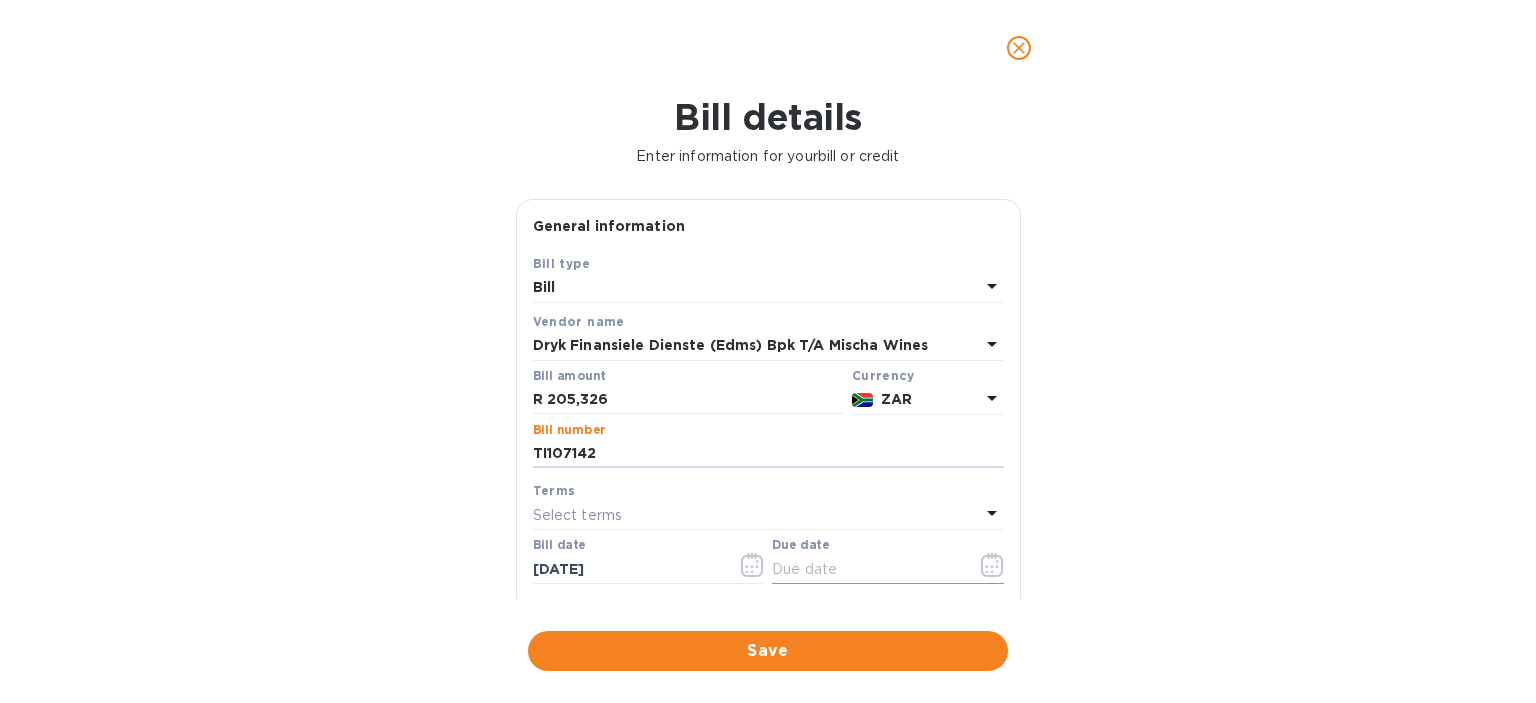 type on "TI107142" 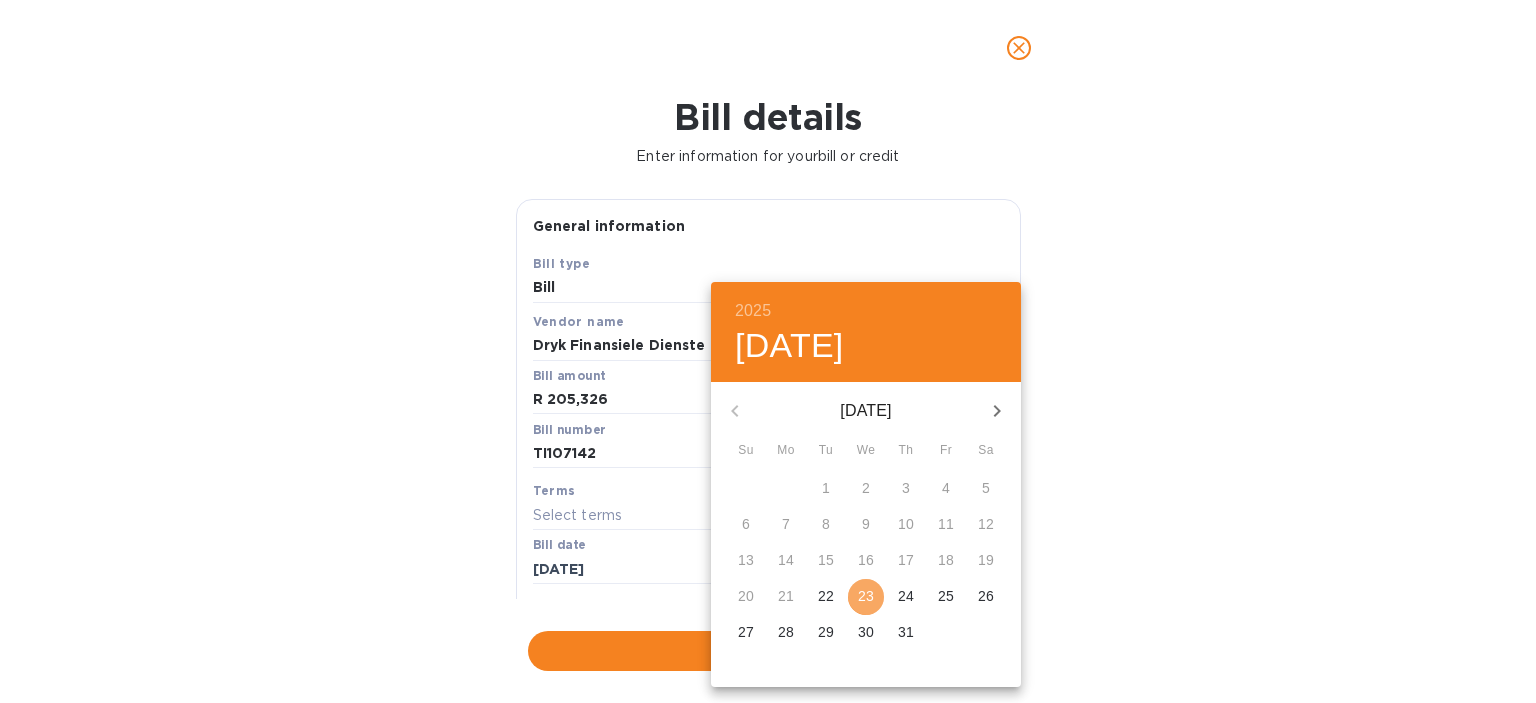 click on "23" at bounding box center [866, 596] 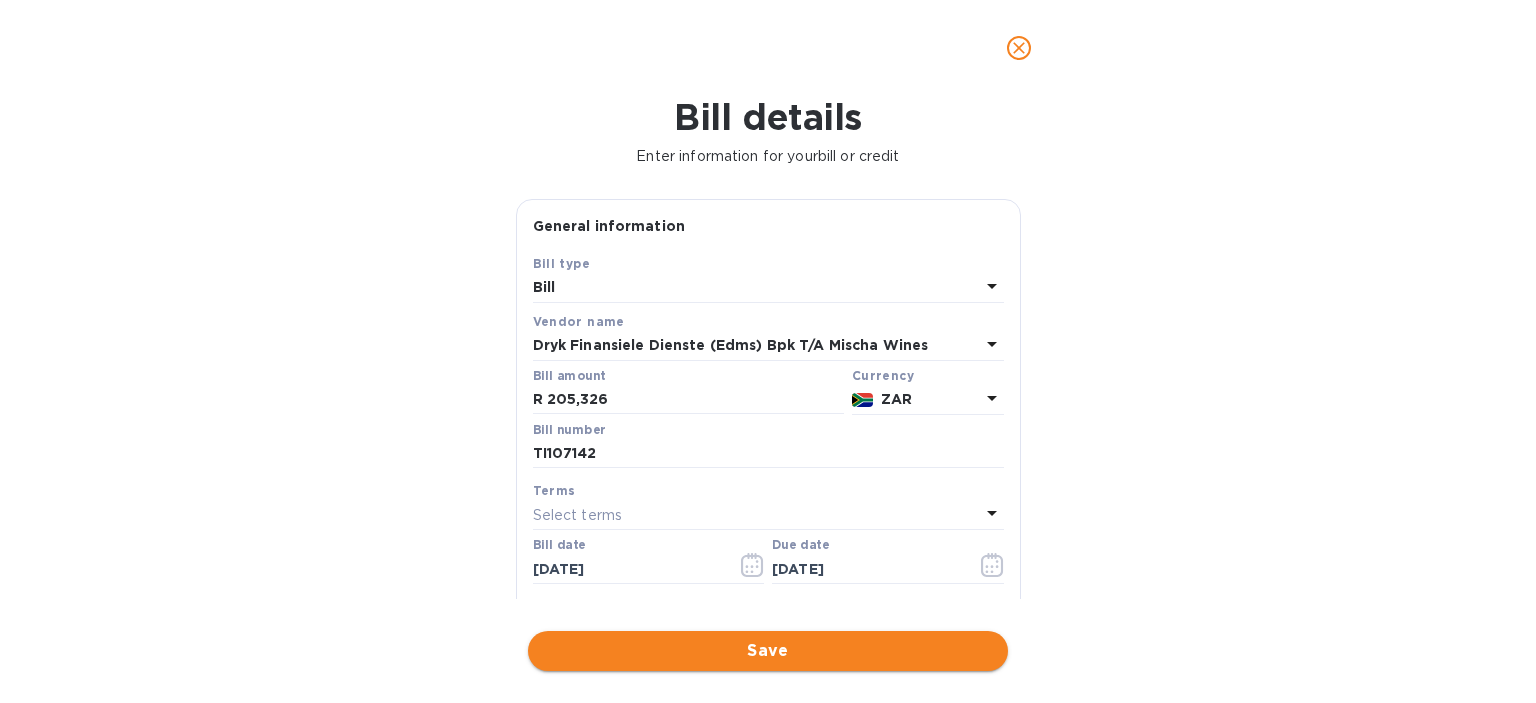 click on "Save" at bounding box center [768, 651] 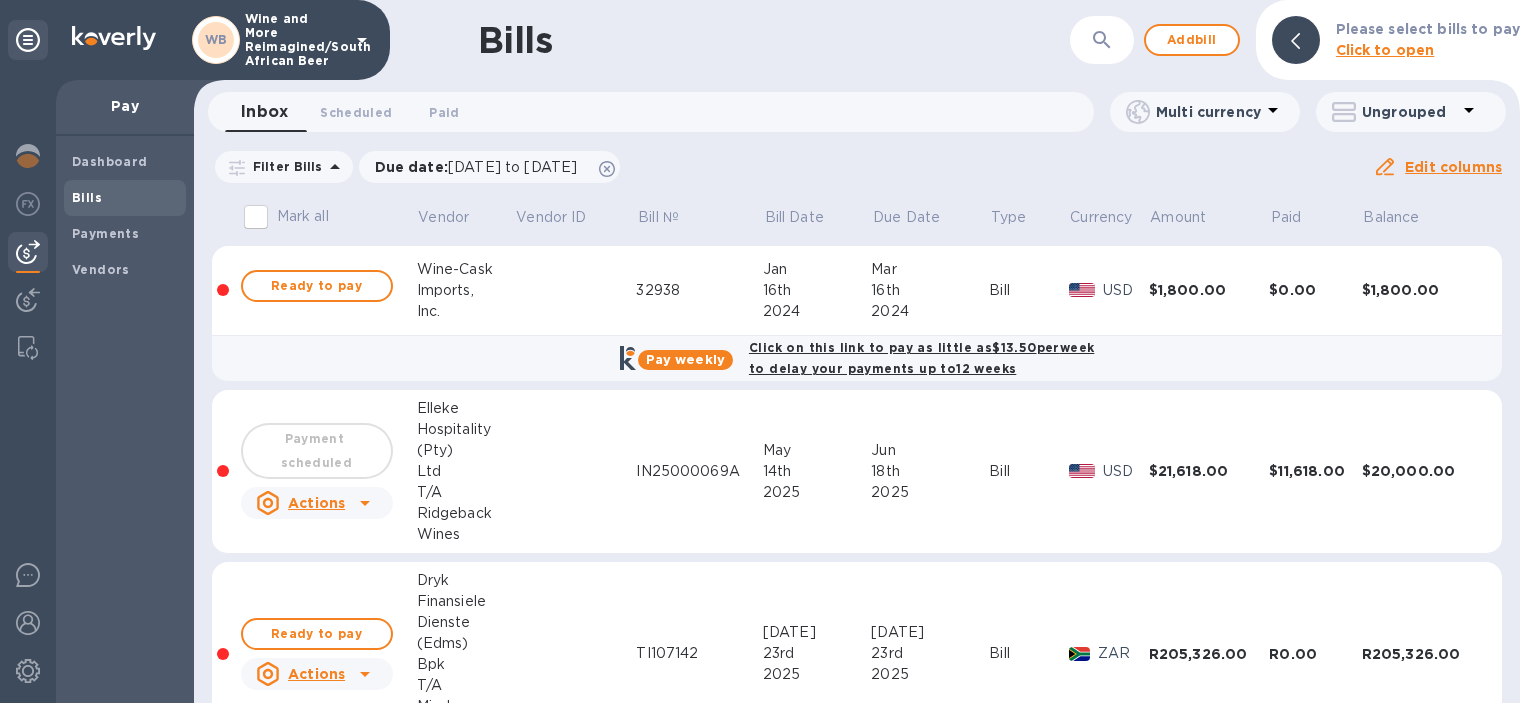 scroll, scrollTop: 114, scrollLeft: 0, axis: vertical 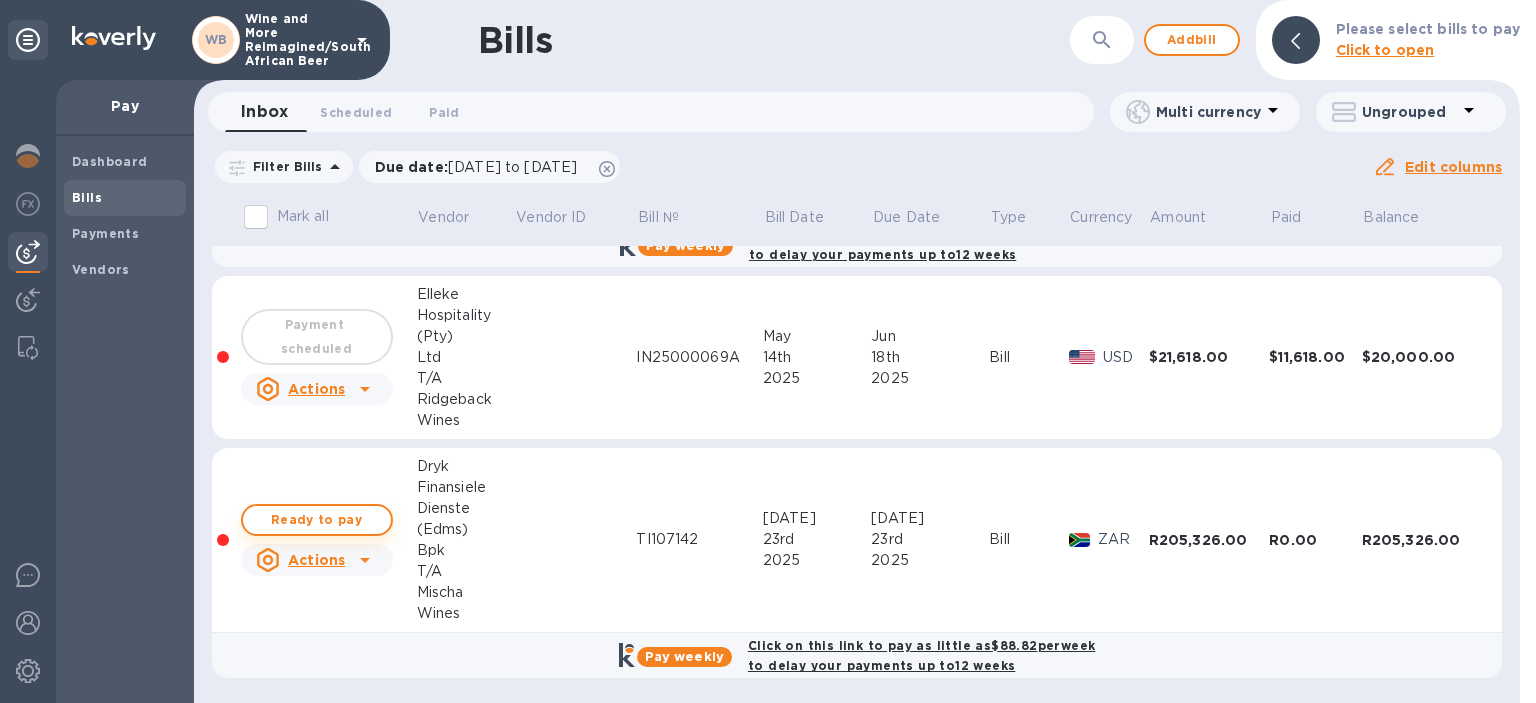 click on "Ready to pay" at bounding box center [317, 520] 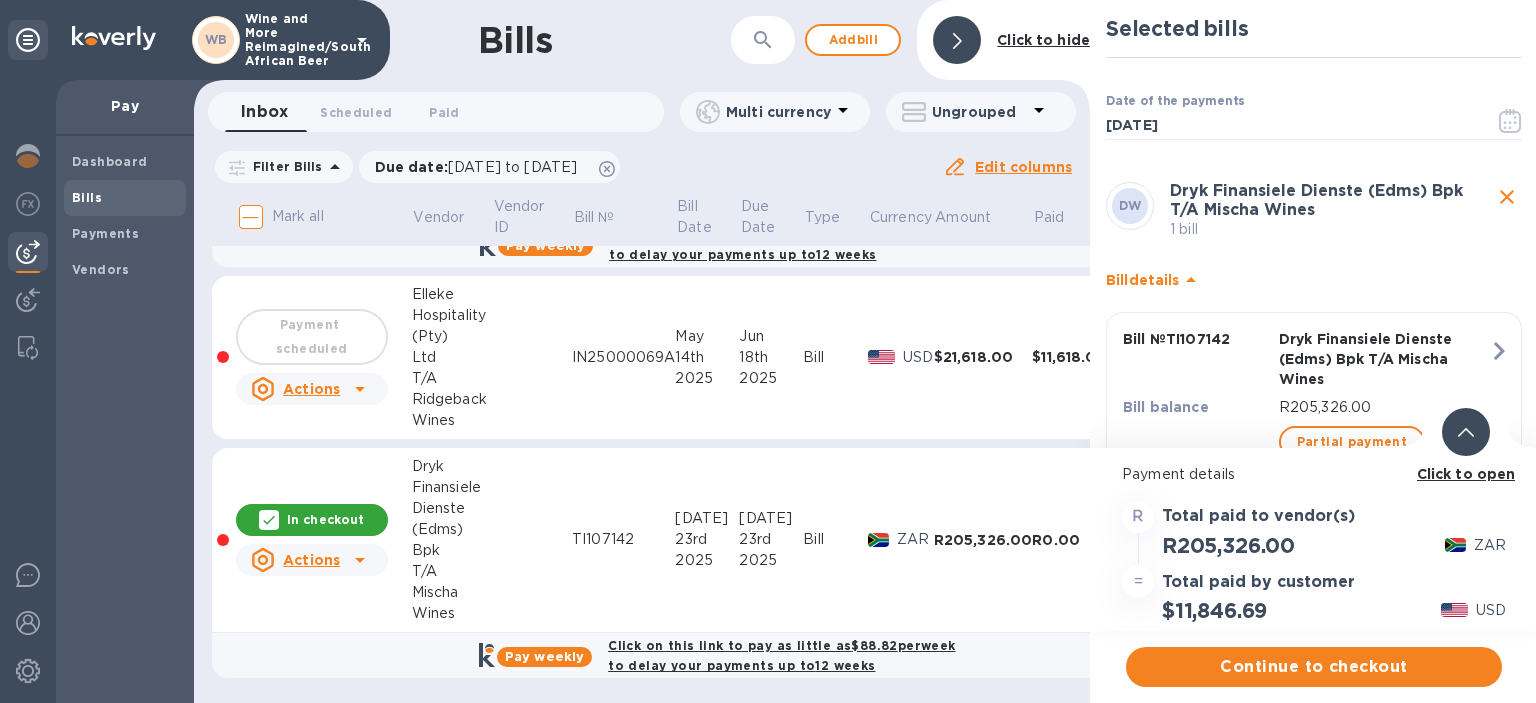 scroll, scrollTop: 68, scrollLeft: 0, axis: vertical 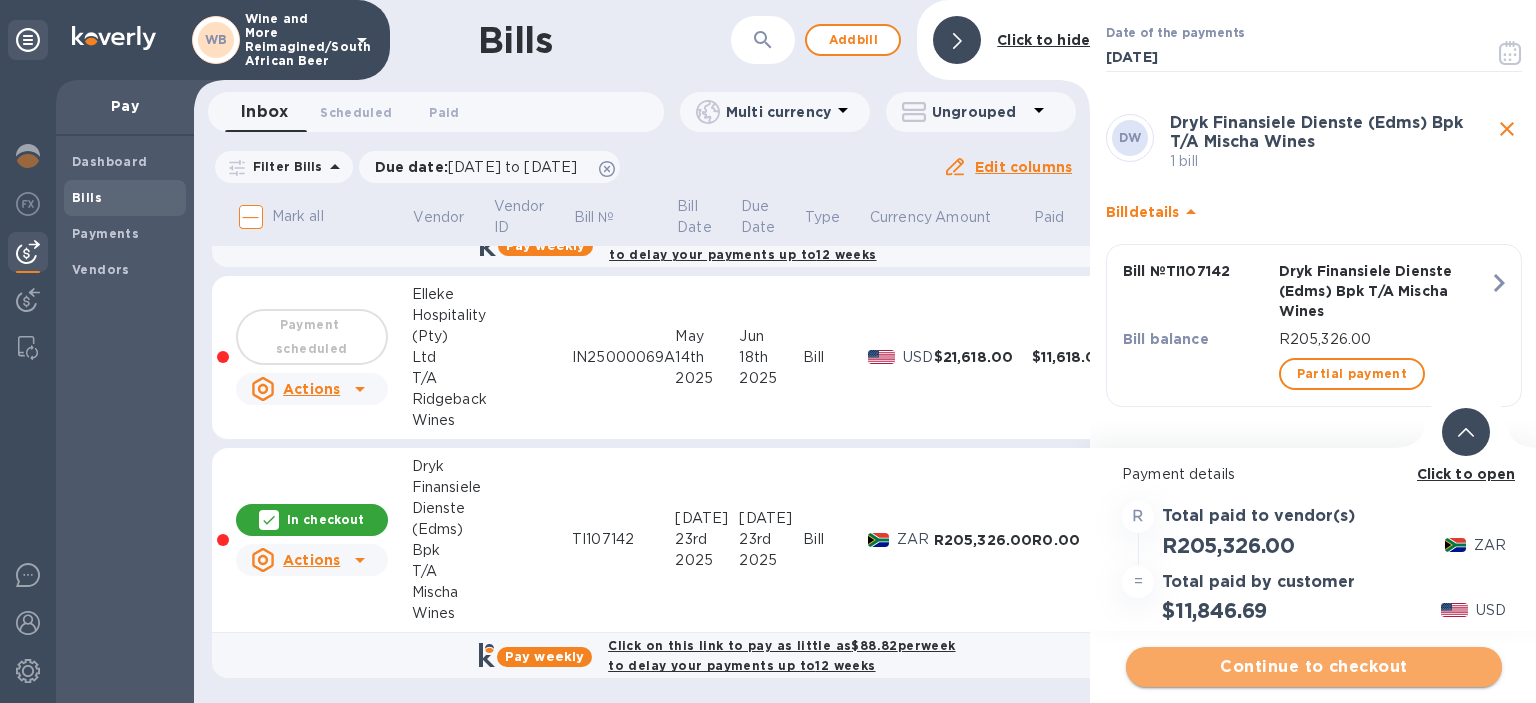 click on "Continue to checkout" at bounding box center [1314, 667] 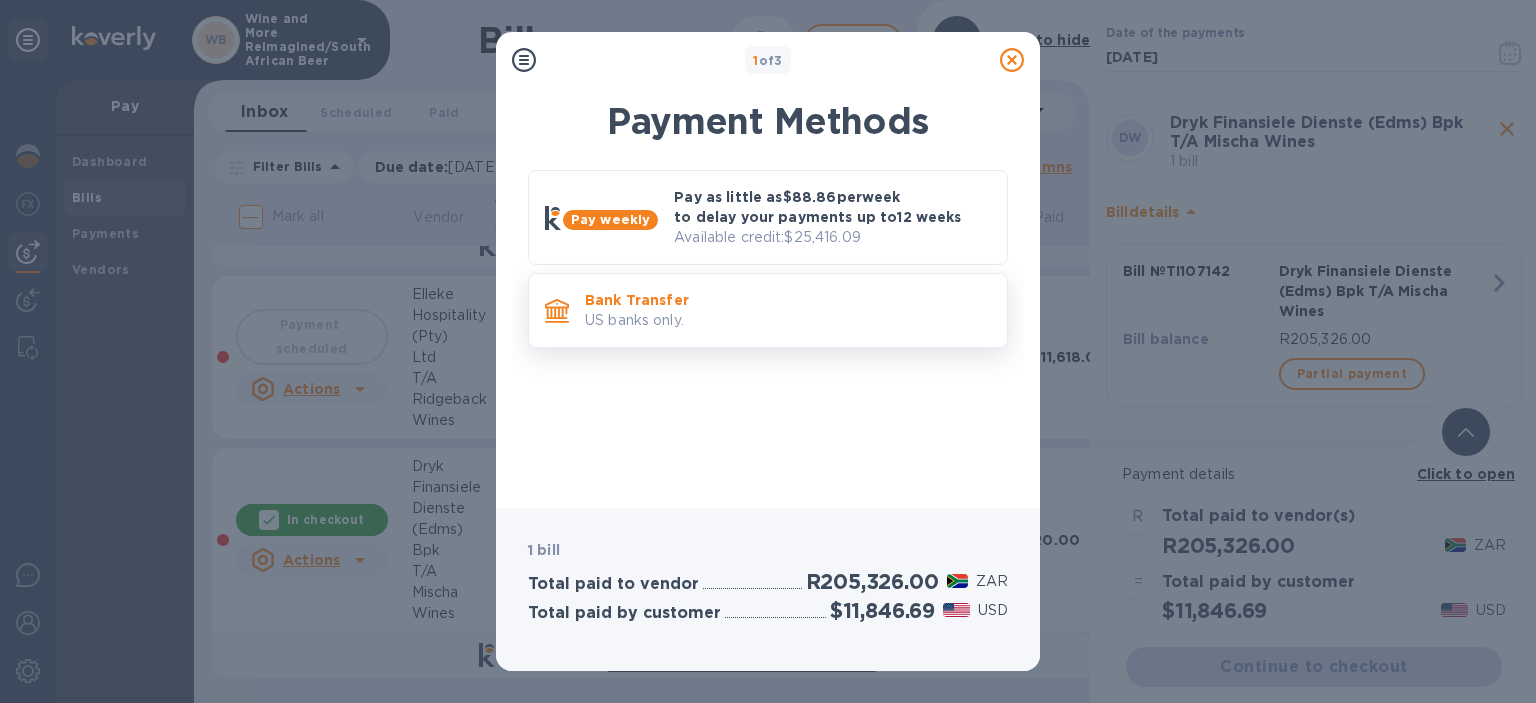 click on "Bank Transfer" at bounding box center (788, 300) 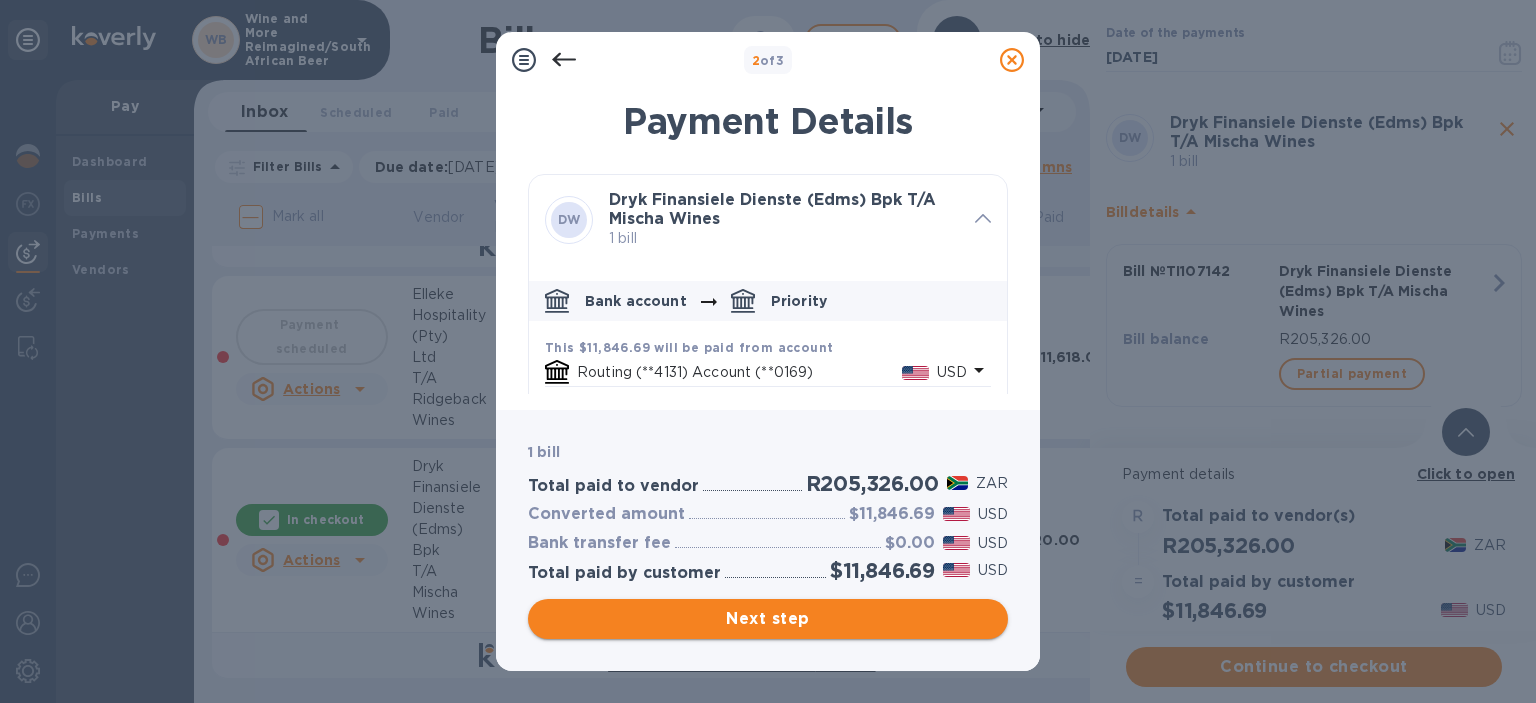 click on "Next step" at bounding box center [768, 619] 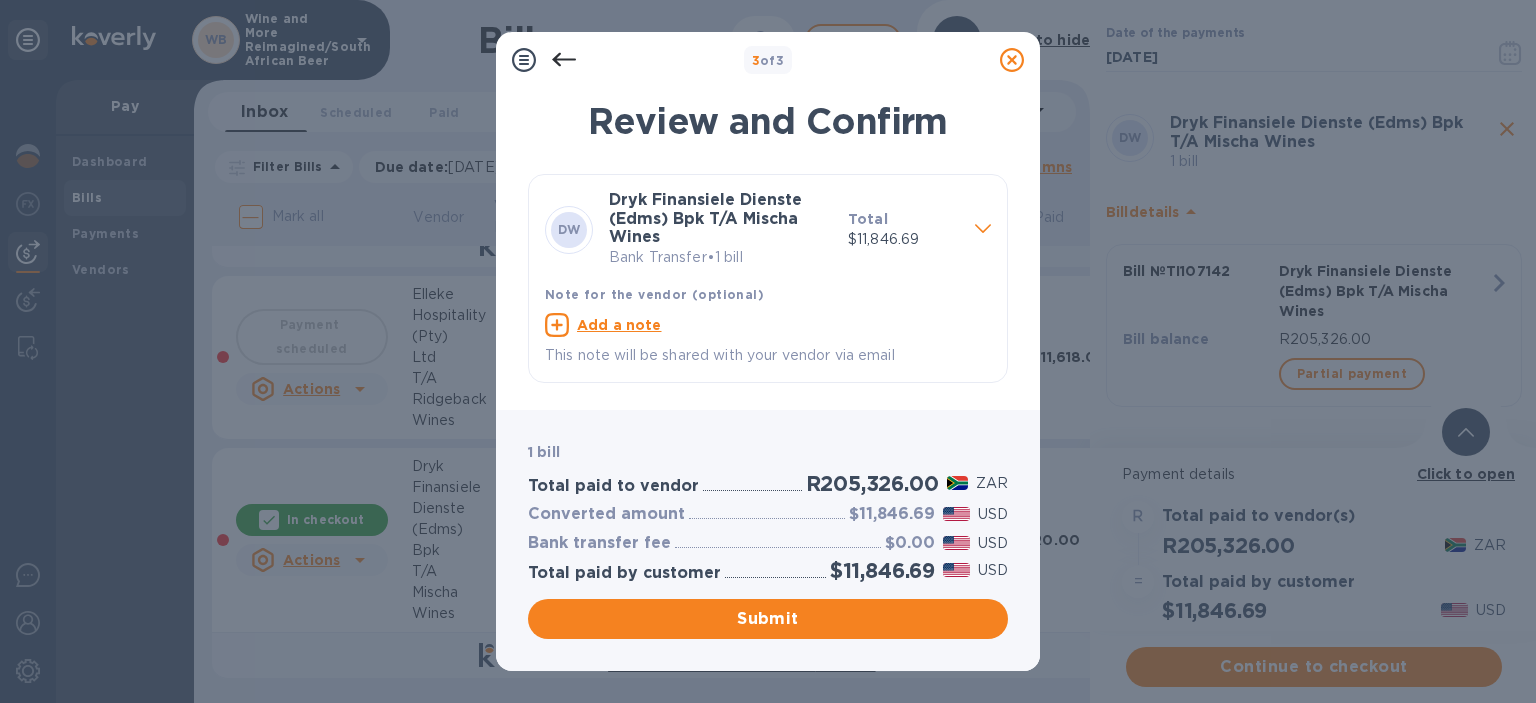click on "Dryk Finansiele Dienste (Edms) Bpk T/A Mischa Wines" at bounding box center (705, 218) 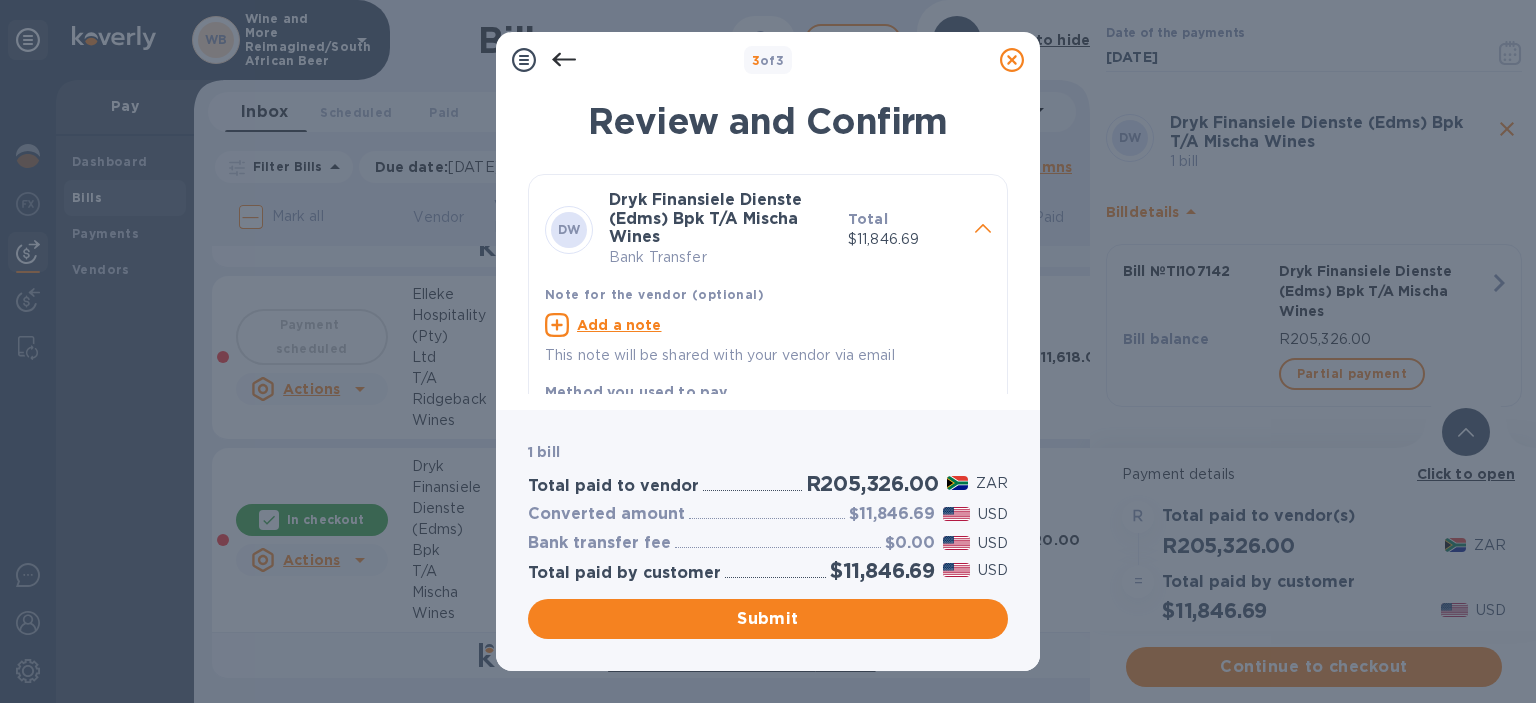 click at bounding box center [983, 226] 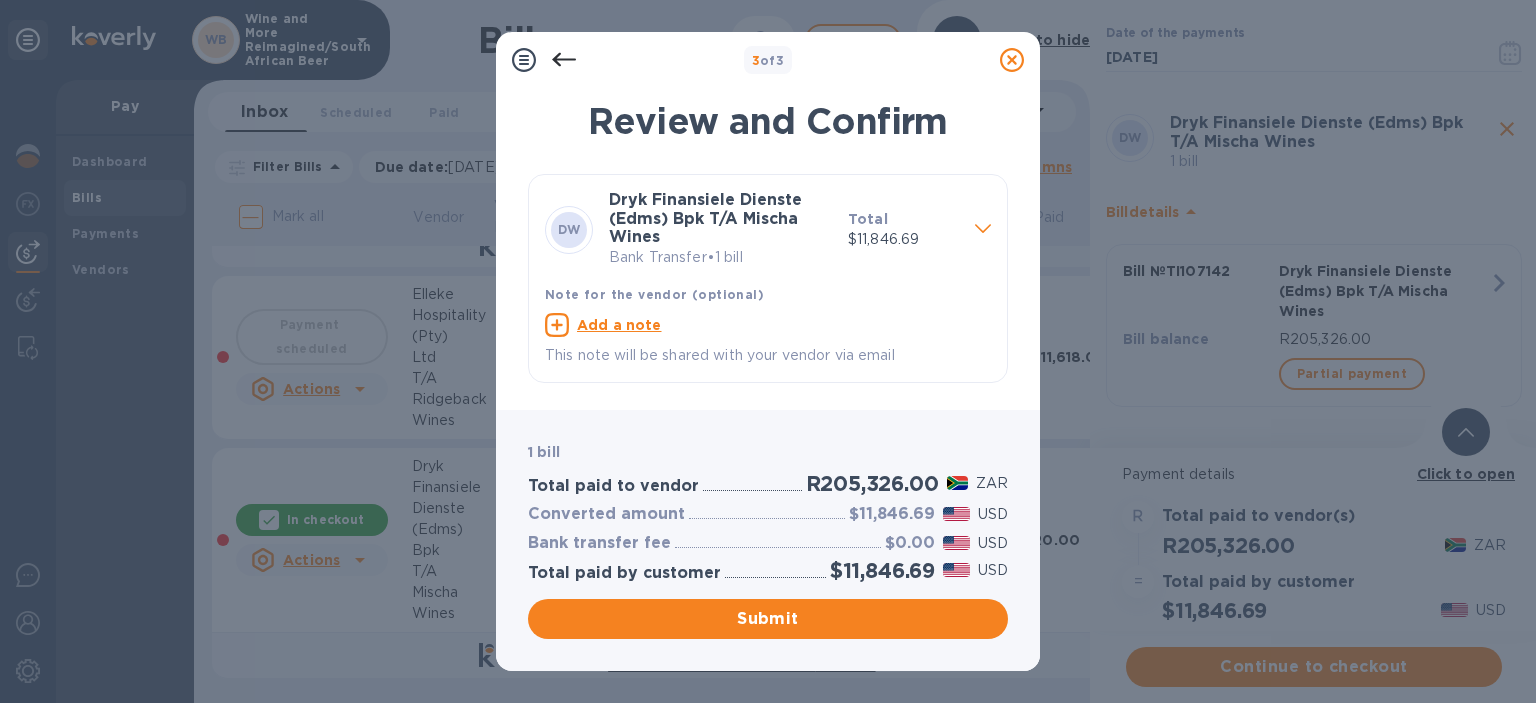 click 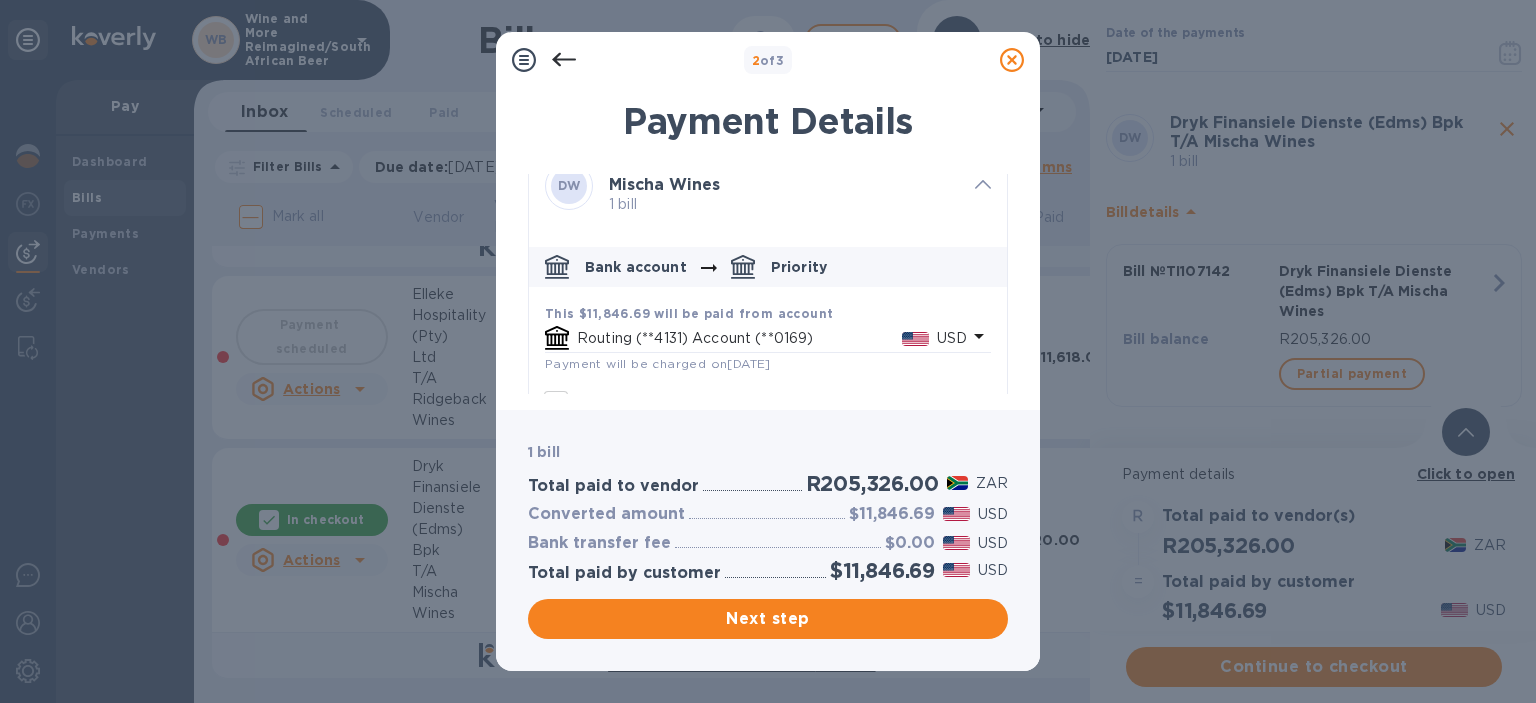 scroll, scrollTop: 0, scrollLeft: 0, axis: both 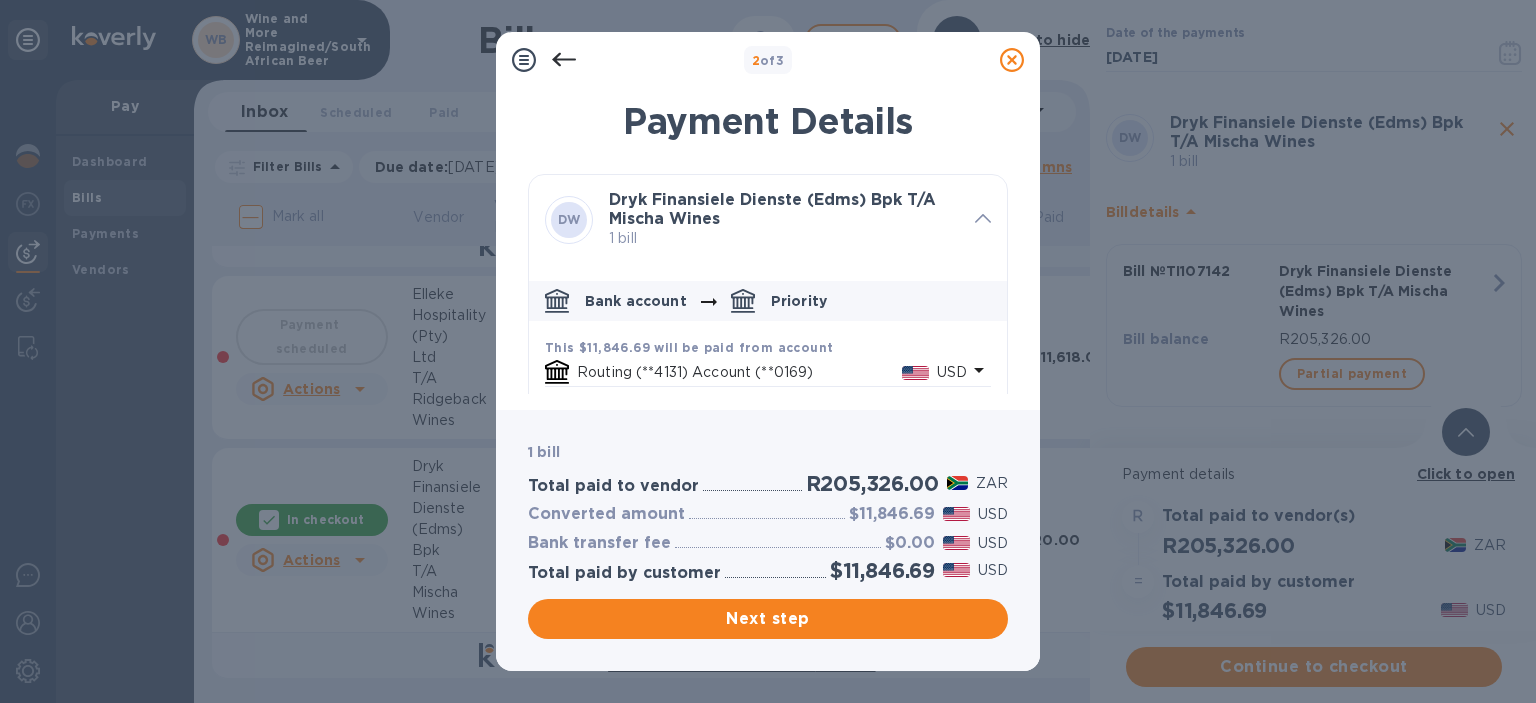 click on "Dryk Finansiele Dienste (Edms) Bpk T/A Mischa Wines" at bounding box center [772, 209] 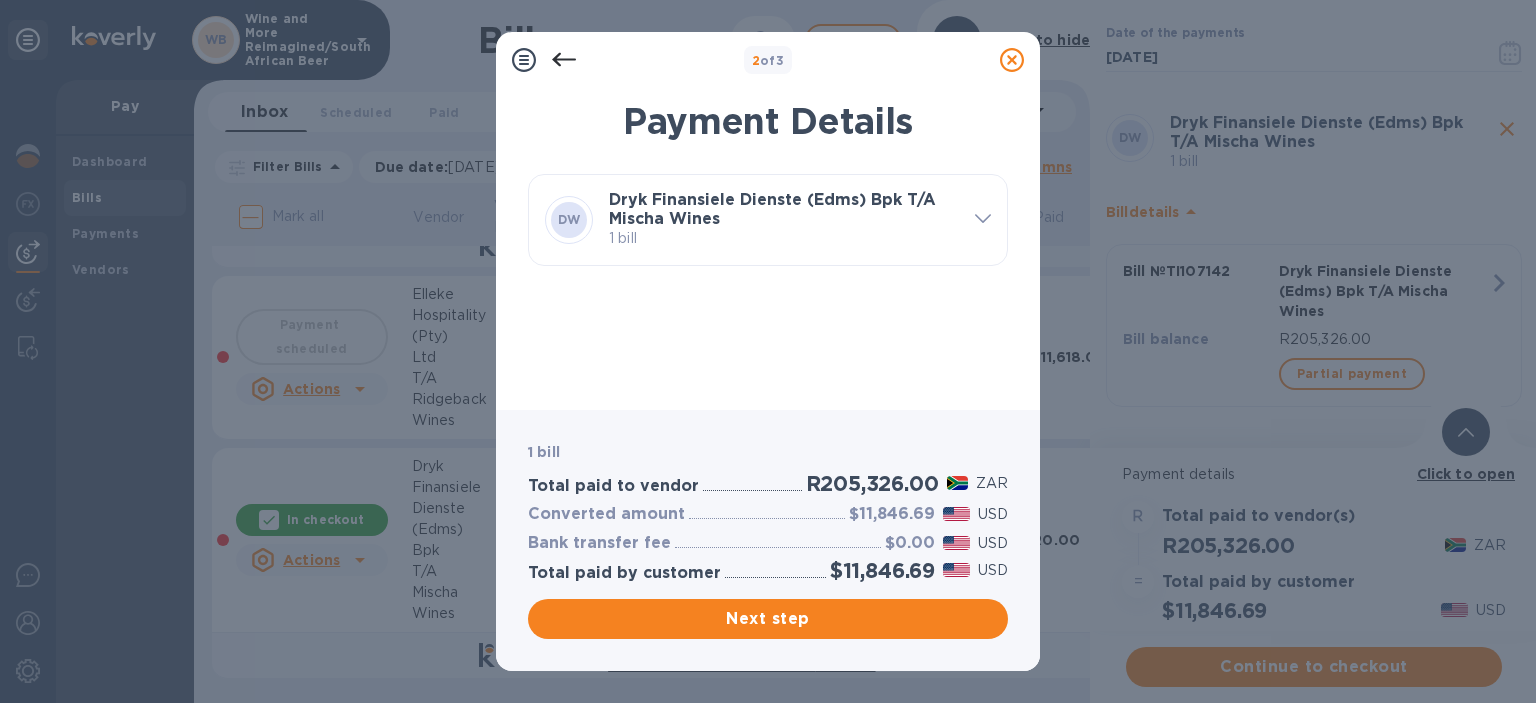 click on "Dryk Finansiele Dienste (Edms) Bpk T/A Mischa Wines" at bounding box center (772, 209) 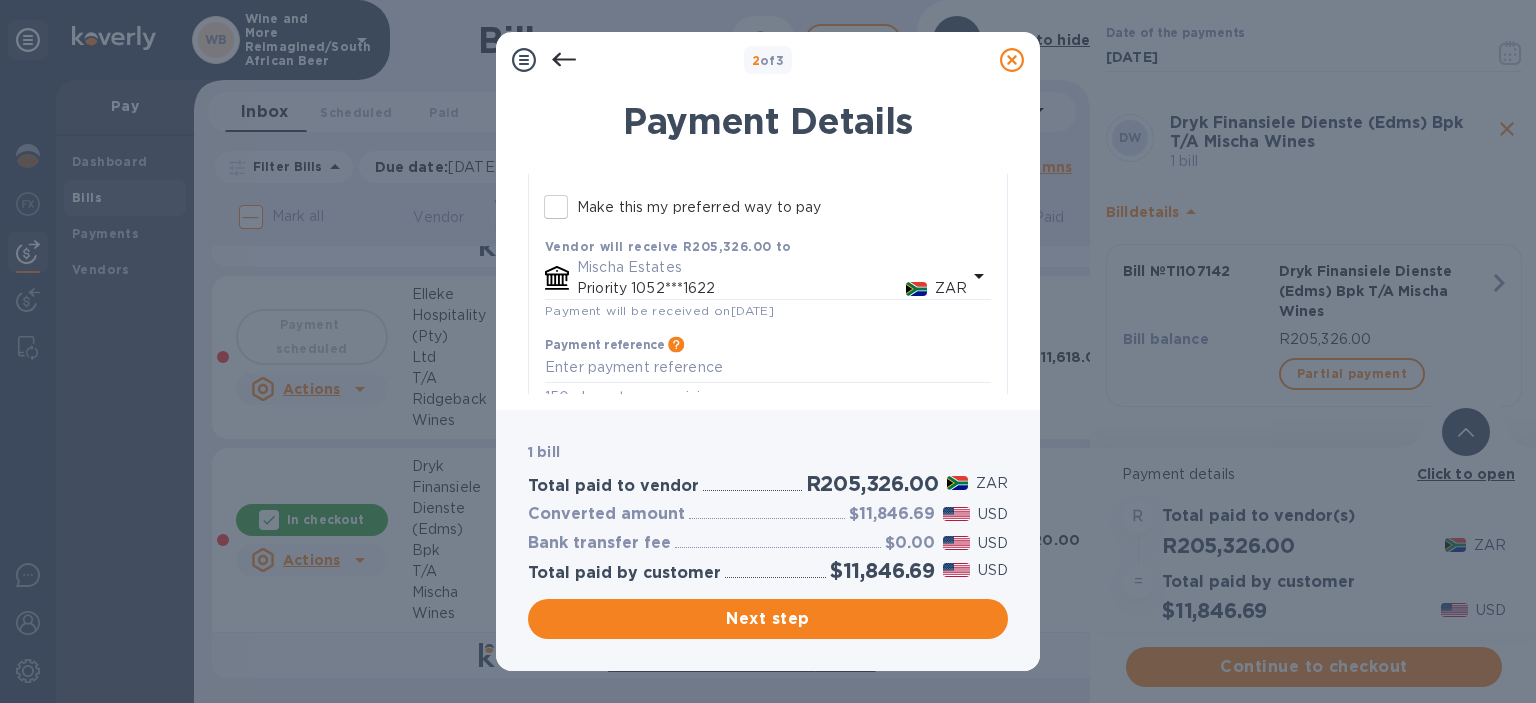 scroll, scrollTop: 263, scrollLeft: 0, axis: vertical 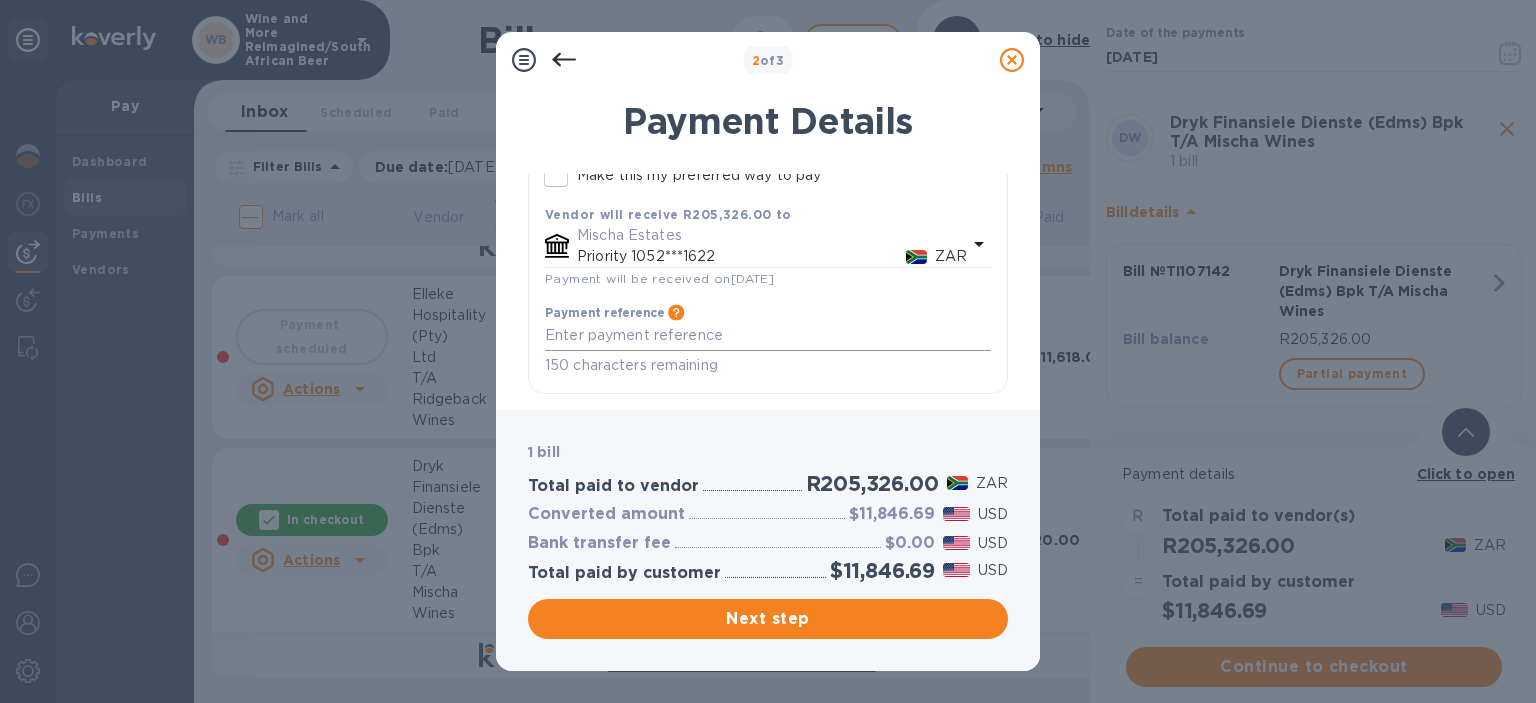 click at bounding box center (768, 335) 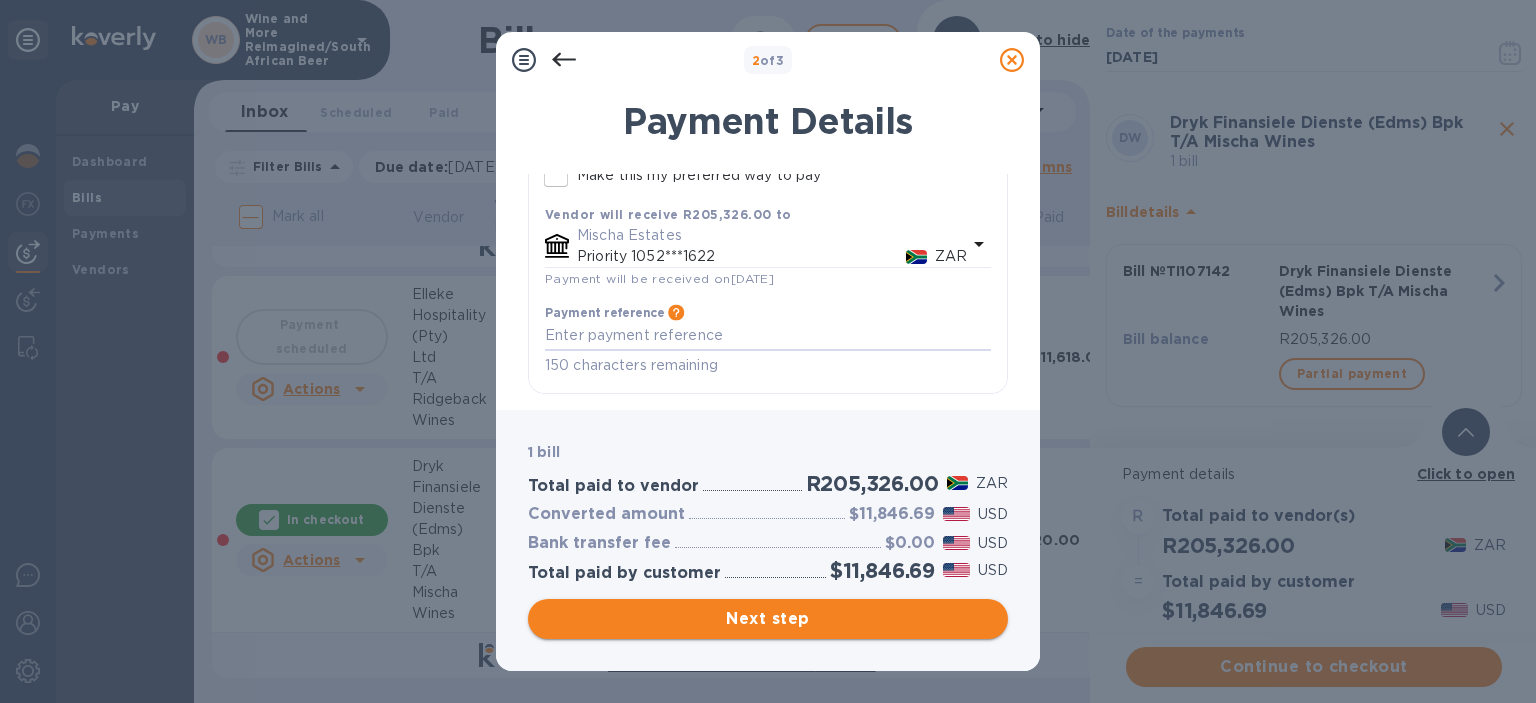 click on "Next step" at bounding box center [768, 619] 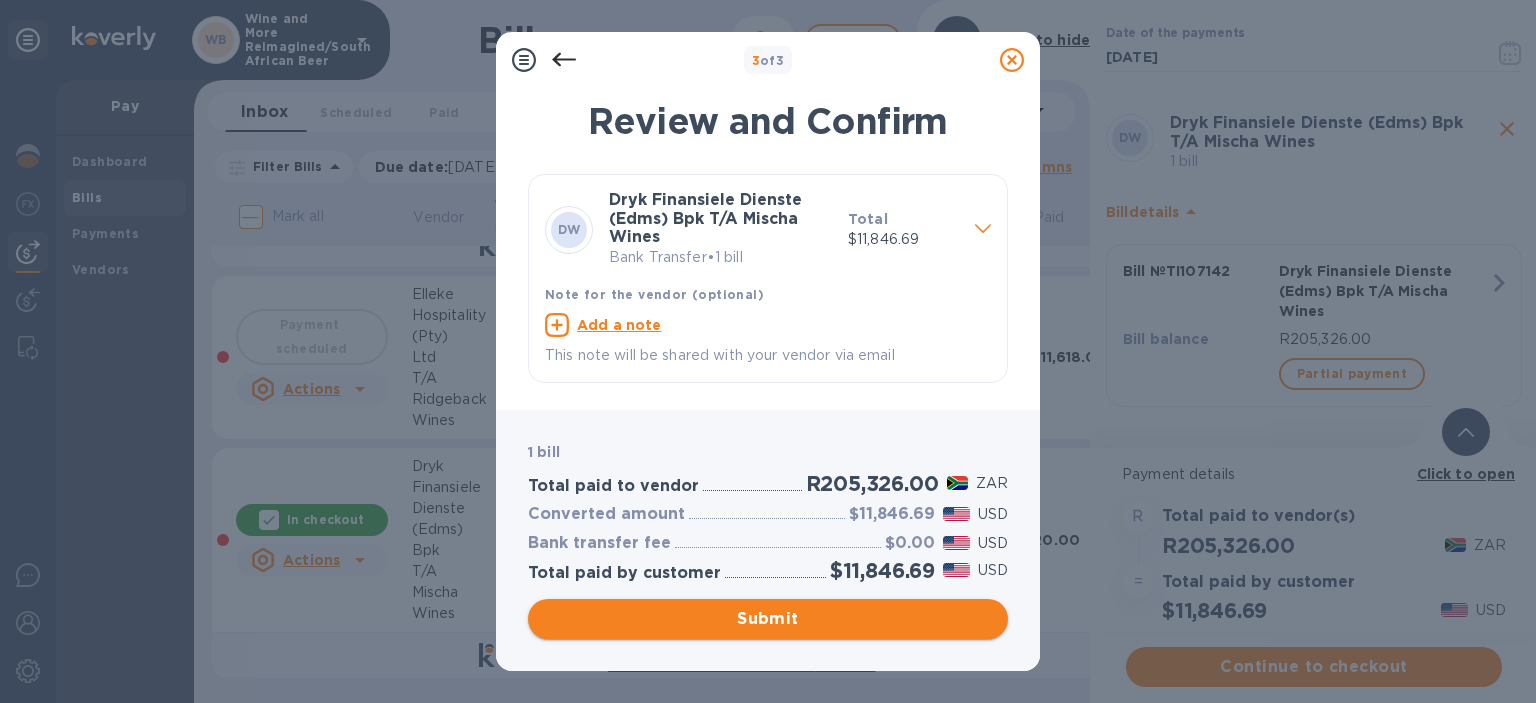 click on "Submit" at bounding box center (768, 619) 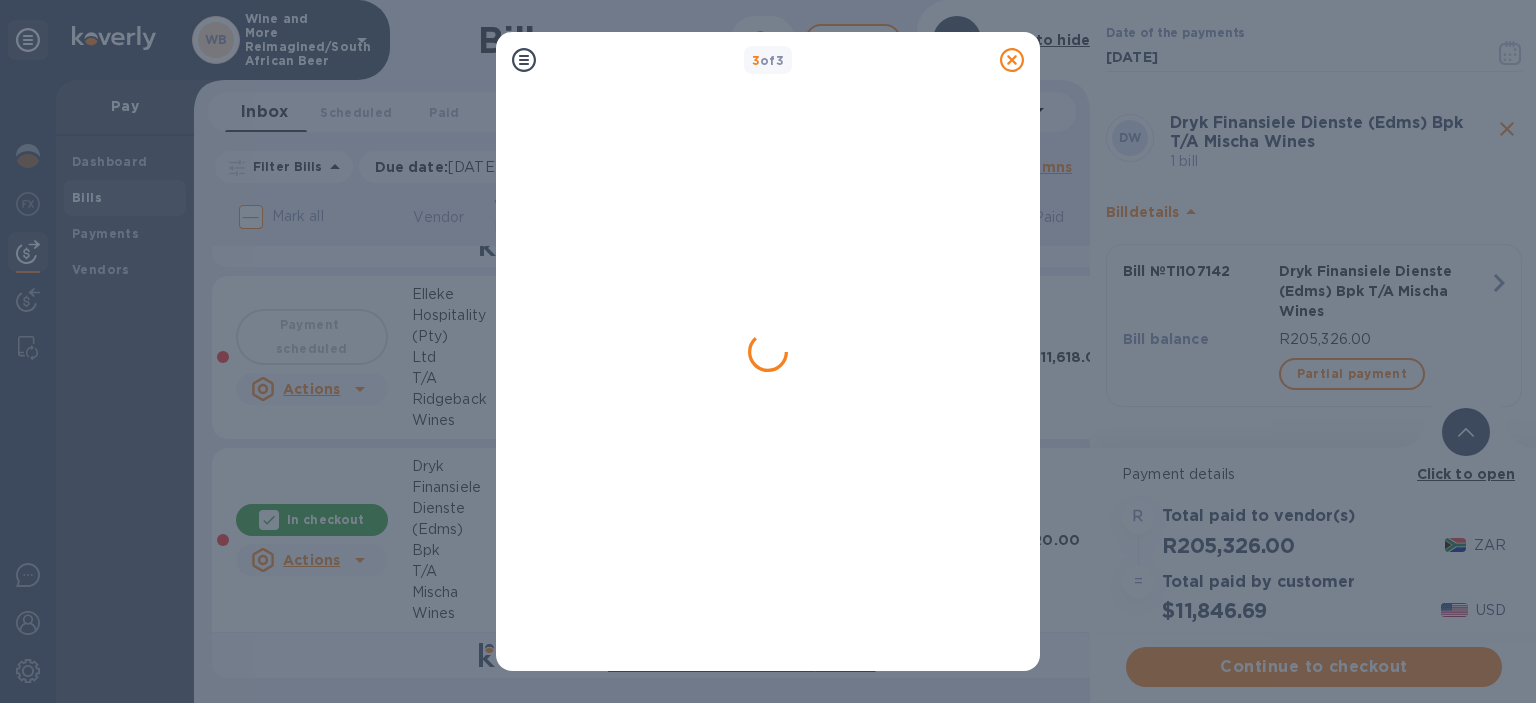 scroll, scrollTop: 0, scrollLeft: 0, axis: both 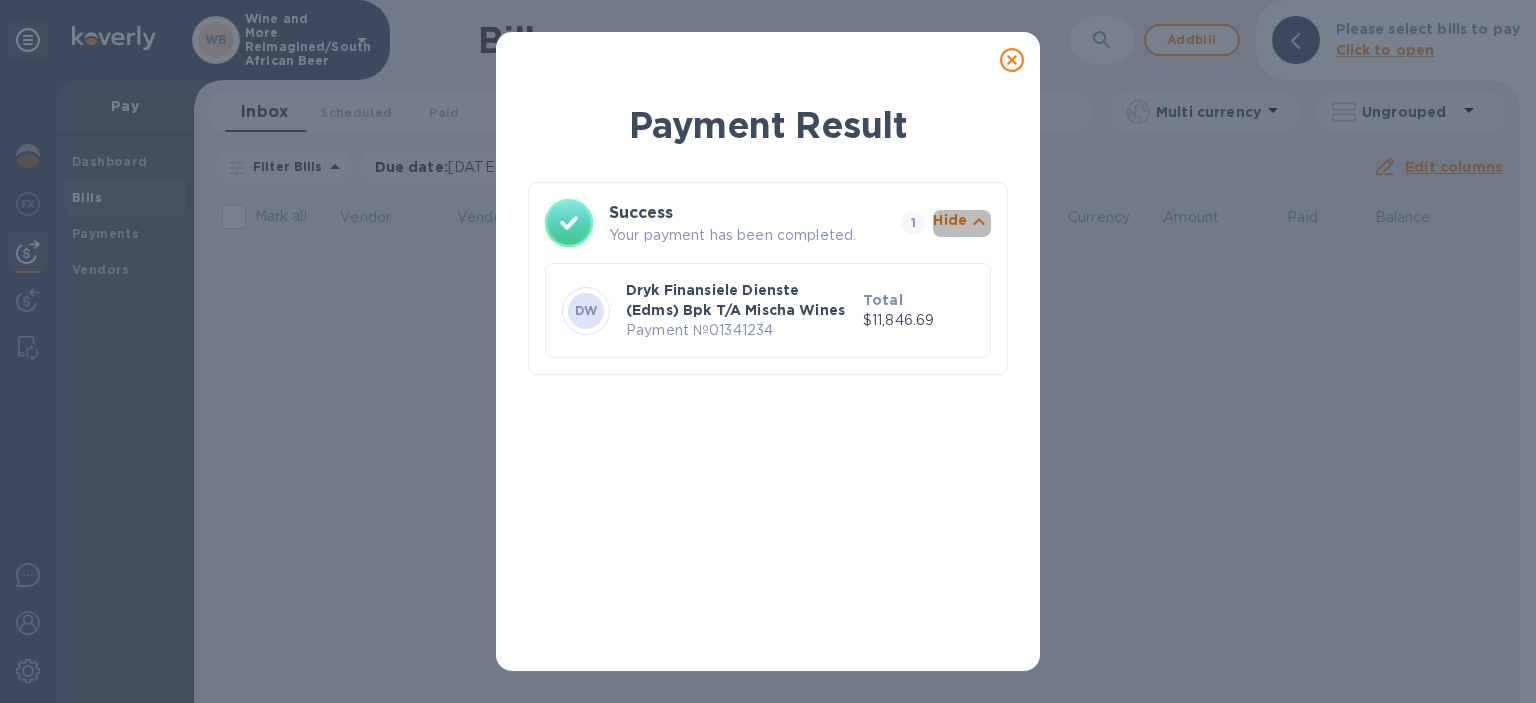 click on "Hide" at bounding box center (950, 220) 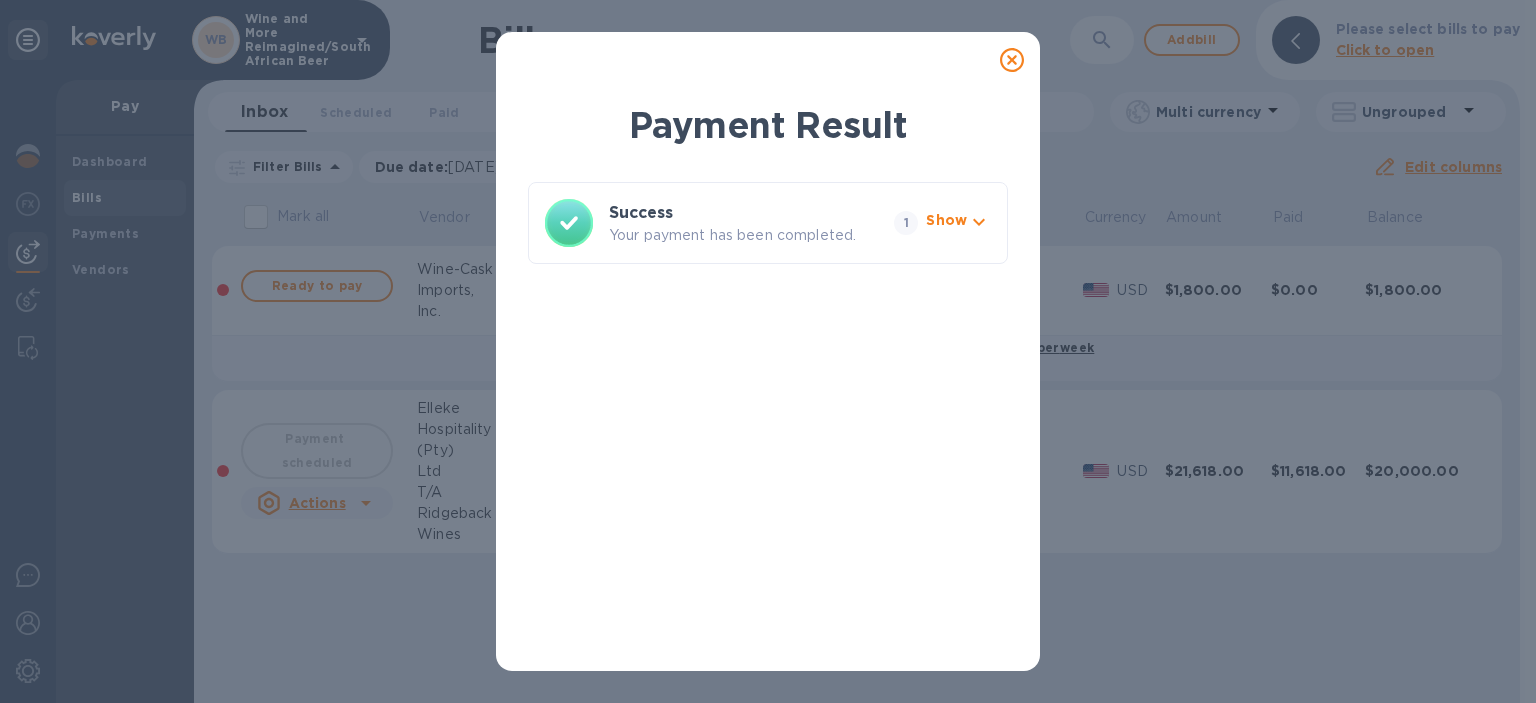 click 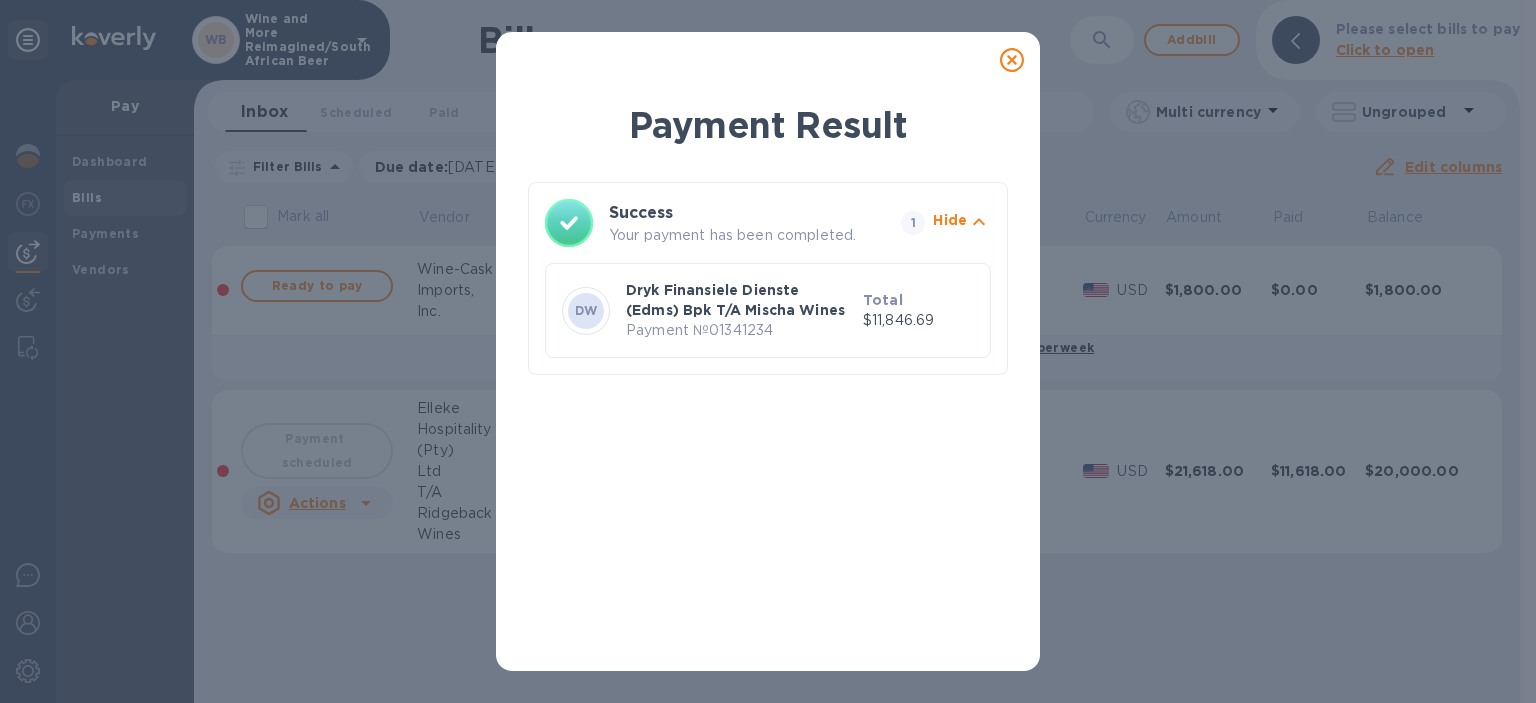 click 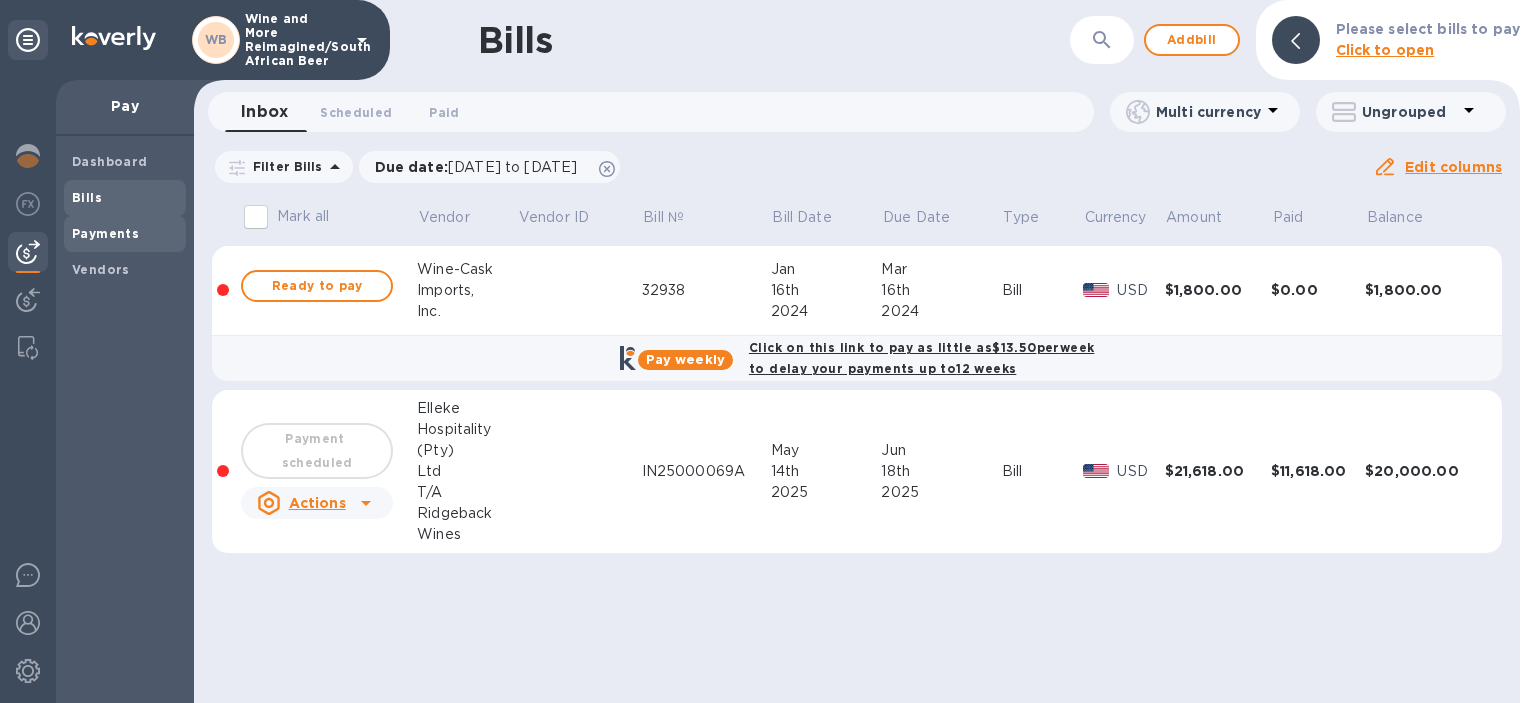 click on "Payments" at bounding box center [105, 234] 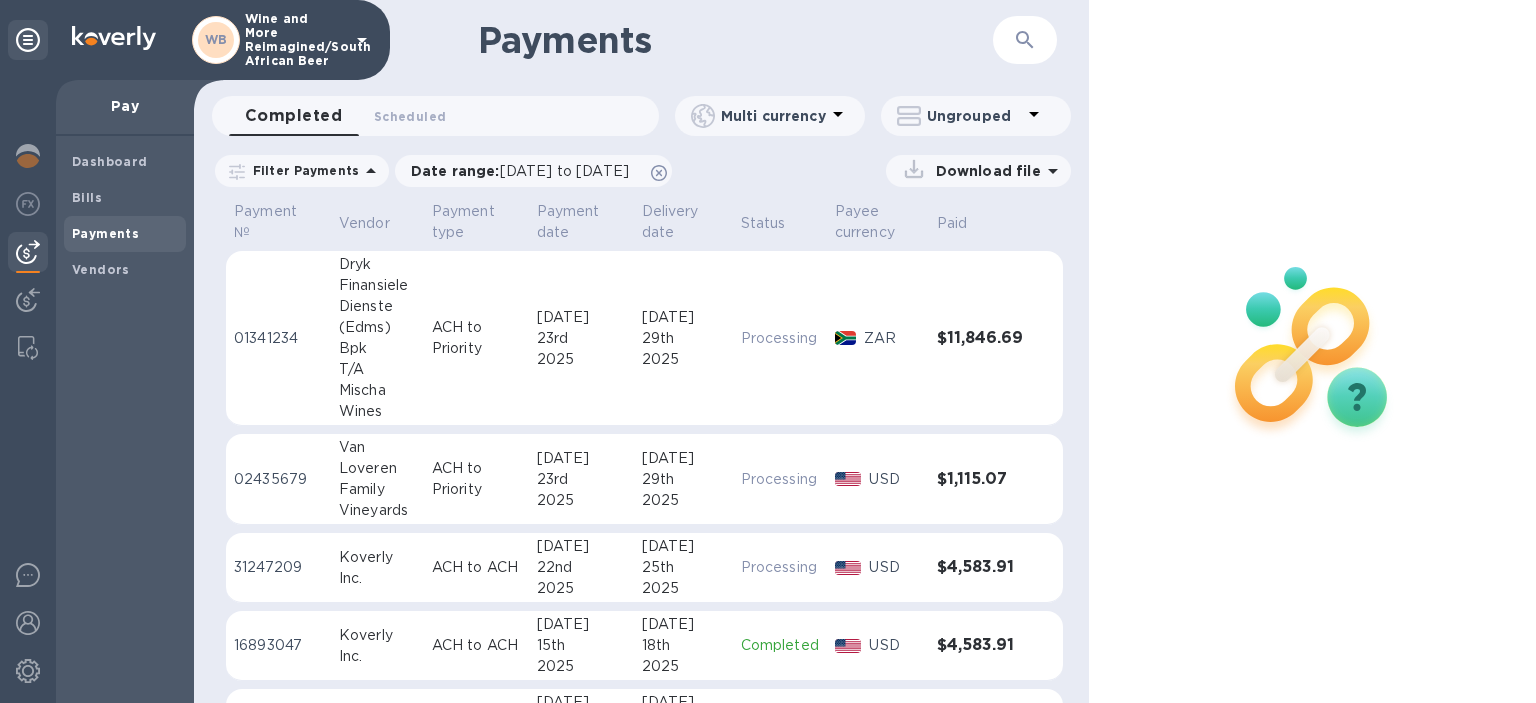 click on "01341234" at bounding box center (278, 338) 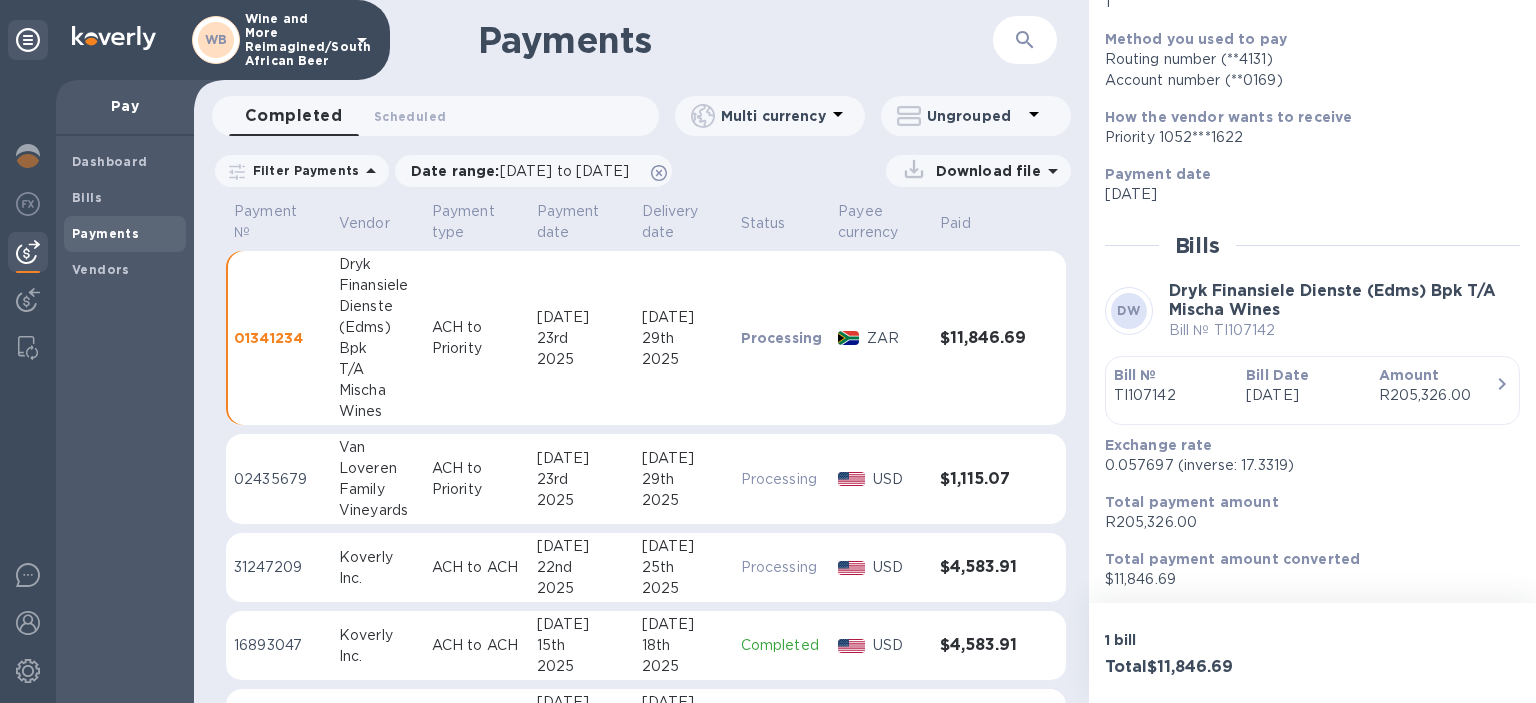 scroll, scrollTop: 232, scrollLeft: 0, axis: vertical 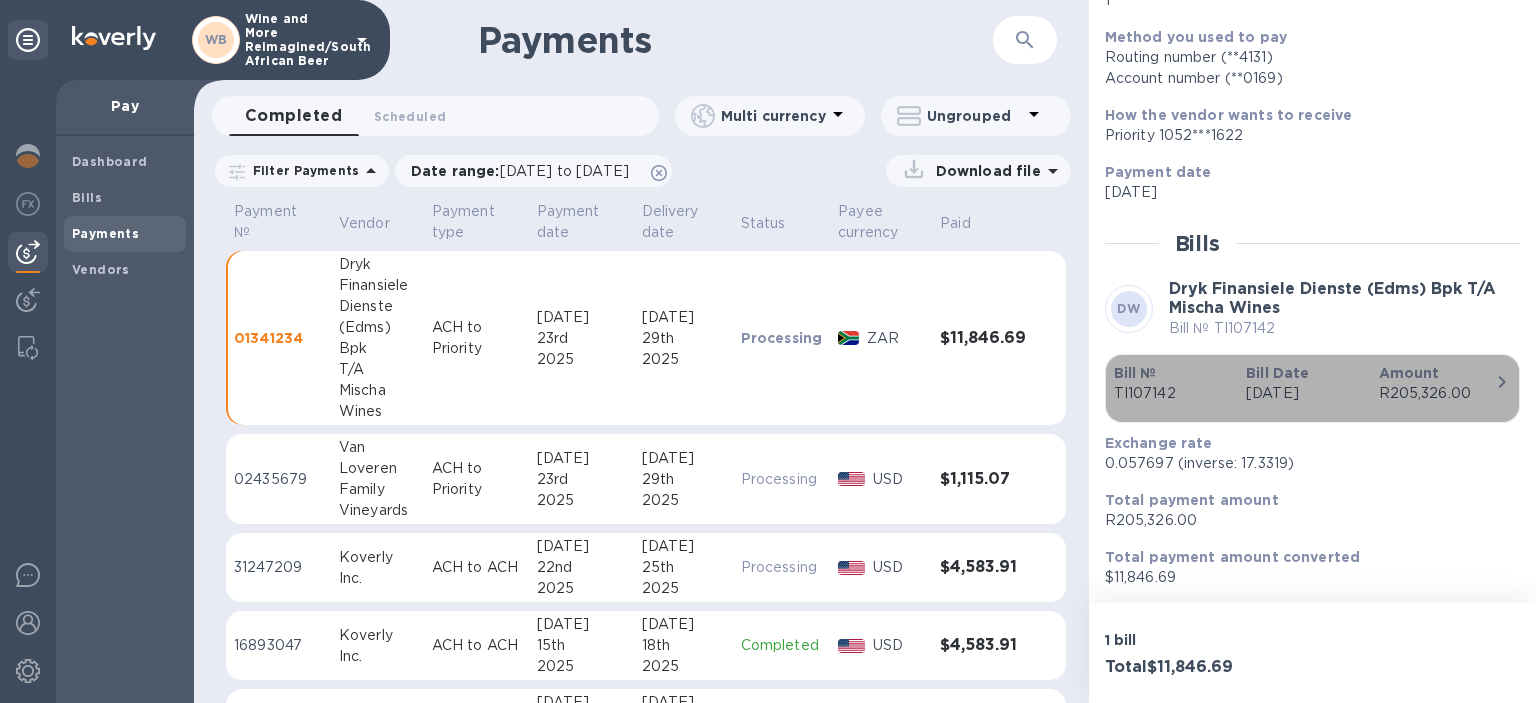 click 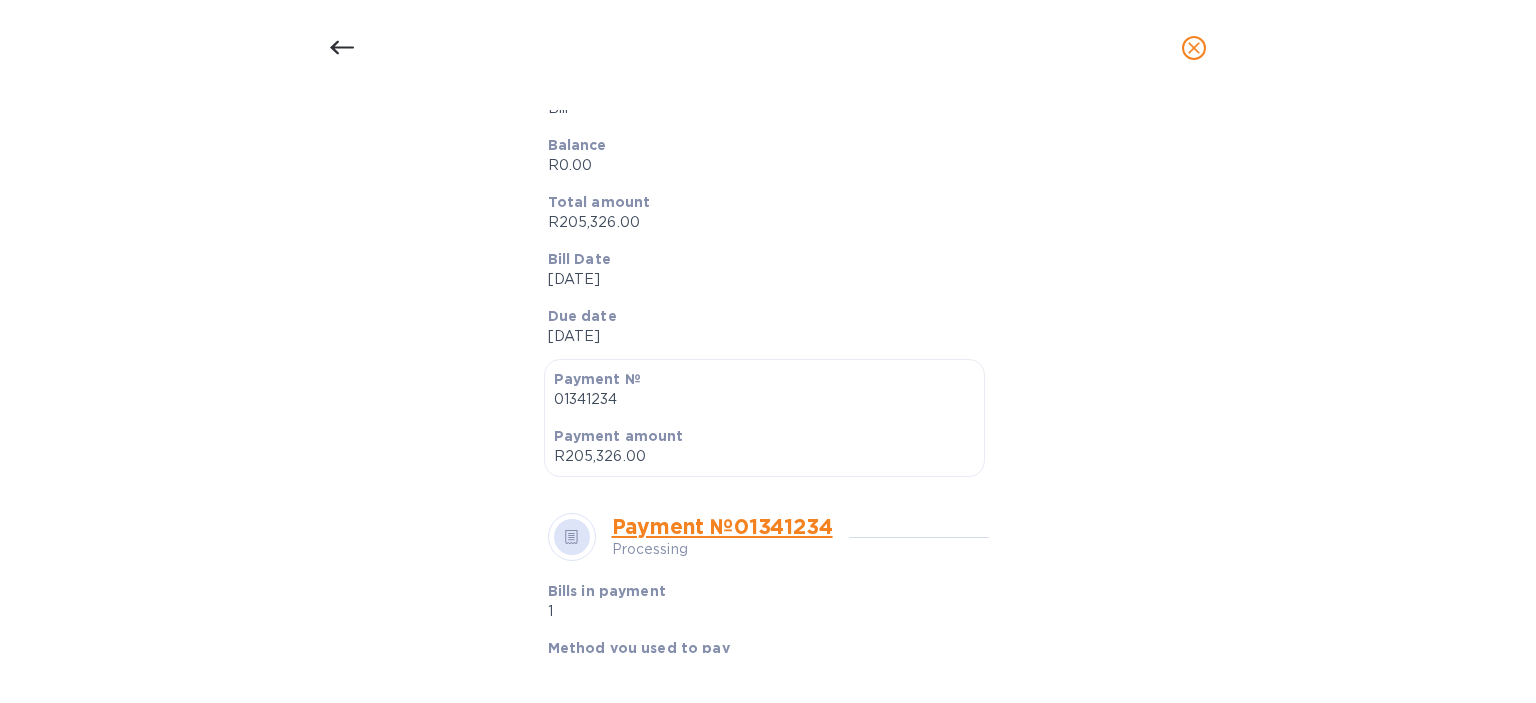scroll, scrollTop: 346, scrollLeft: 0, axis: vertical 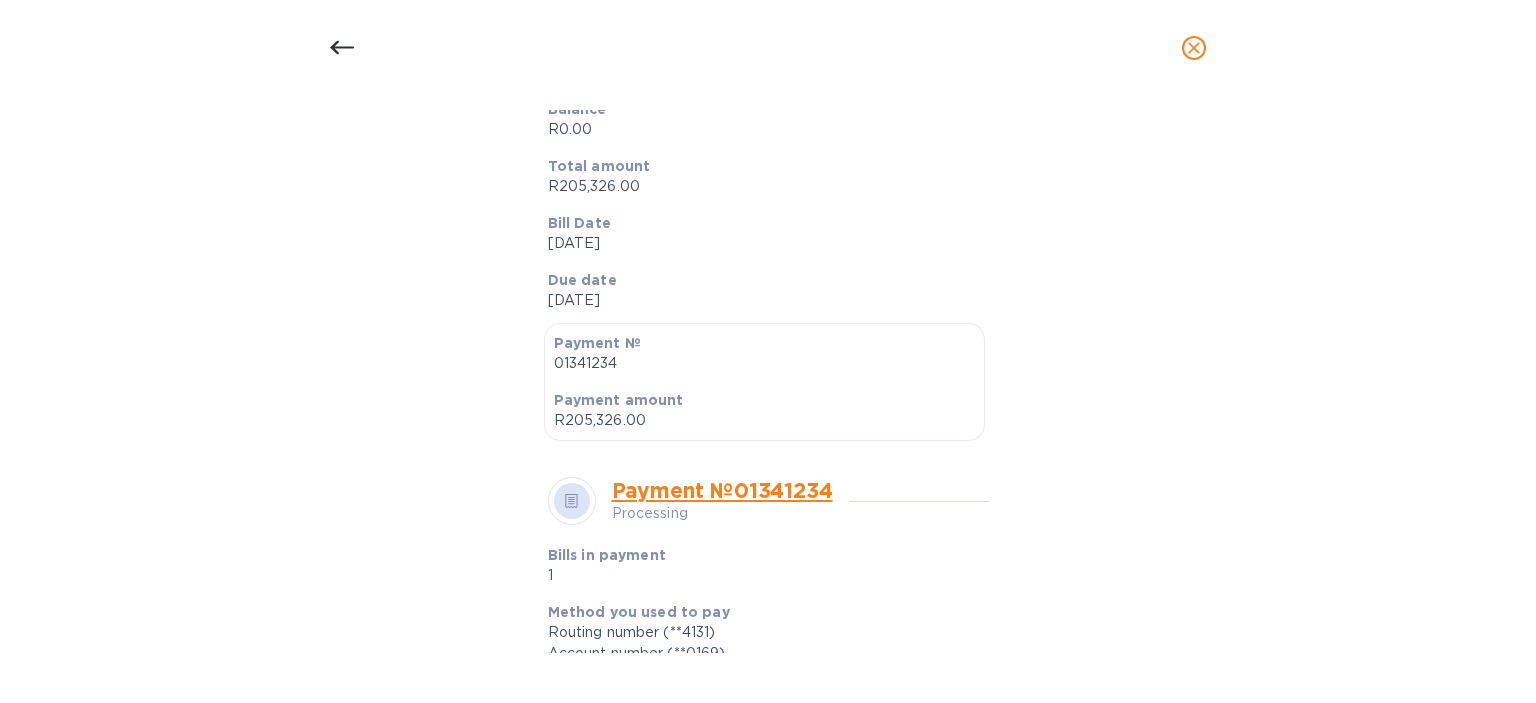 click on "Payment №  01341234" at bounding box center [722, 490] 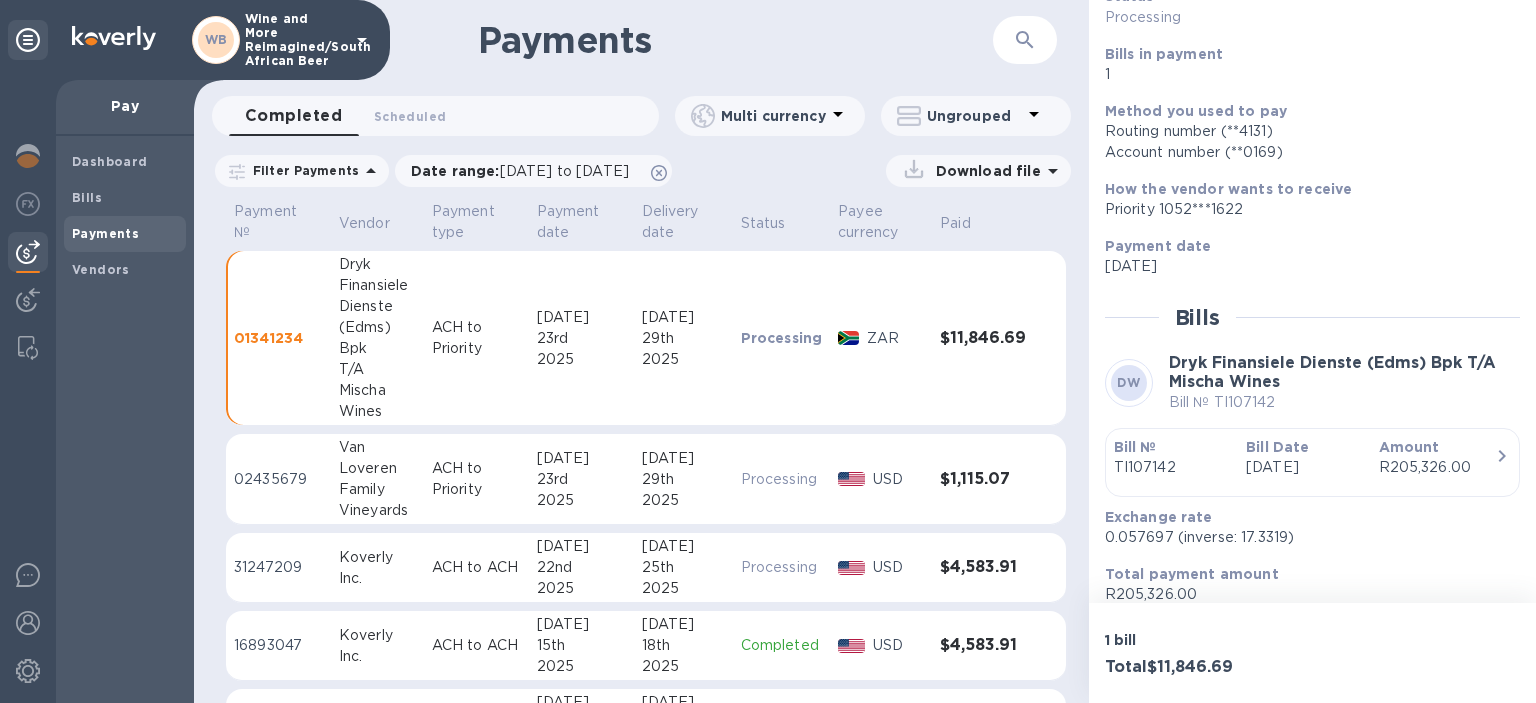 scroll, scrollTop: 117, scrollLeft: 0, axis: vertical 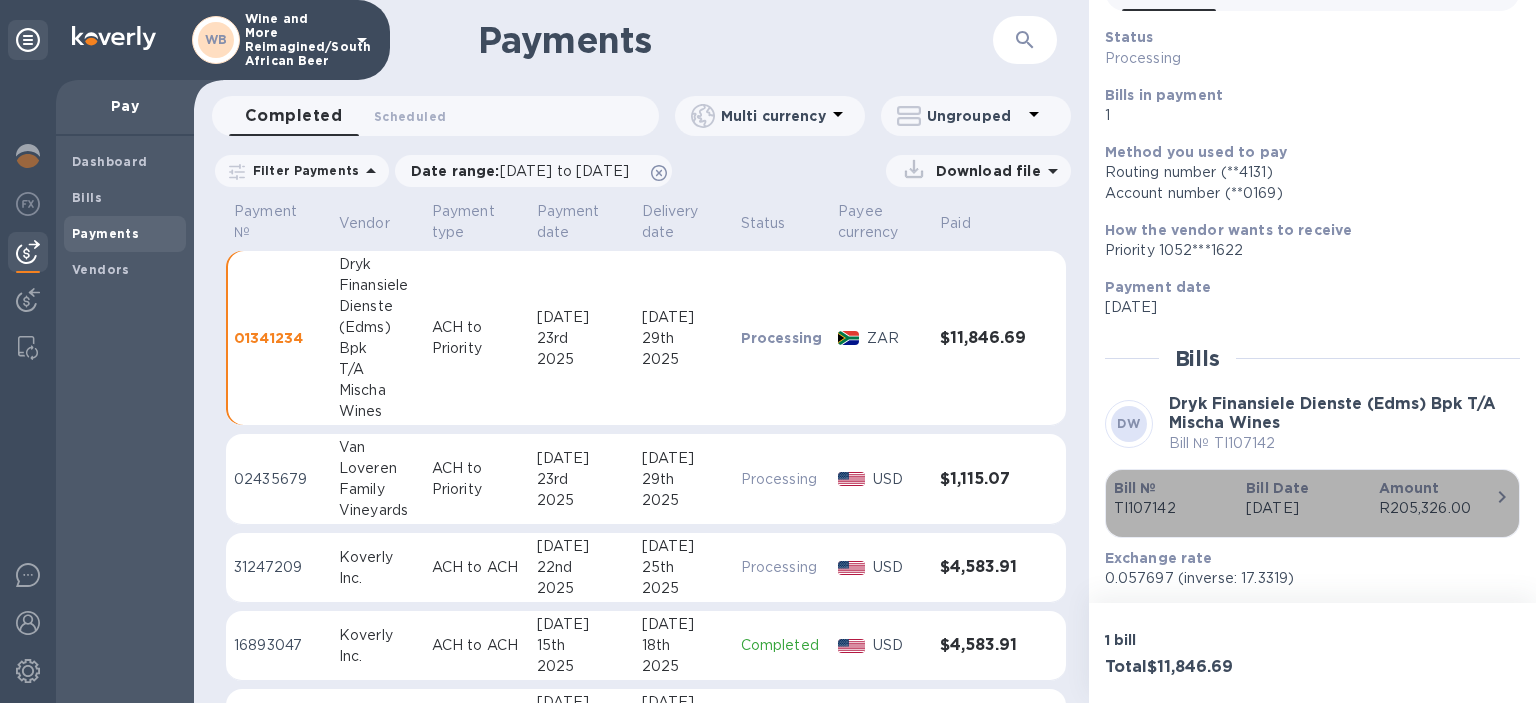 click 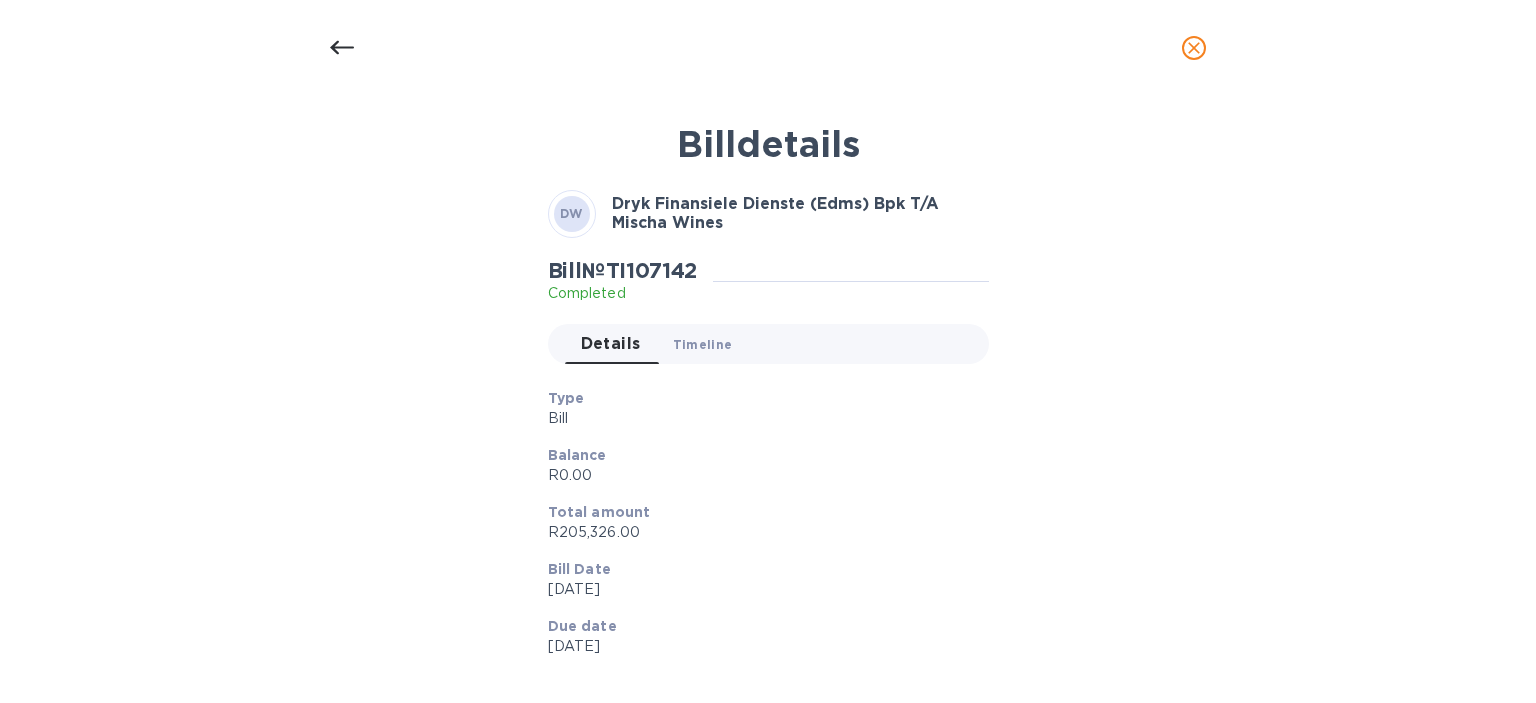 click on "Timeline 0" at bounding box center [703, 344] 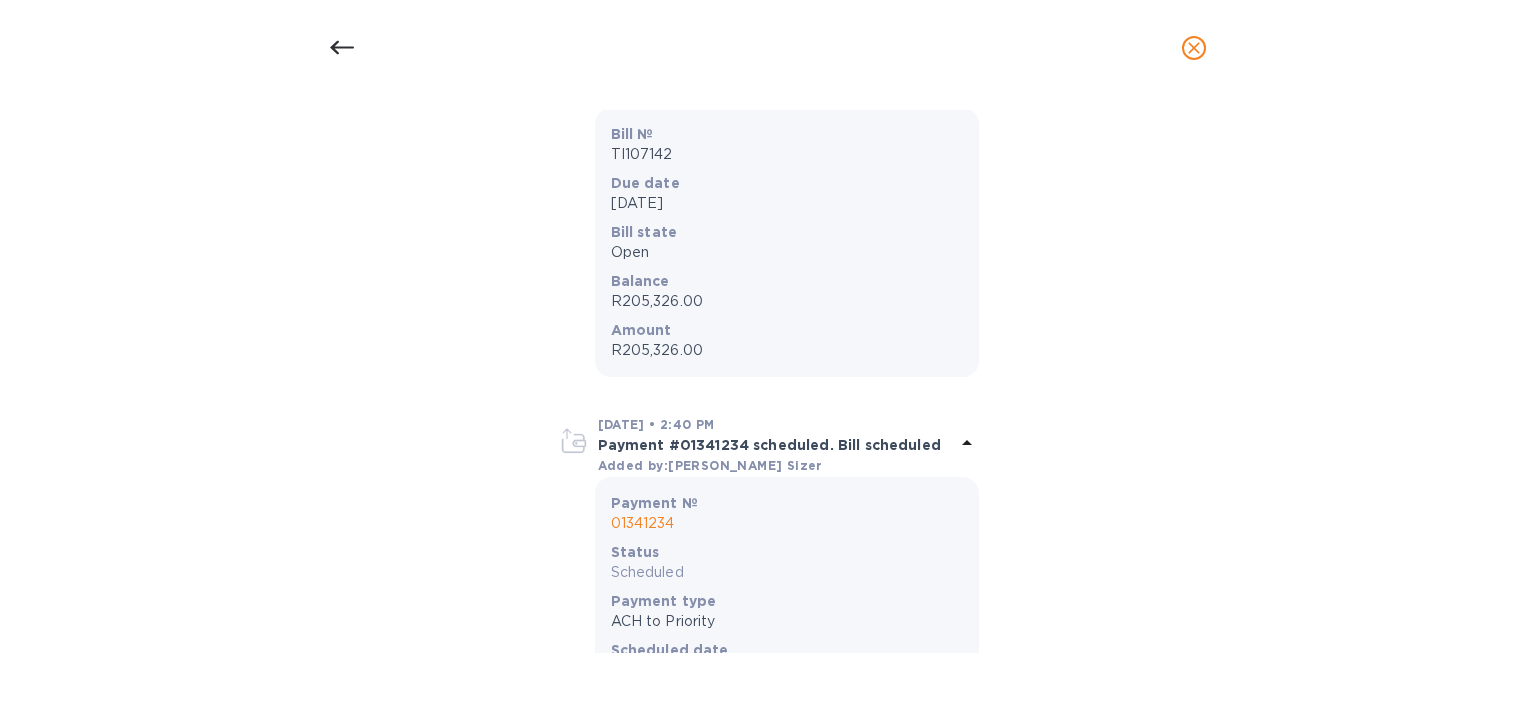 scroll, scrollTop: 291, scrollLeft: 0, axis: vertical 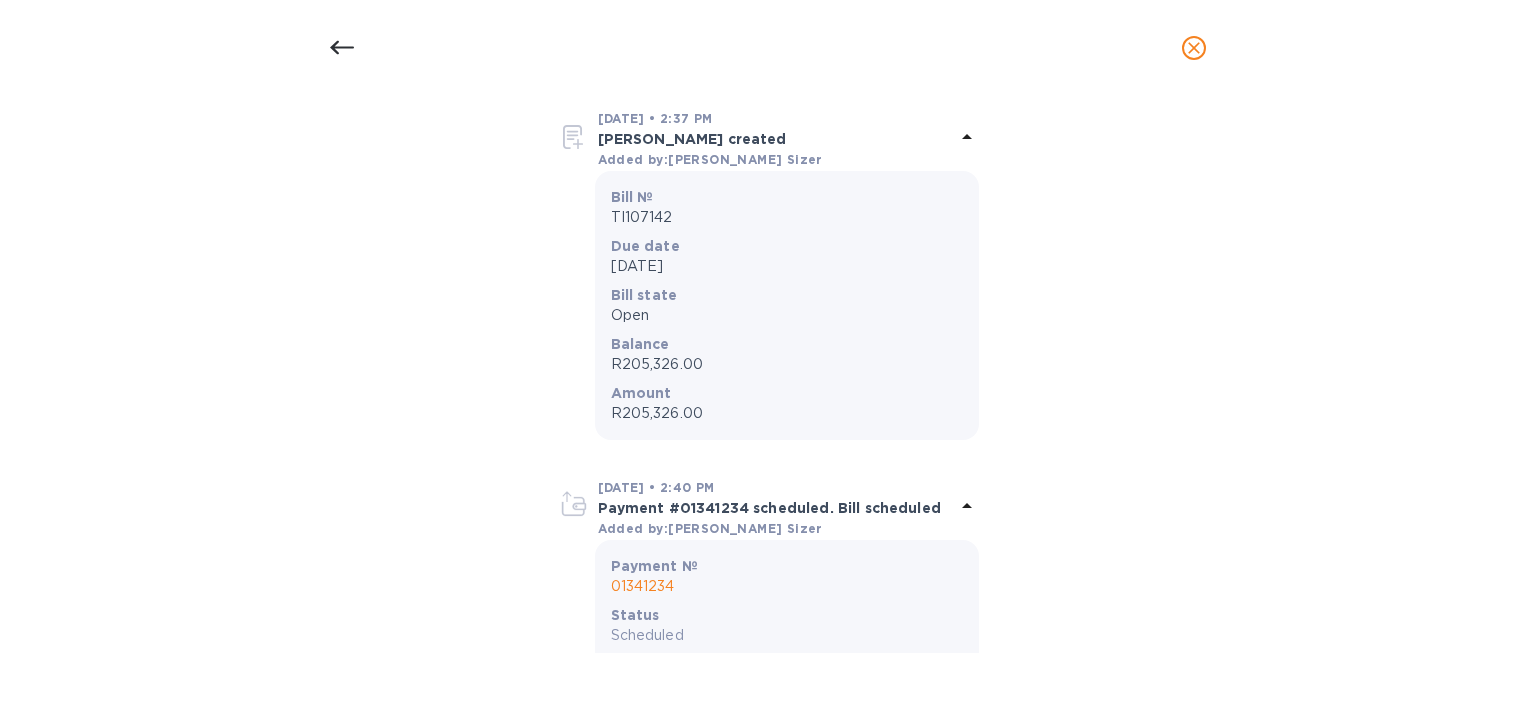 click on "Payment #01341234 scheduled. Bill scheduled" at bounding box center [776, 508] 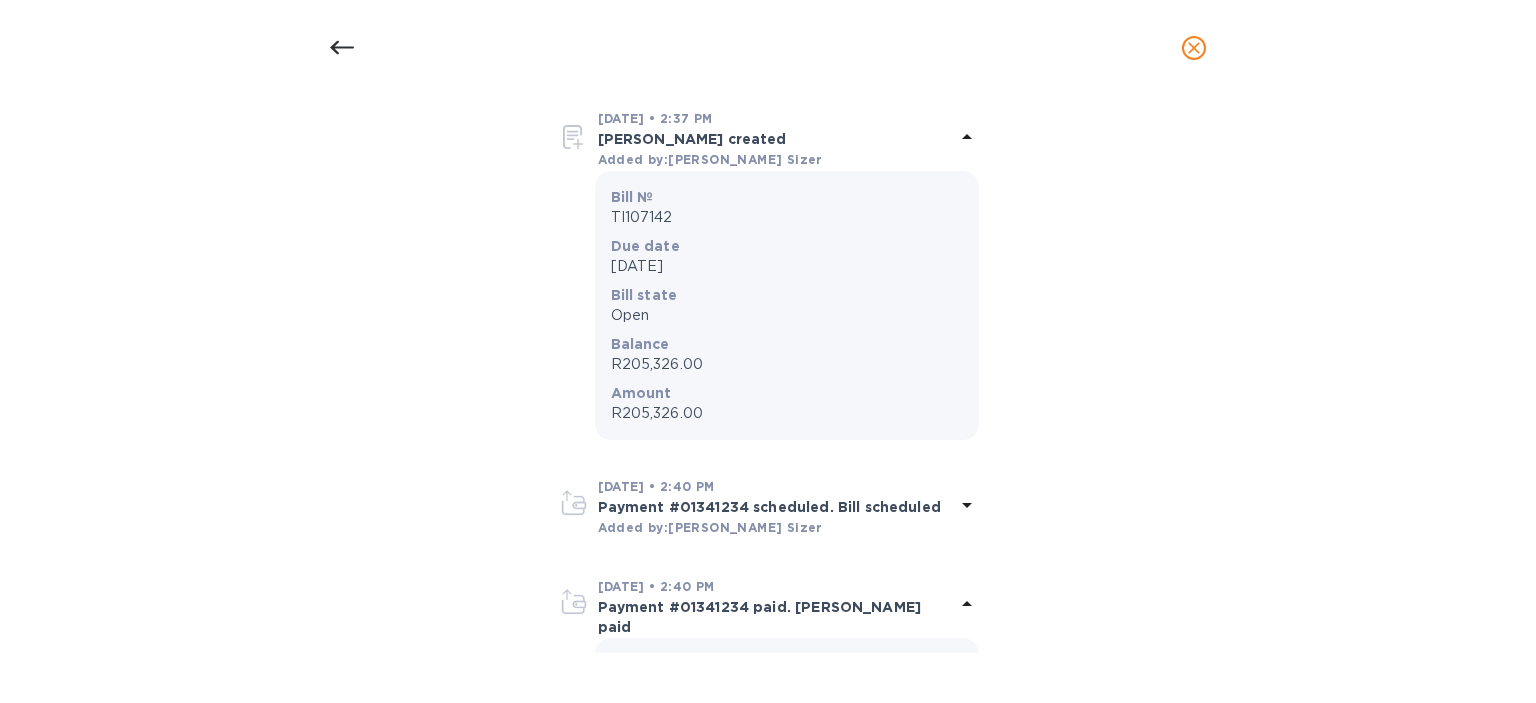 click on "Payment #01341234 scheduled. Bill scheduled" at bounding box center (776, 507) 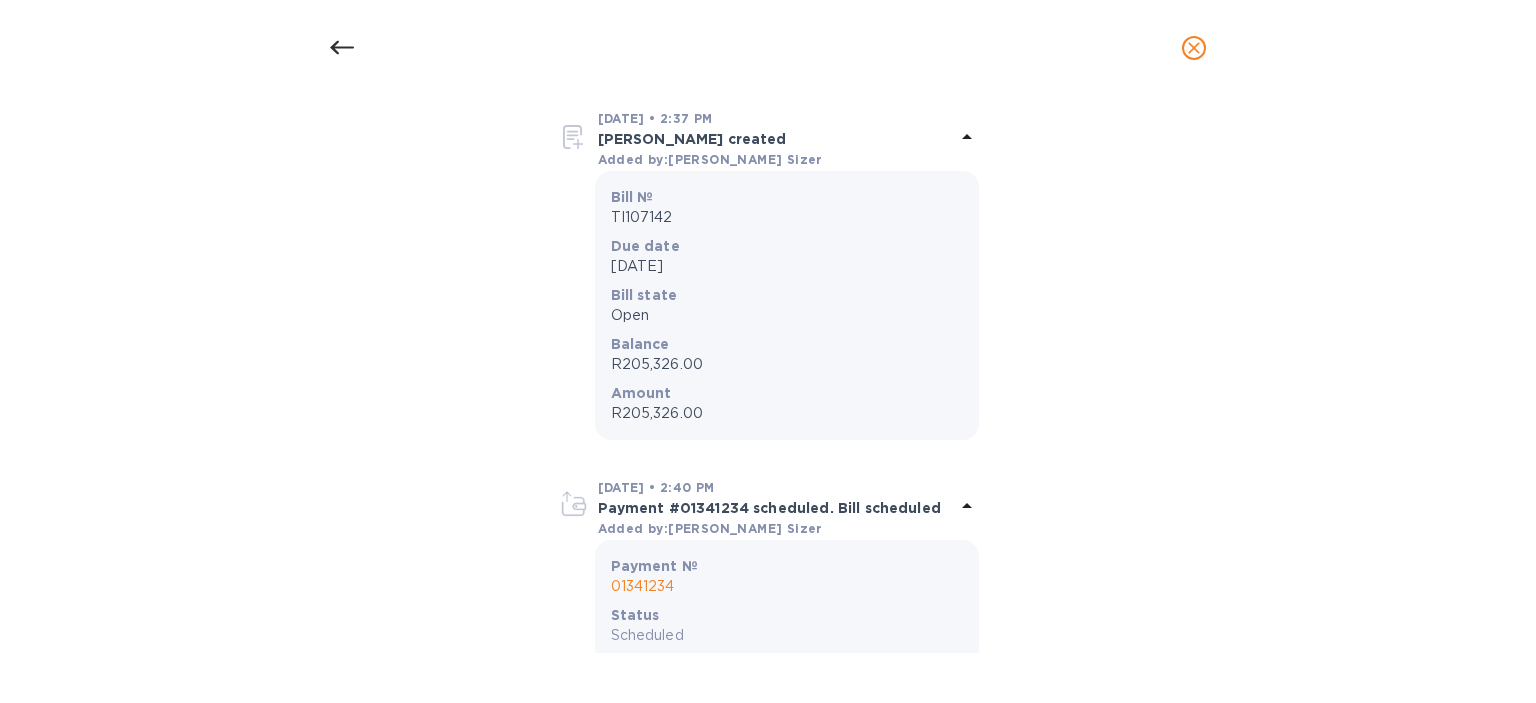 click 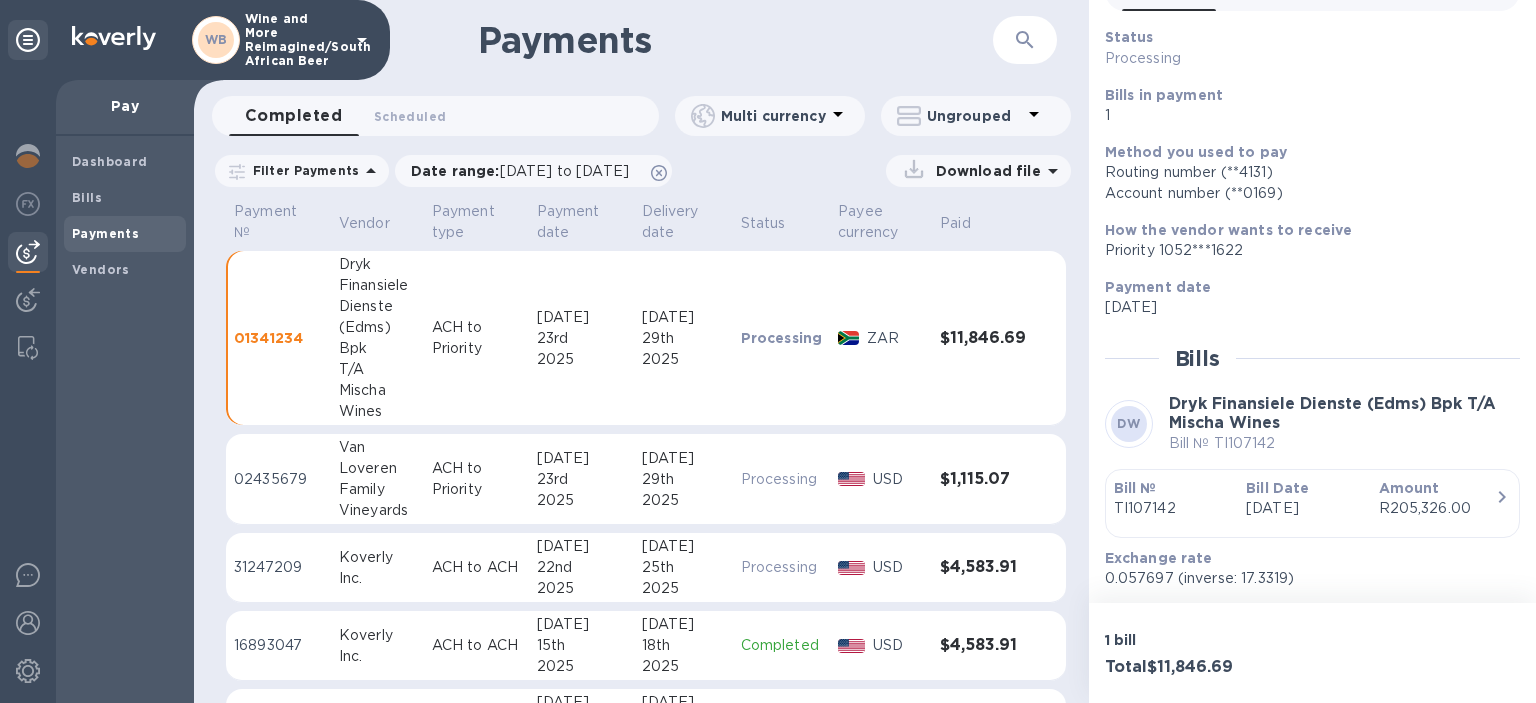 click on "$11,846.69" at bounding box center [983, 338] 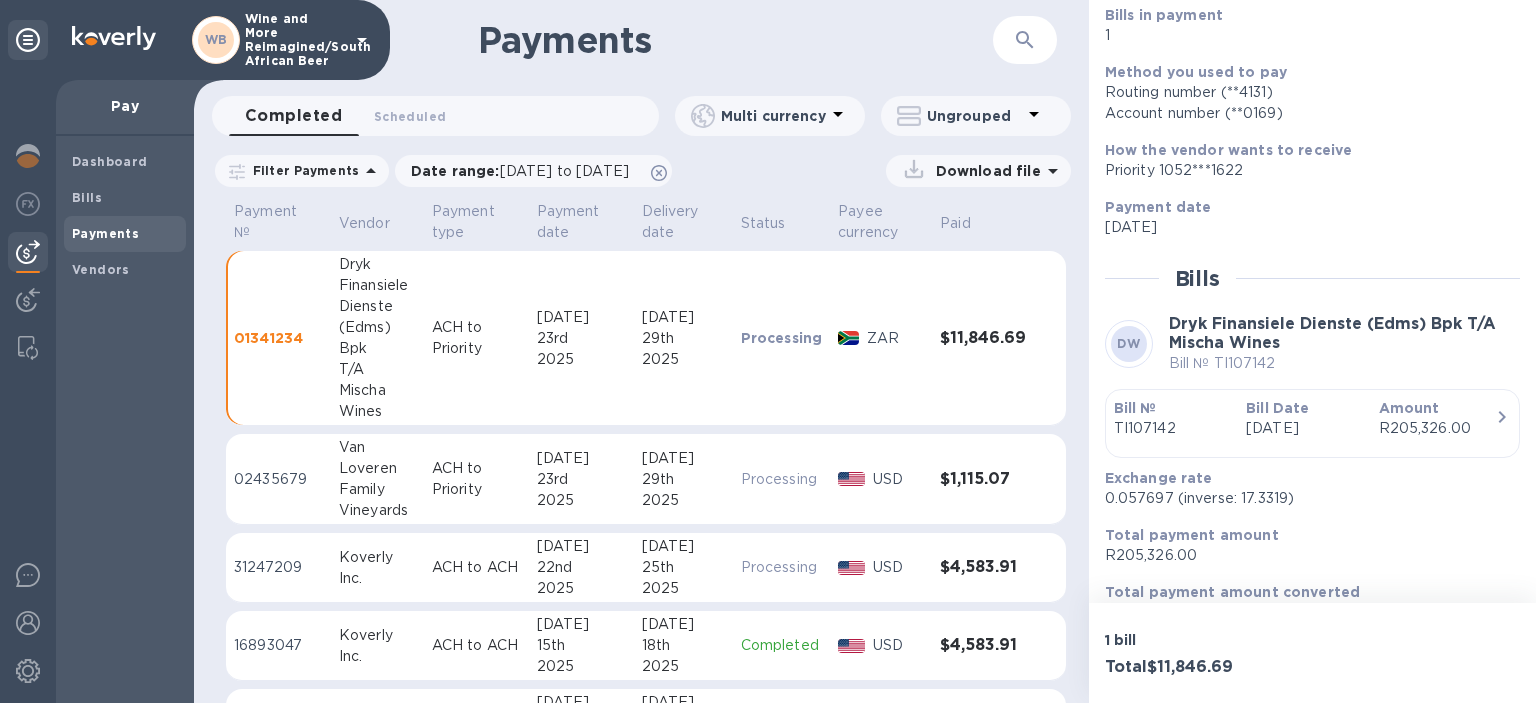 scroll, scrollTop: 232, scrollLeft: 0, axis: vertical 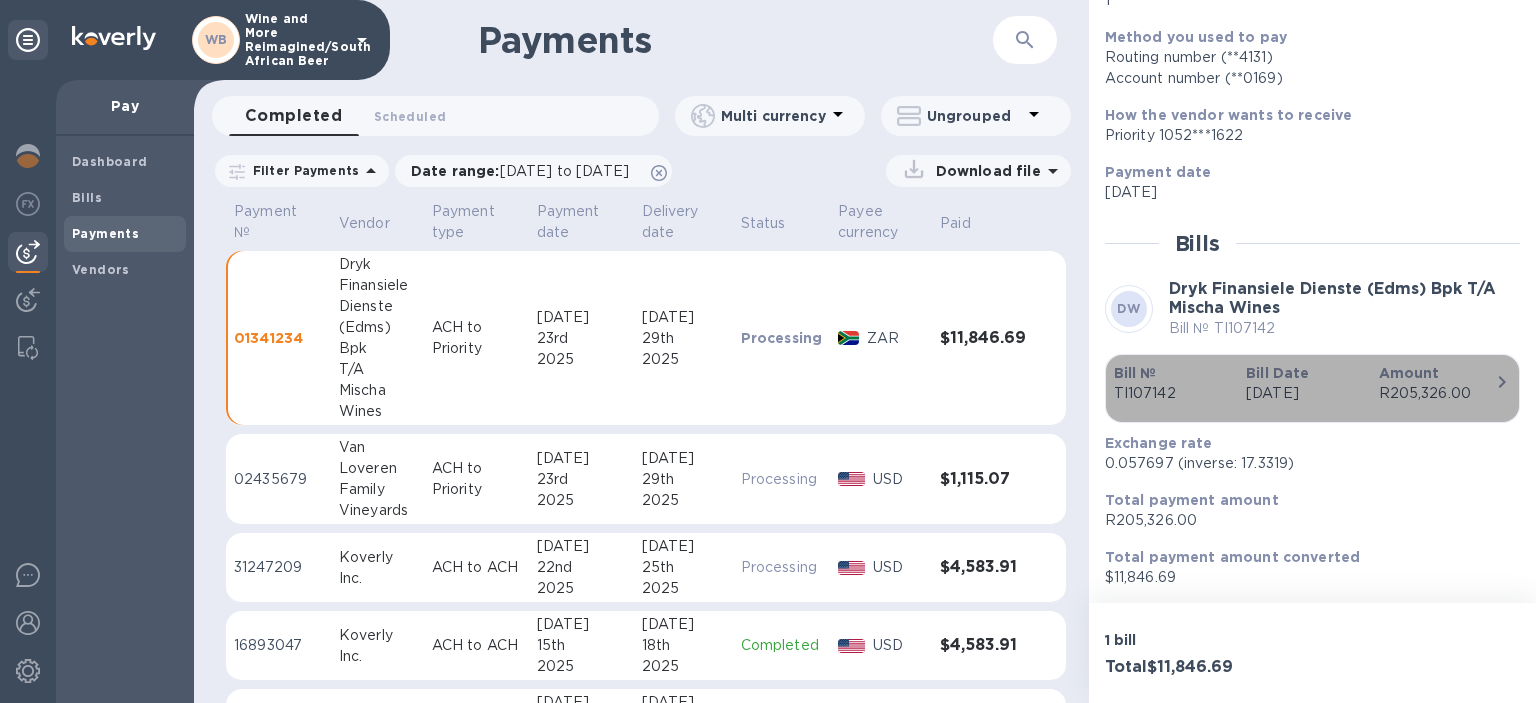 click 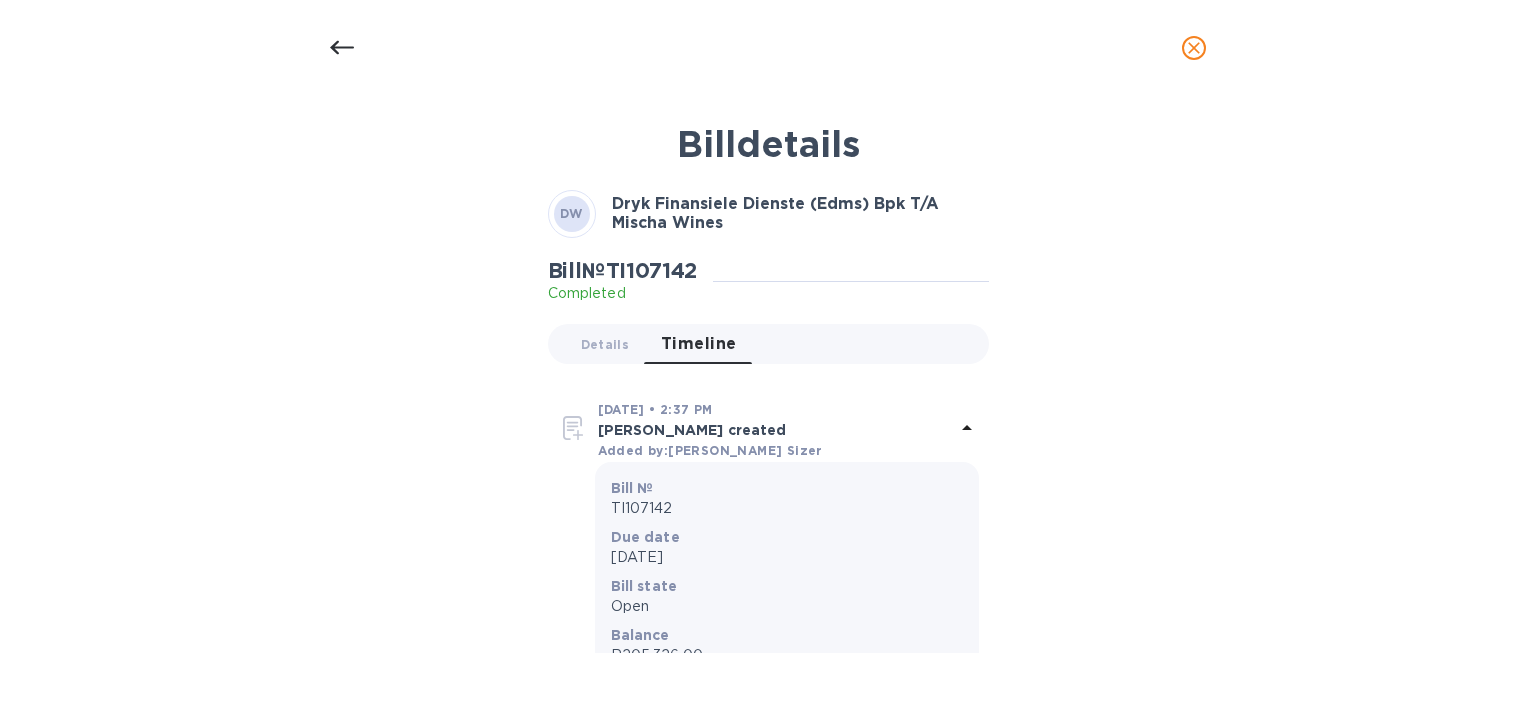 click 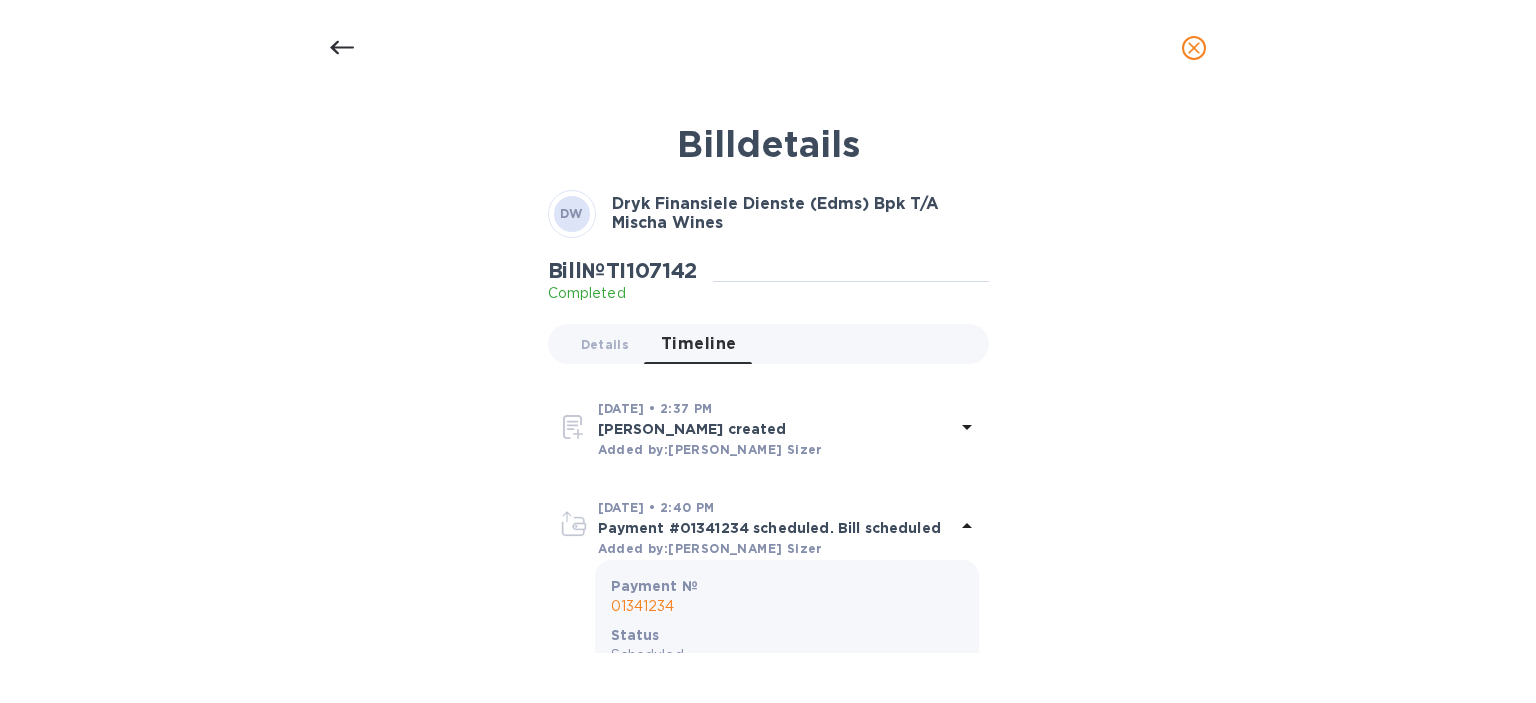 click on "[PERSON_NAME] created" at bounding box center (776, 429) 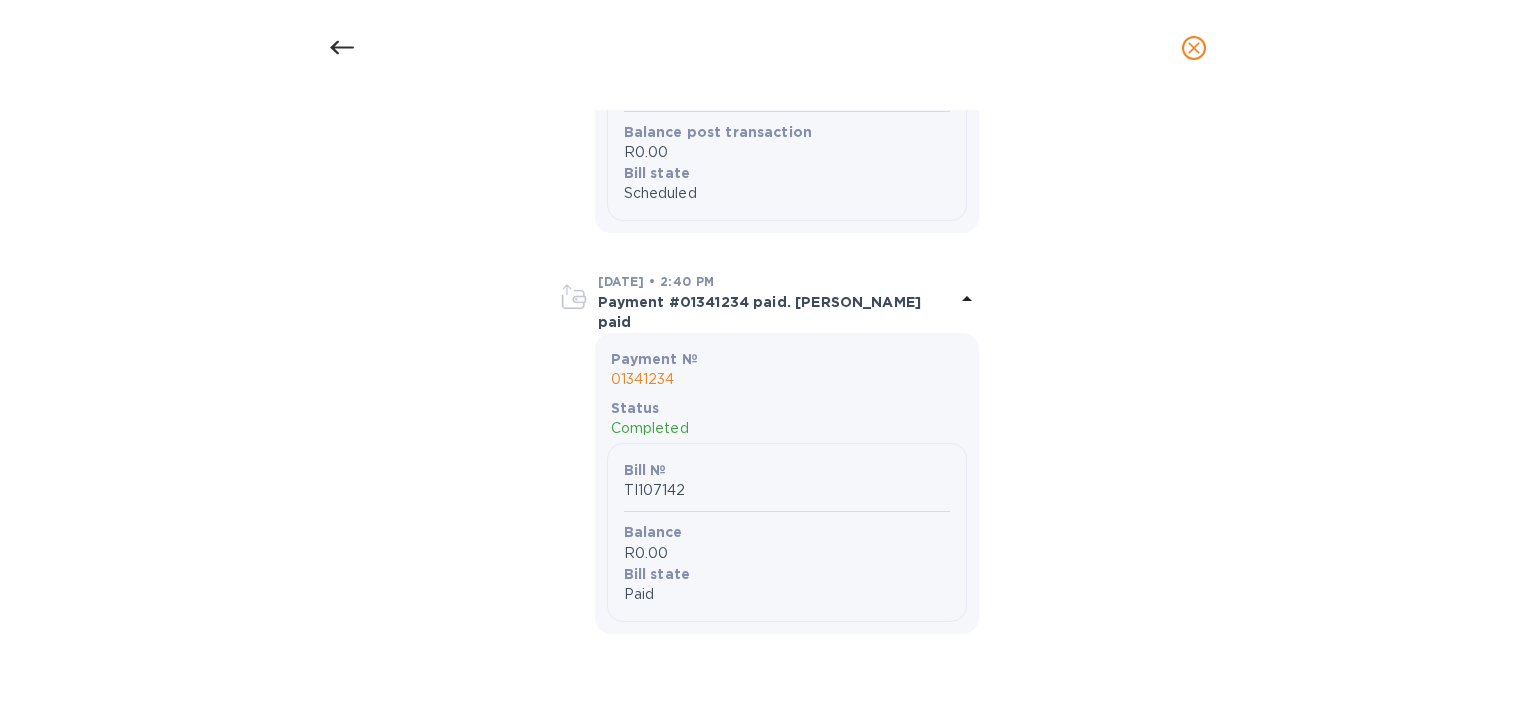 scroll, scrollTop: 691, scrollLeft: 0, axis: vertical 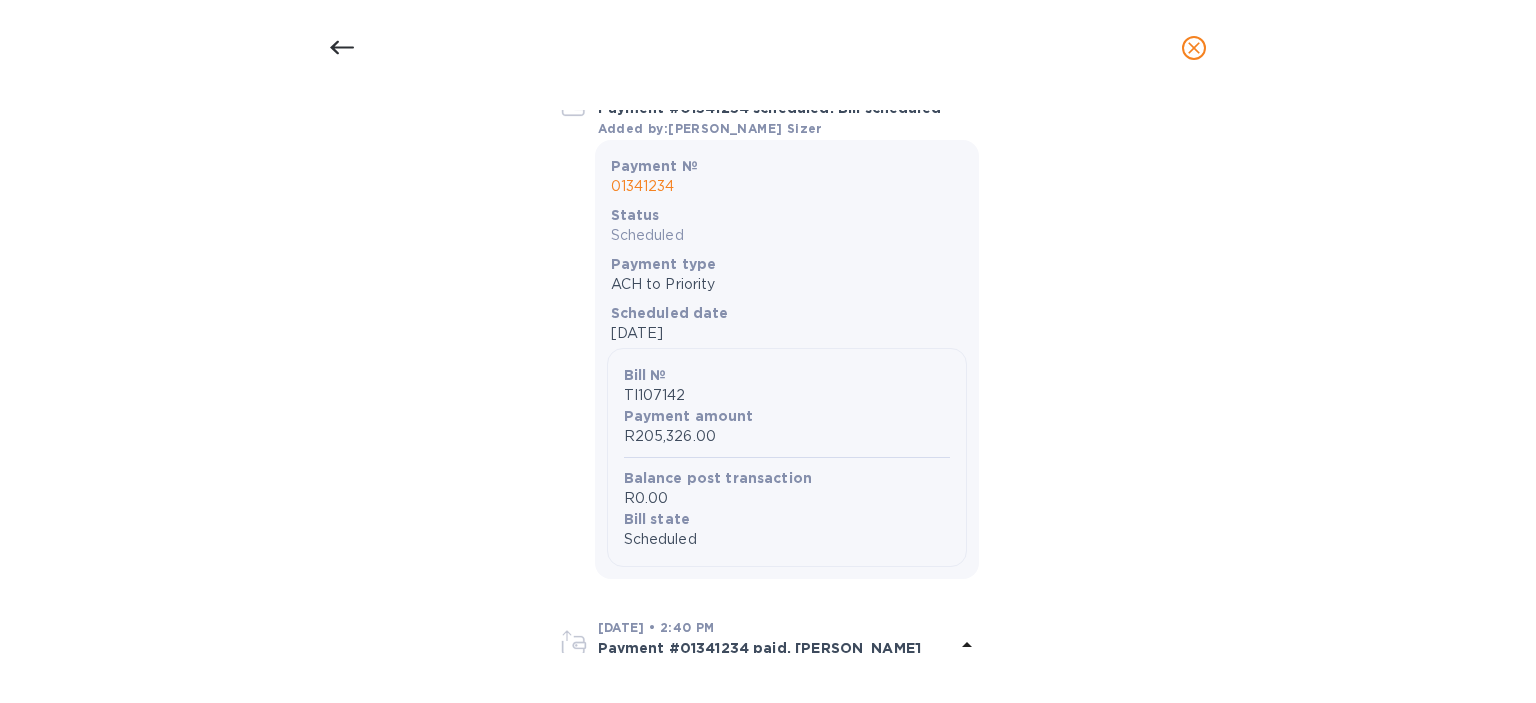 click on "[DATE]" at bounding box center (787, 333) 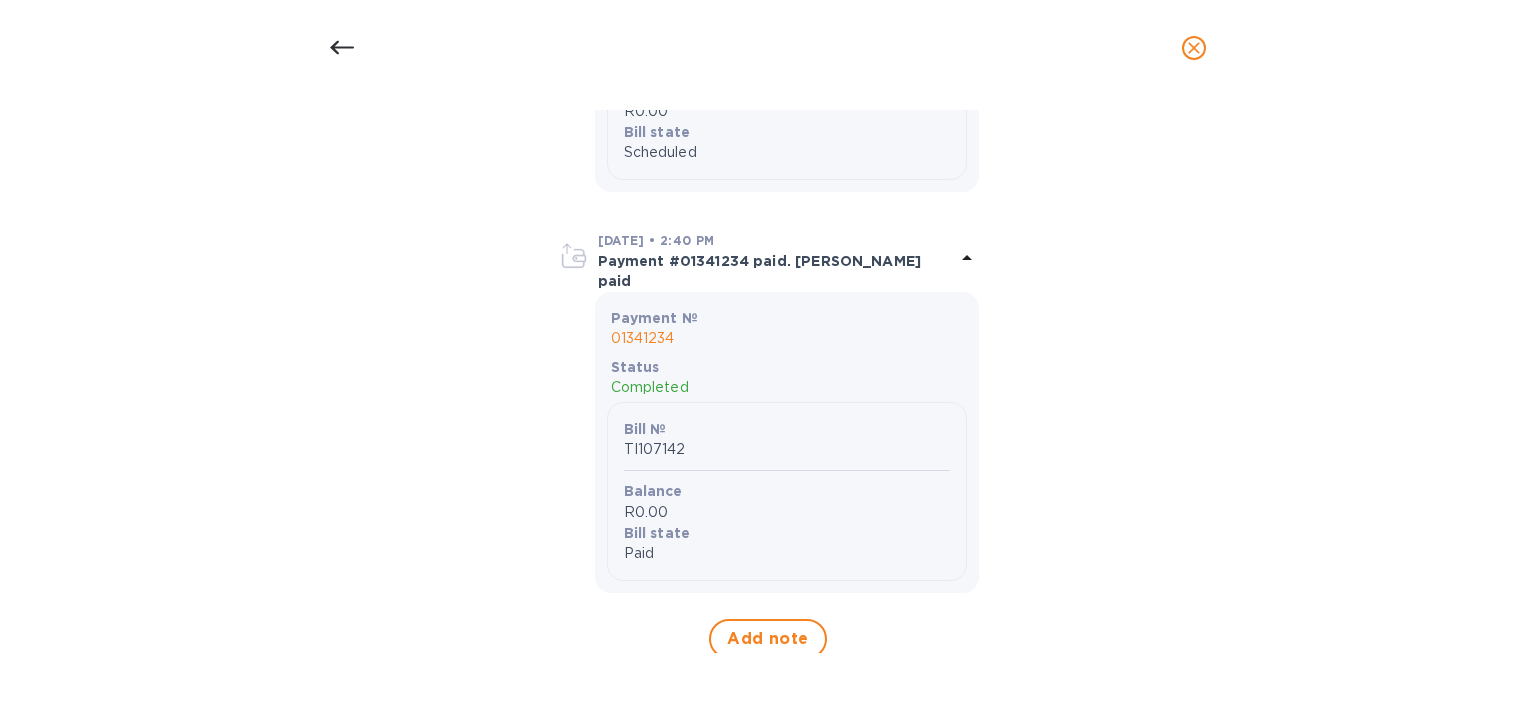 scroll, scrollTop: 1098, scrollLeft: 0, axis: vertical 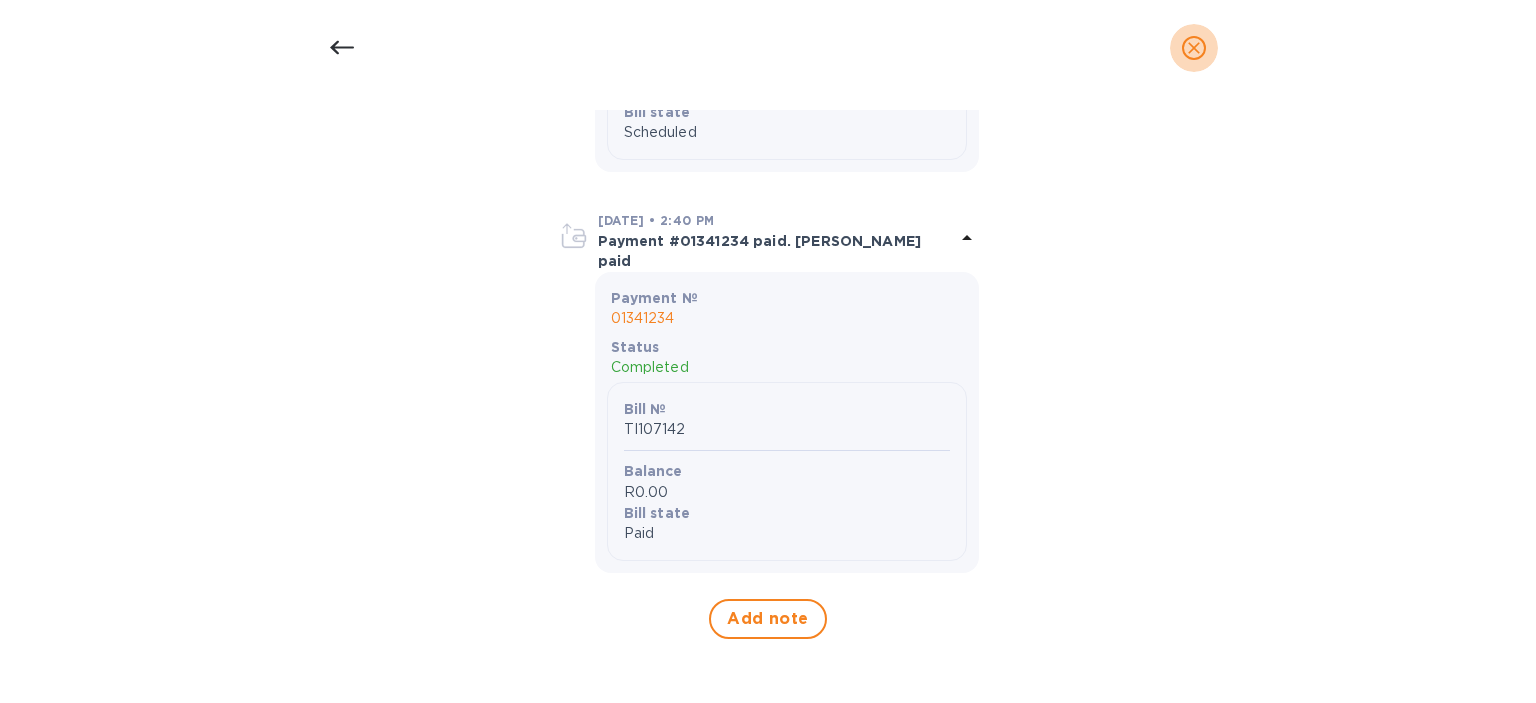 click 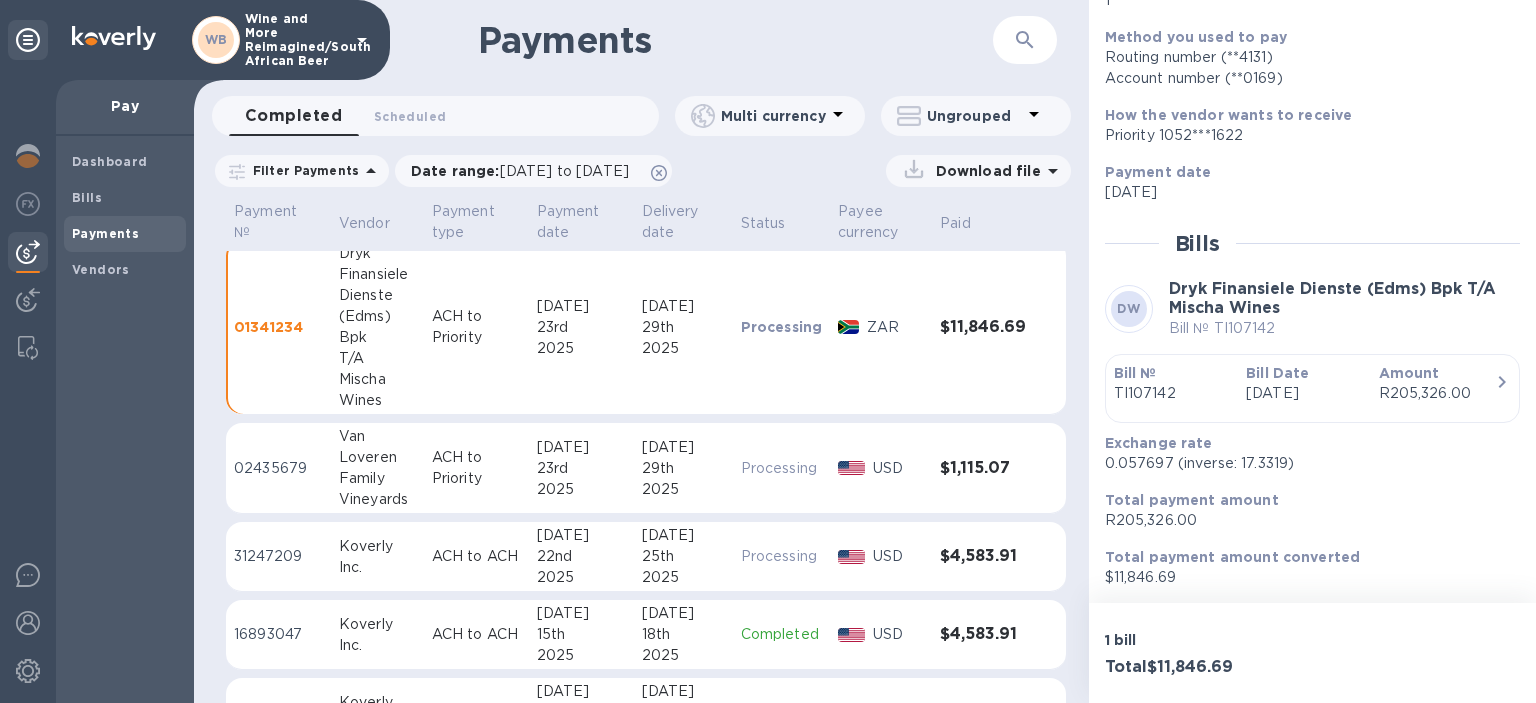 scroll, scrollTop: 0, scrollLeft: 0, axis: both 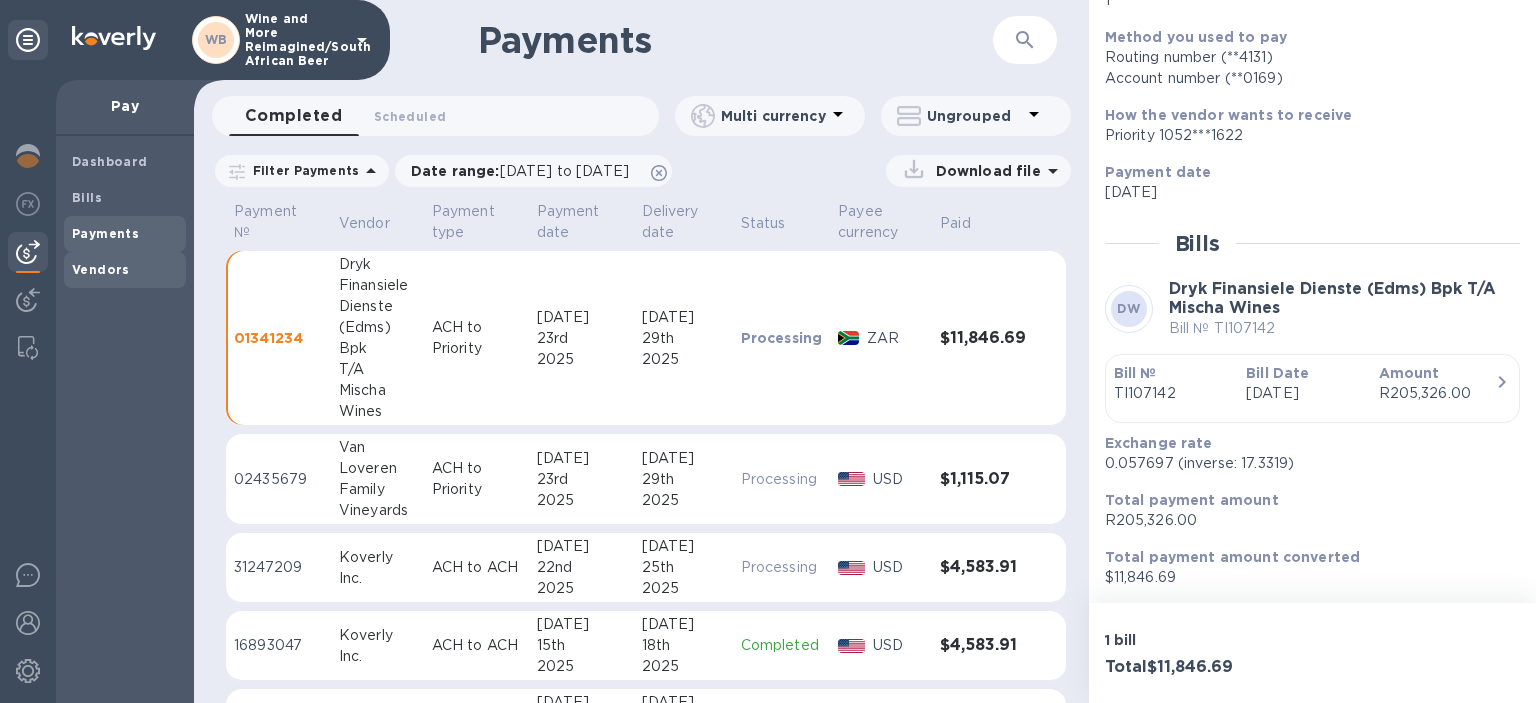 click on "Vendors" at bounding box center [101, 269] 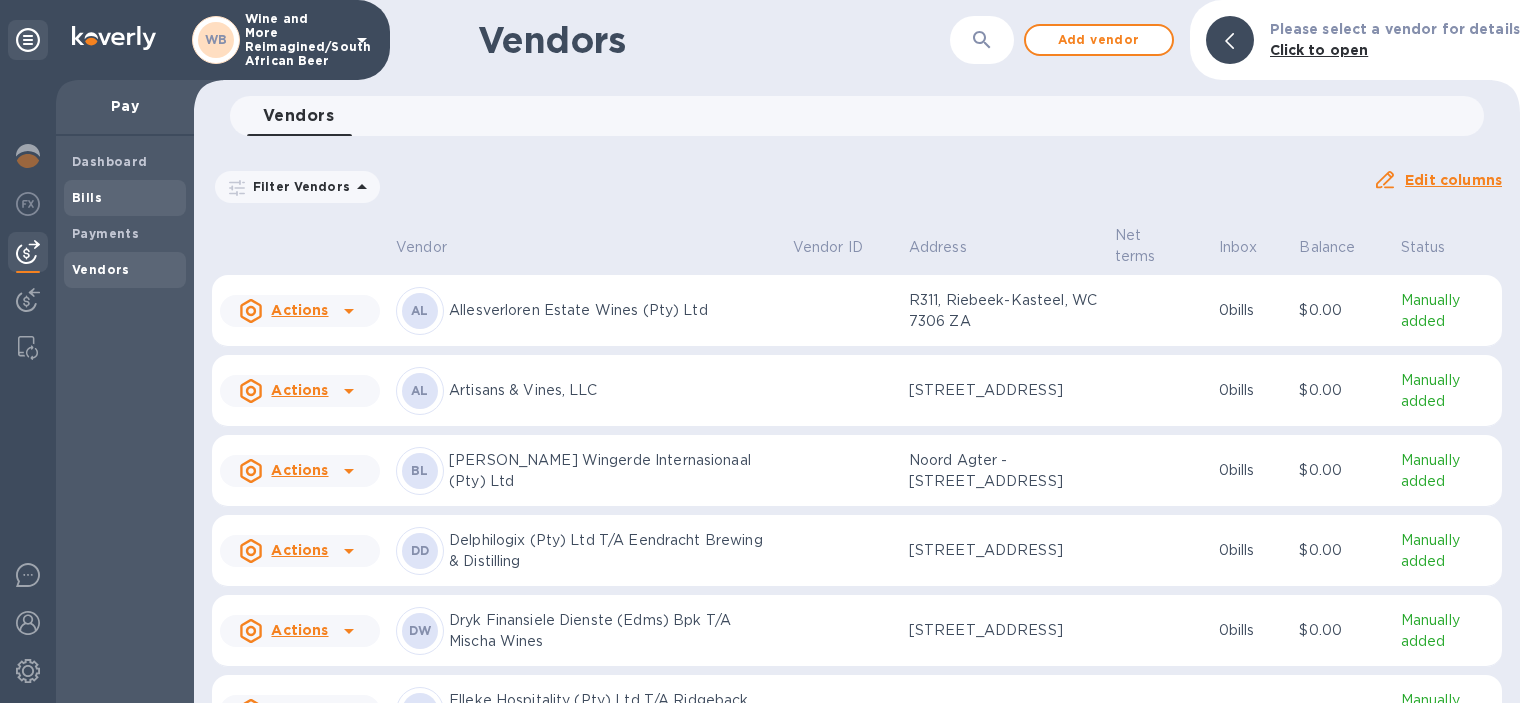 click on "Bills" at bounding box center (87, 197) 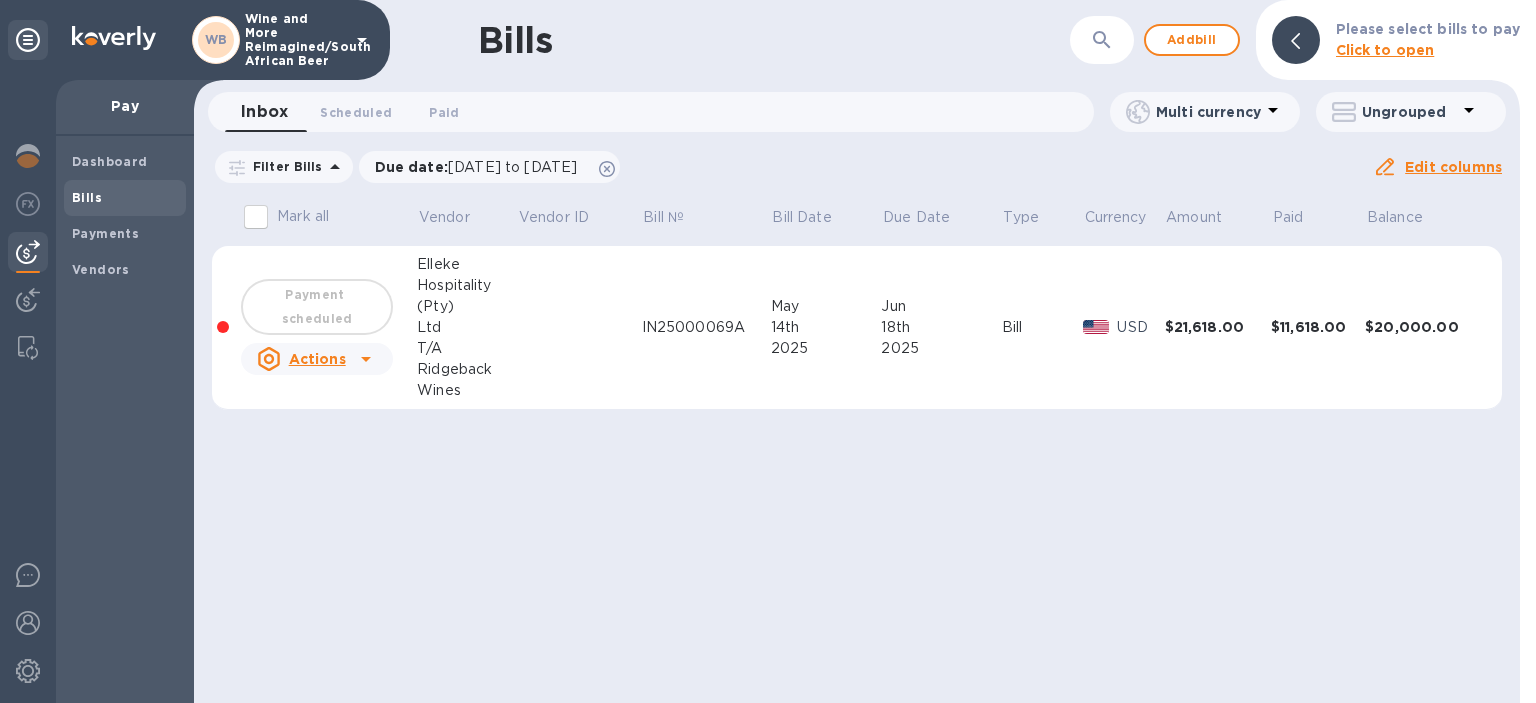 click on "$21,618.00" at bounding box center (1218, 327) 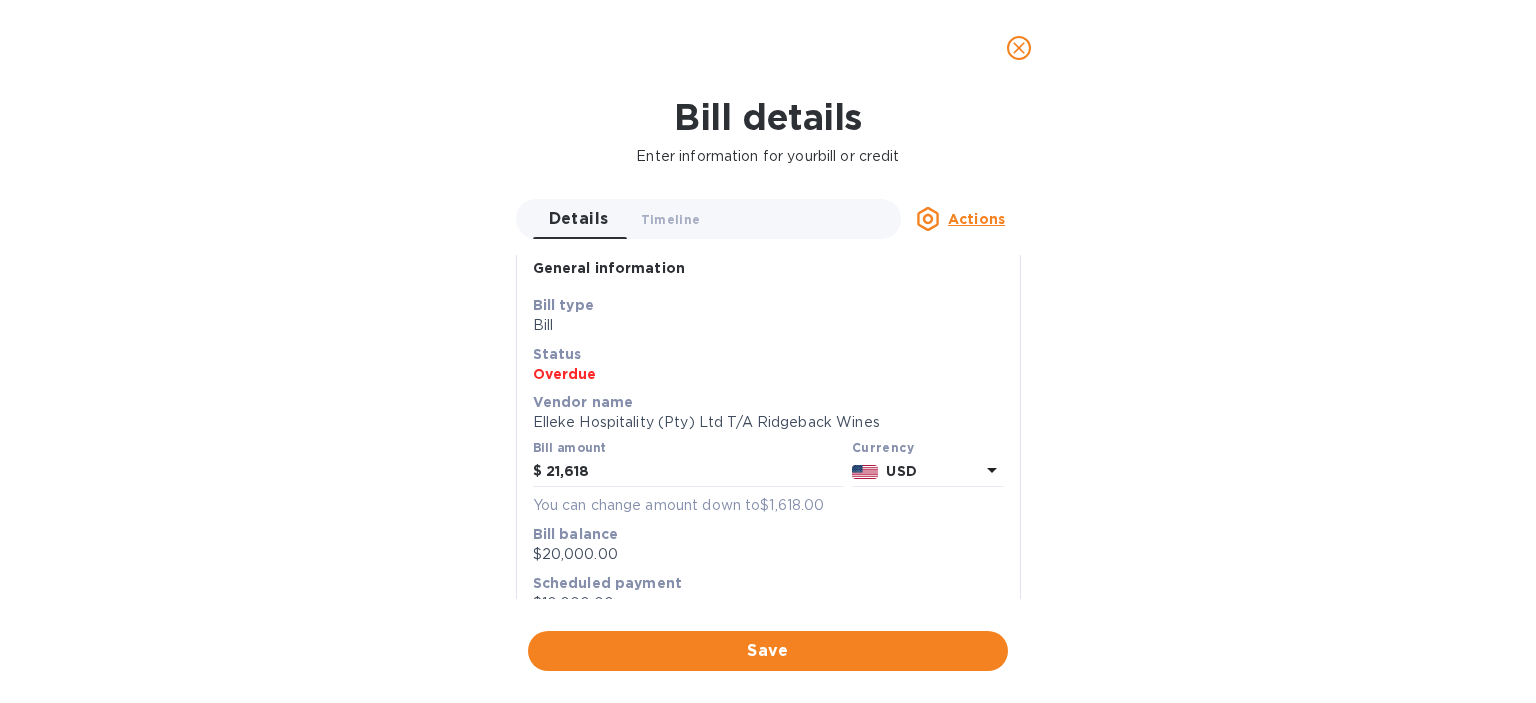 scroll, scrollTop: 0, scrollLeft: 0, axis: both 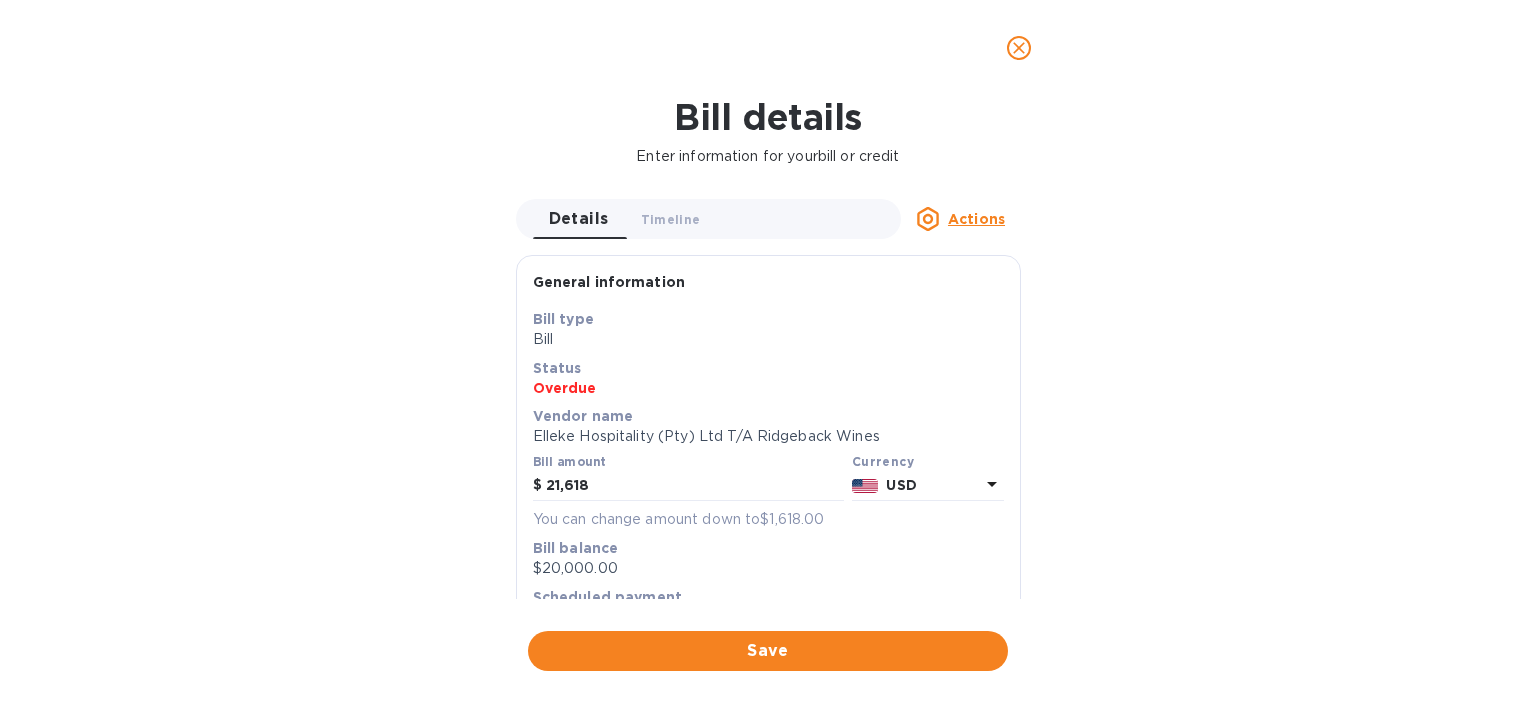 click 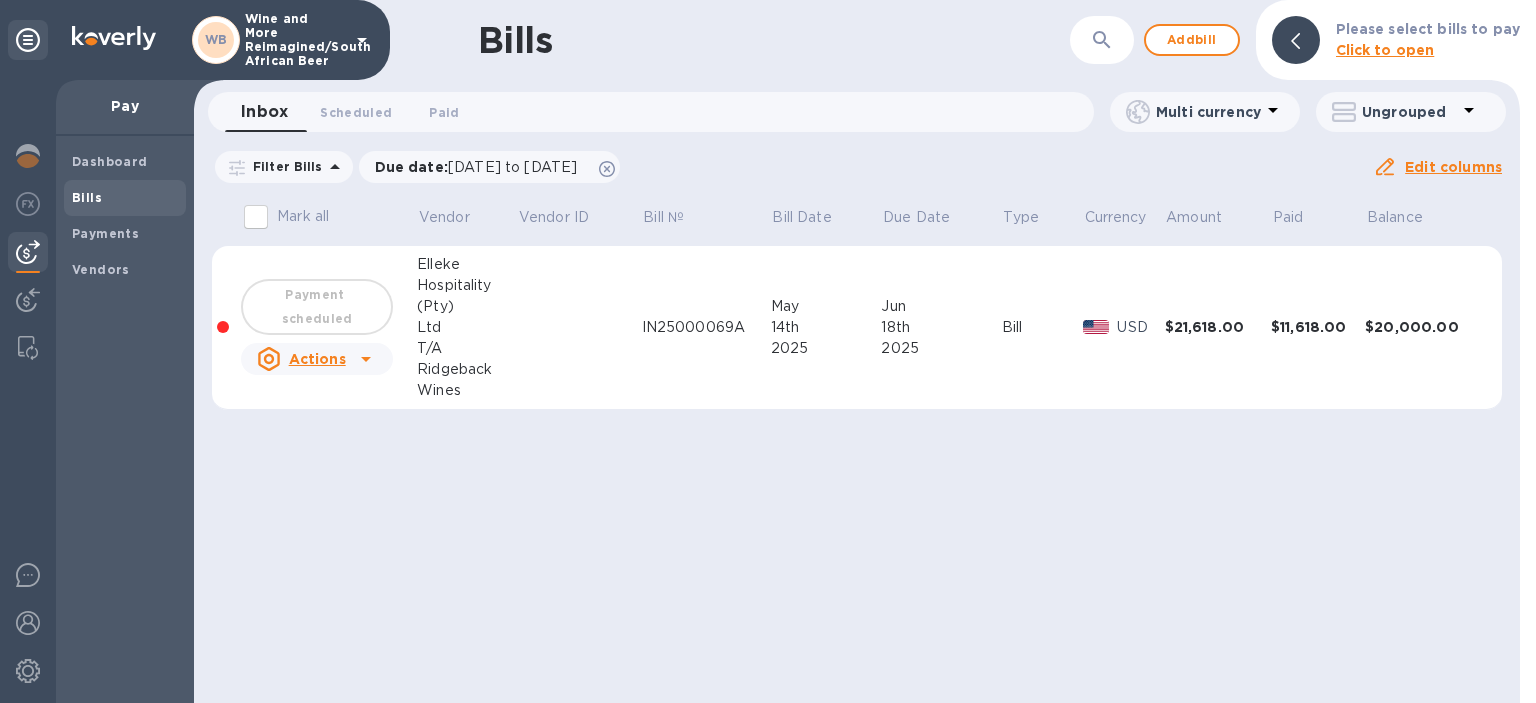 click on "$11,618.00" at bounding box center [1318, 327] 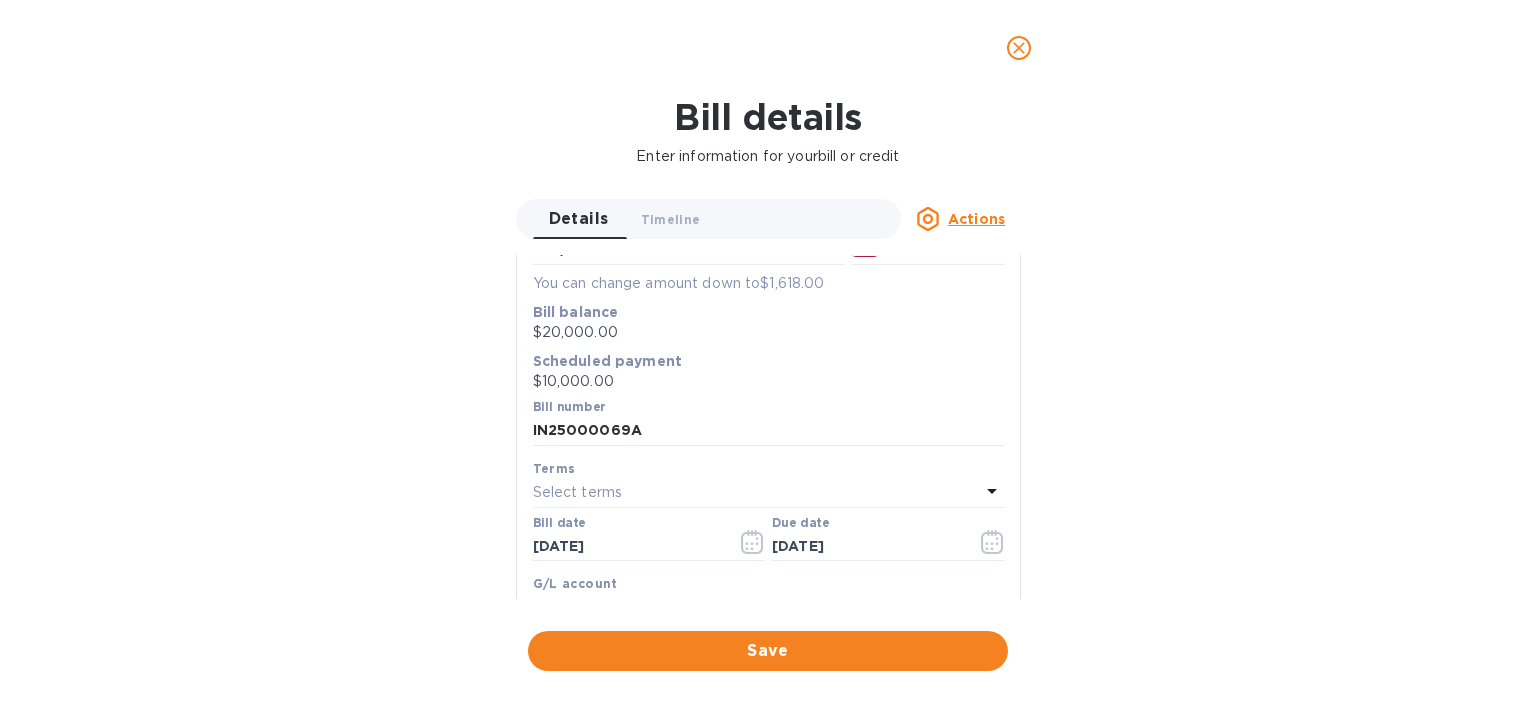 scroll, scrollTop: 230, scrollLeft: 0, axis: vertical 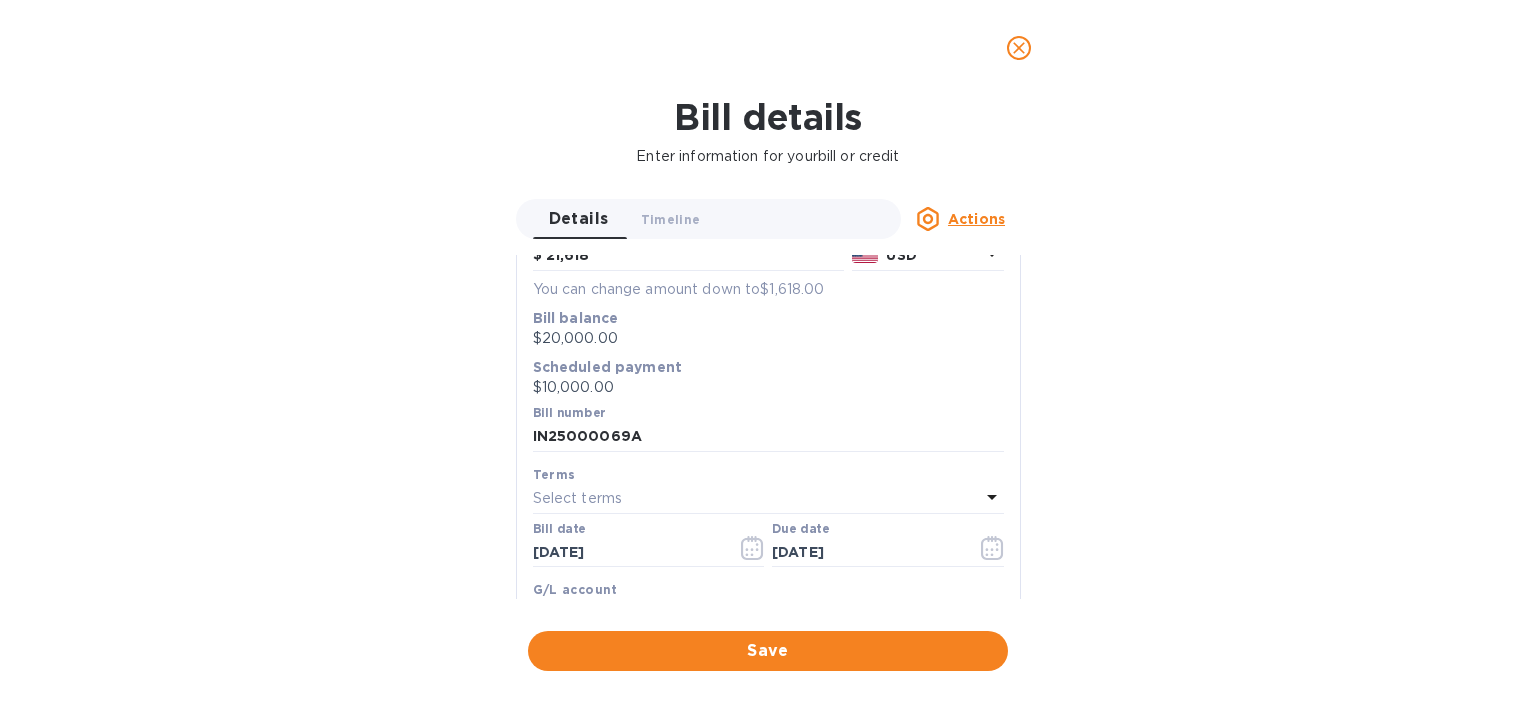 click on "Bill details Enter information for your  bill or credit Details 0 Timeline 0 Actions General information Save Bill type Bill Status Overdue Vendor name Elleke Hospitality (Pty) Ltd T/A Ridgeback Wines Bill amount $ 21,618 Currency USD You can change amount down to  $1,618.00 Bill balance $20,000.00 Scheduled payment $10,000.00 Bill number IN25000069A   Terms Select terms Bill date [DATE]   Due date [DATE]   G/L account Select G/L account Notes (optional)   Bill  image Choose  a bill  and   drag it here Save" at bounding box center [768, 399] 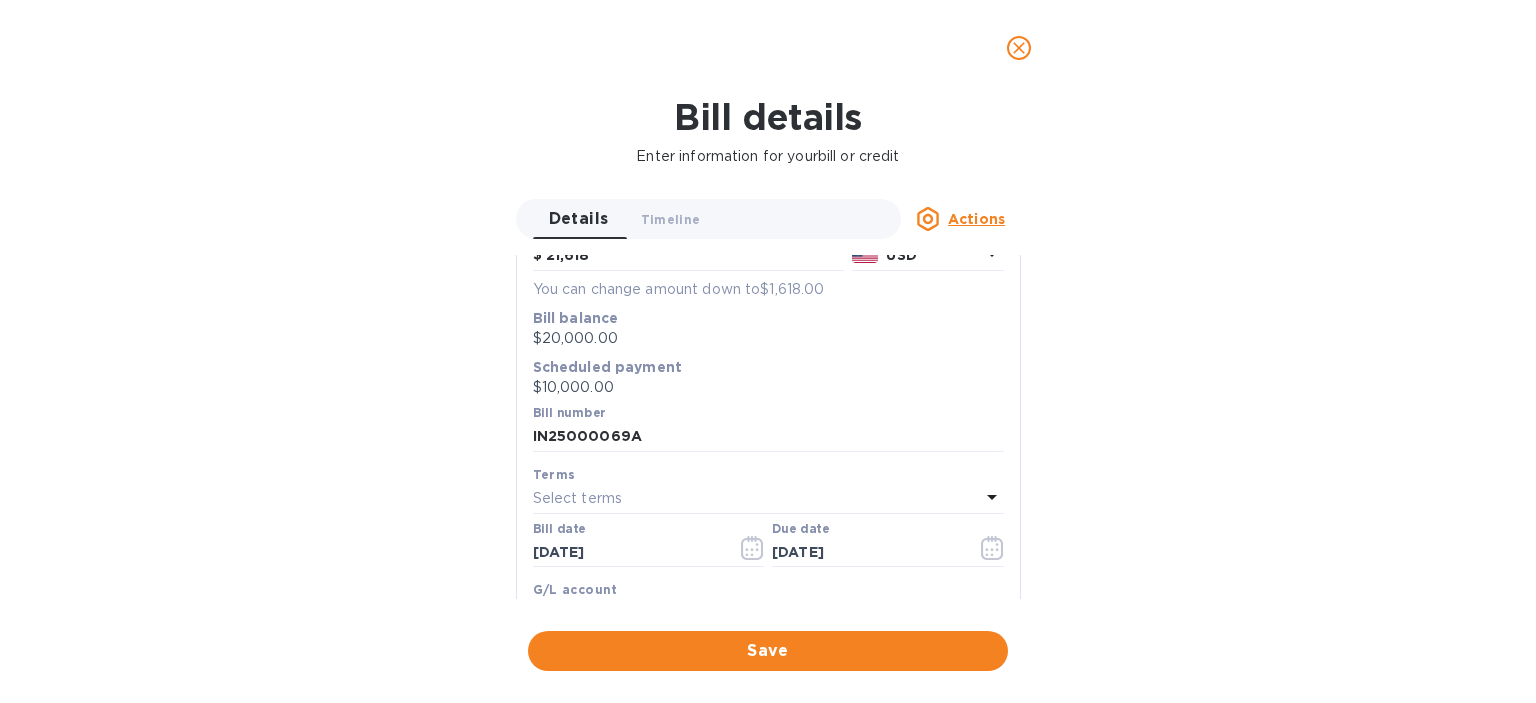 click 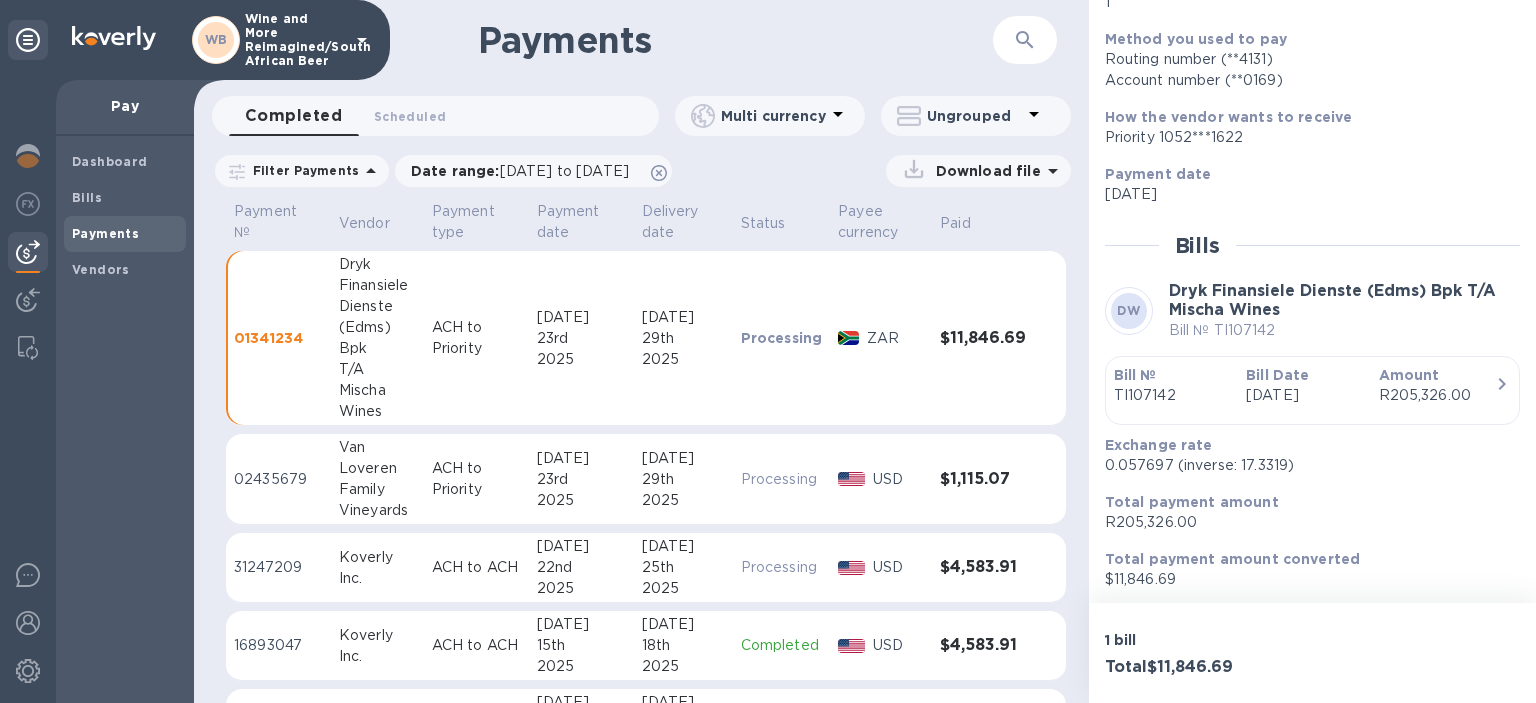 scroll, scrollTop: 232, scrollLeft: 0, axis: vertical 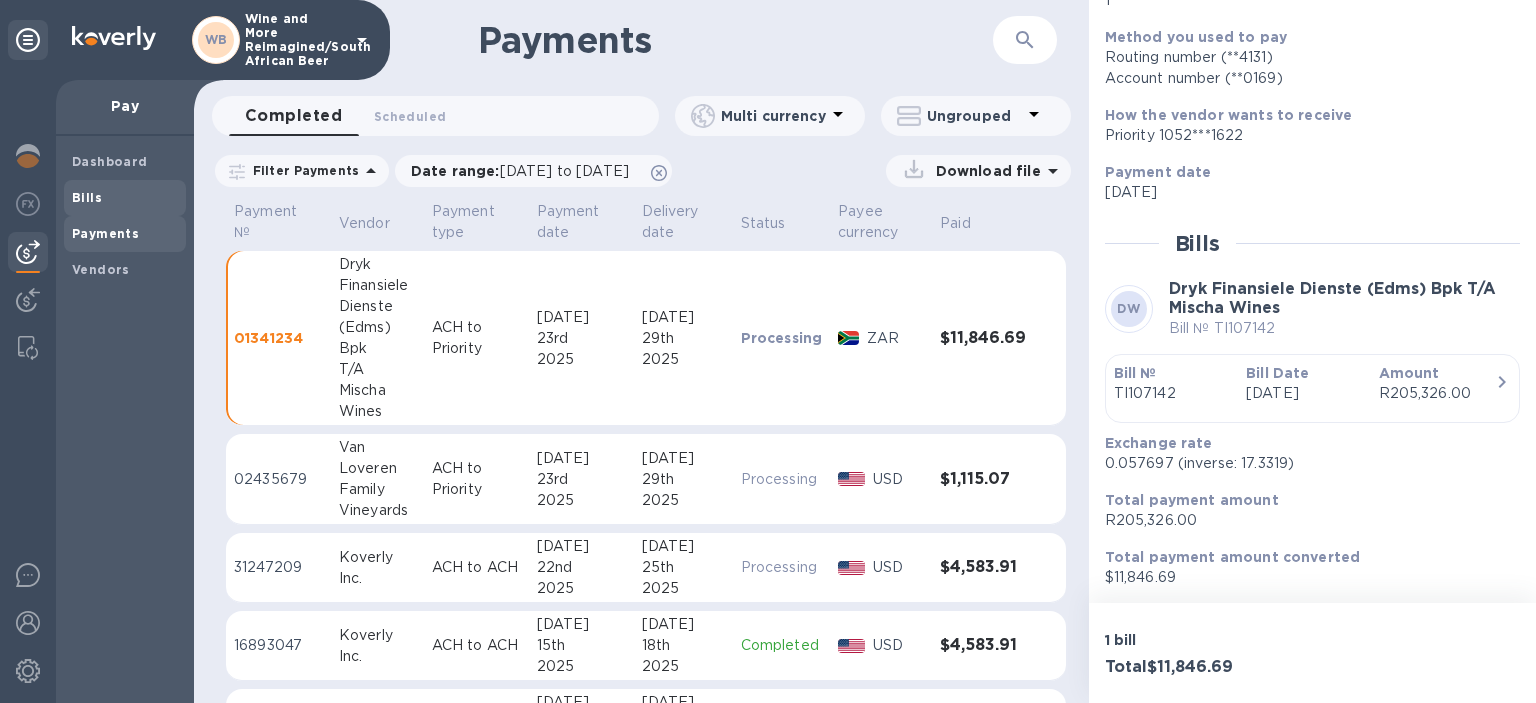 click on "Bills" at bounding box center (87, 197) 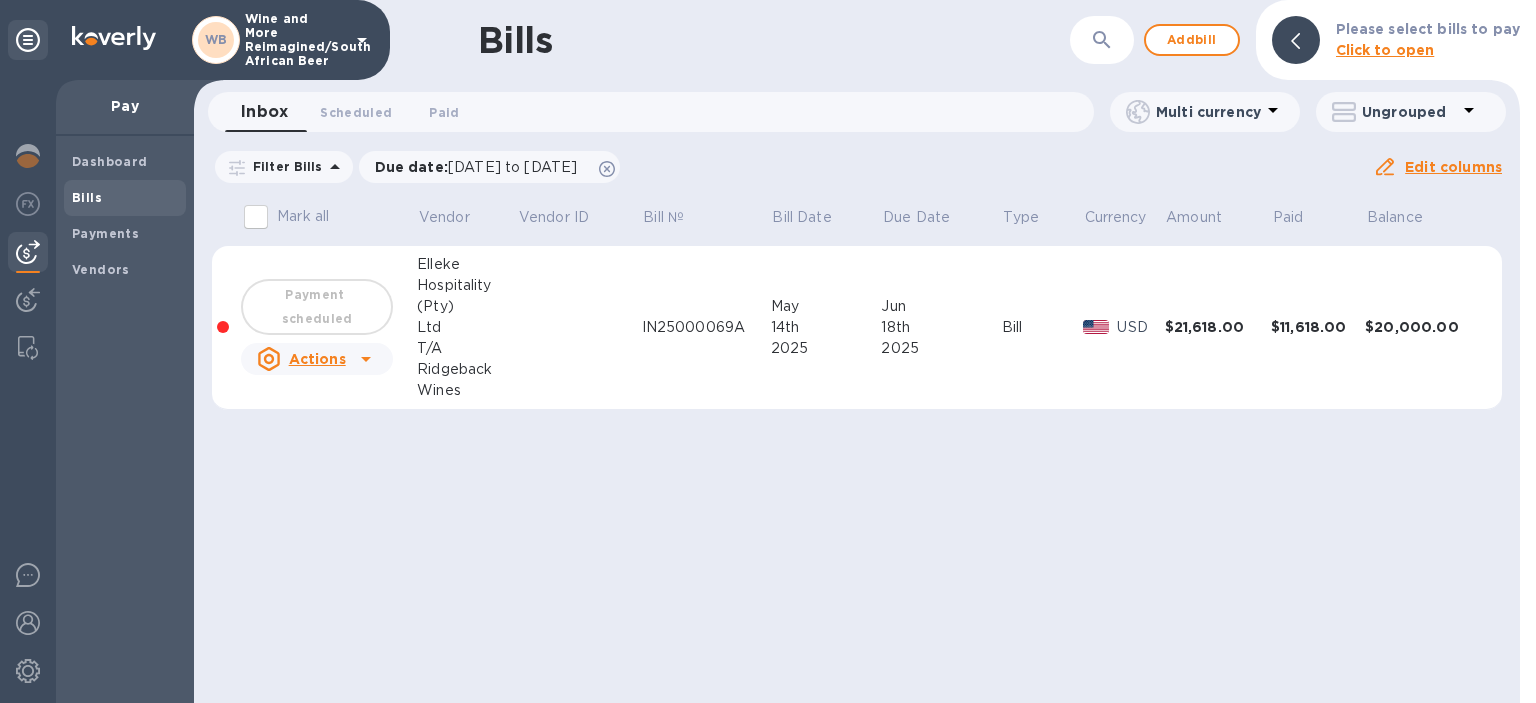 click 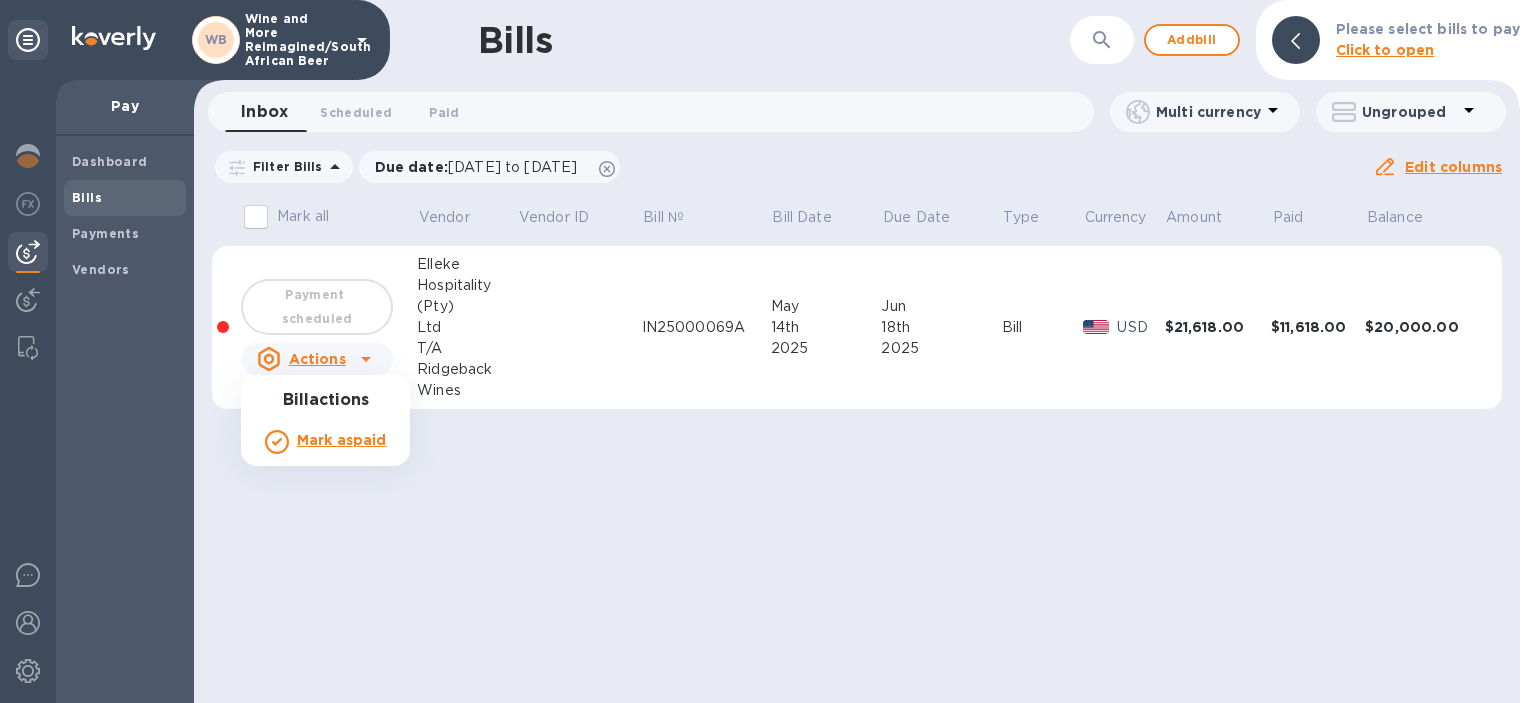 click at bounding box center [768, 351] 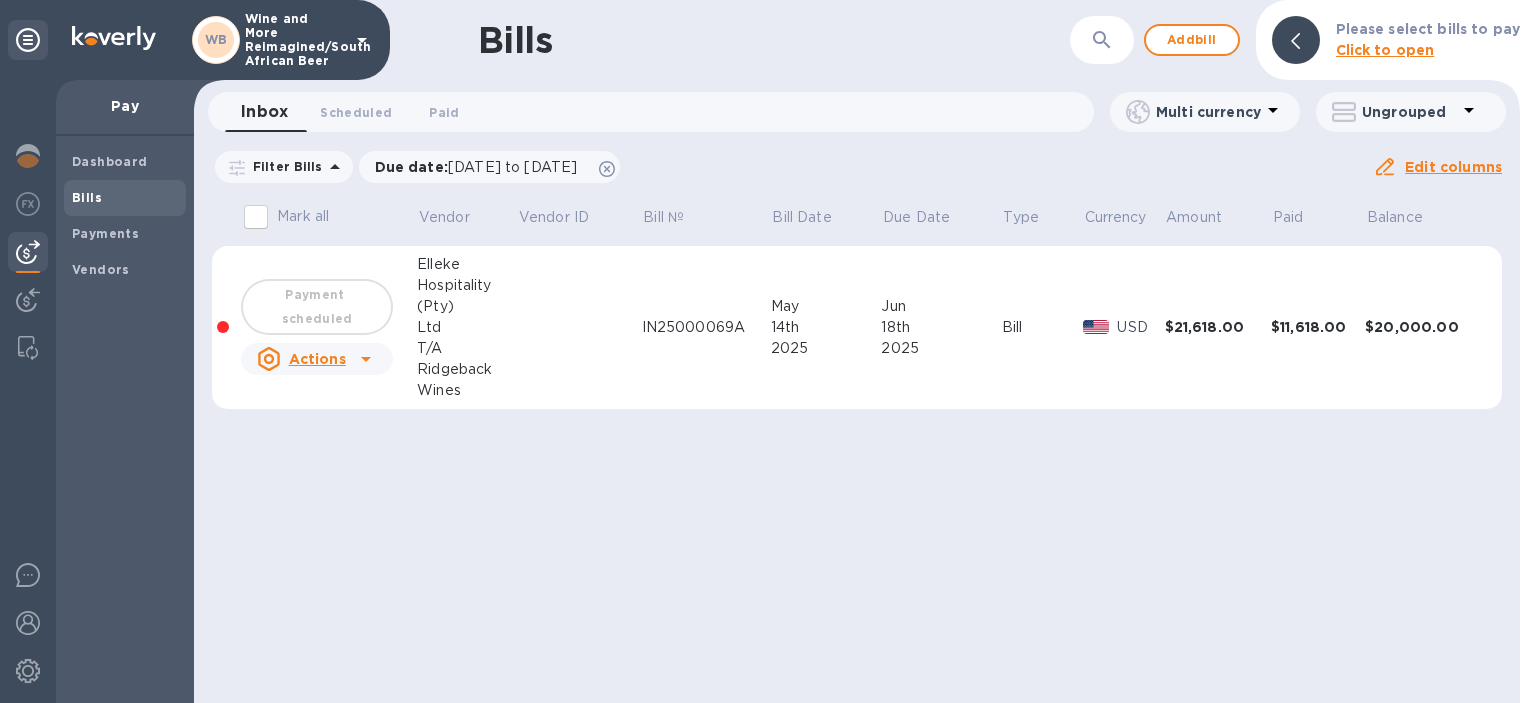 click on "$11,618.00" at bounding box center (1318, 327) 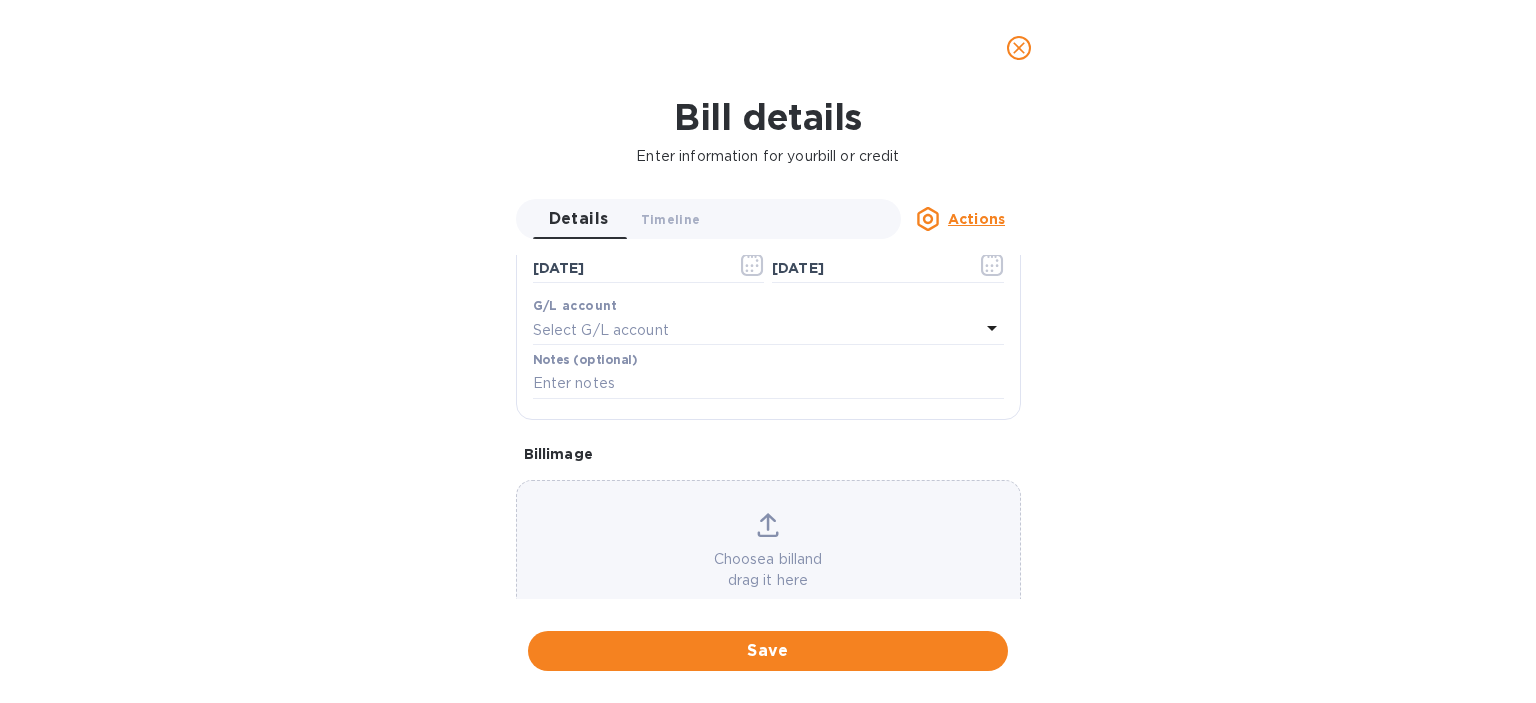 scroll, scrollTop: 538, scrollLeft: 0, axis: vertical 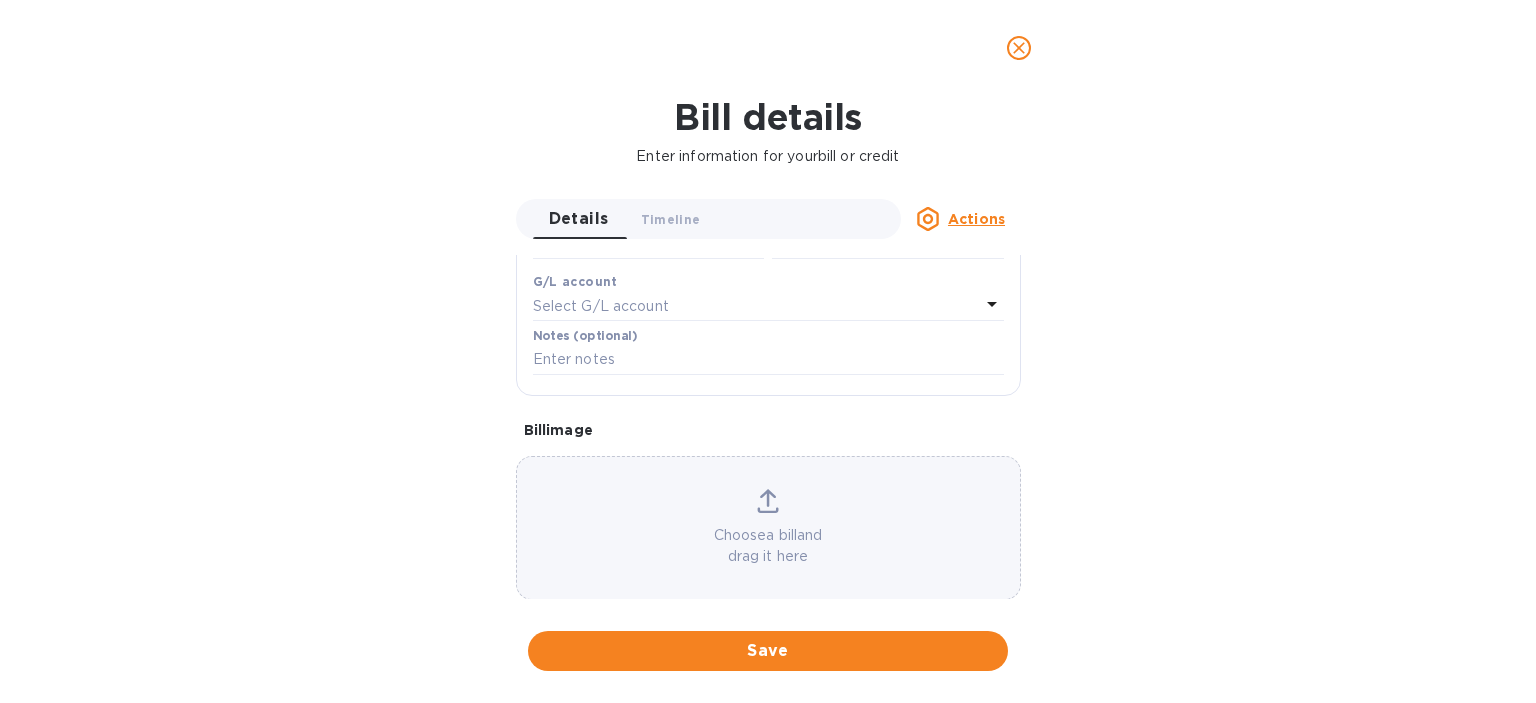 click 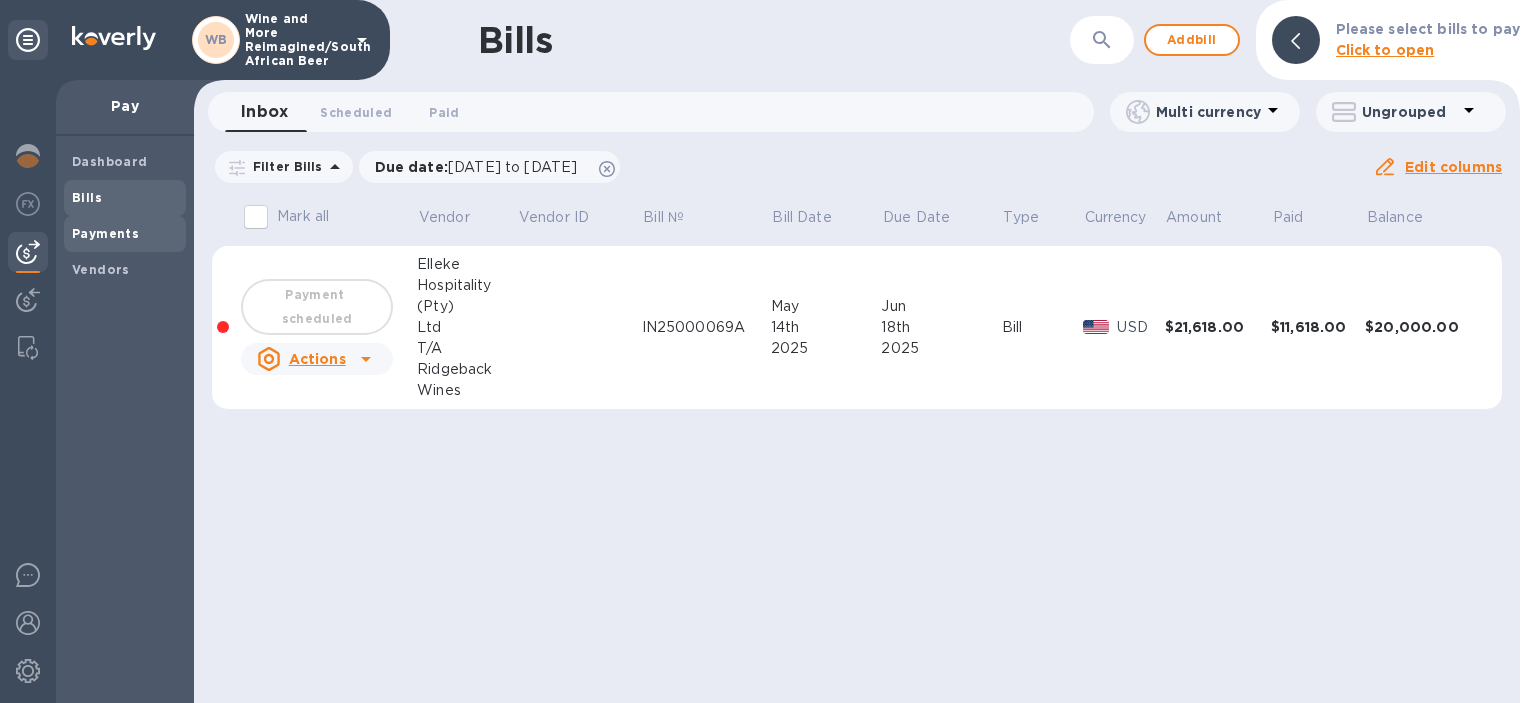 click on "Payments" at bounding box center (105, 233) 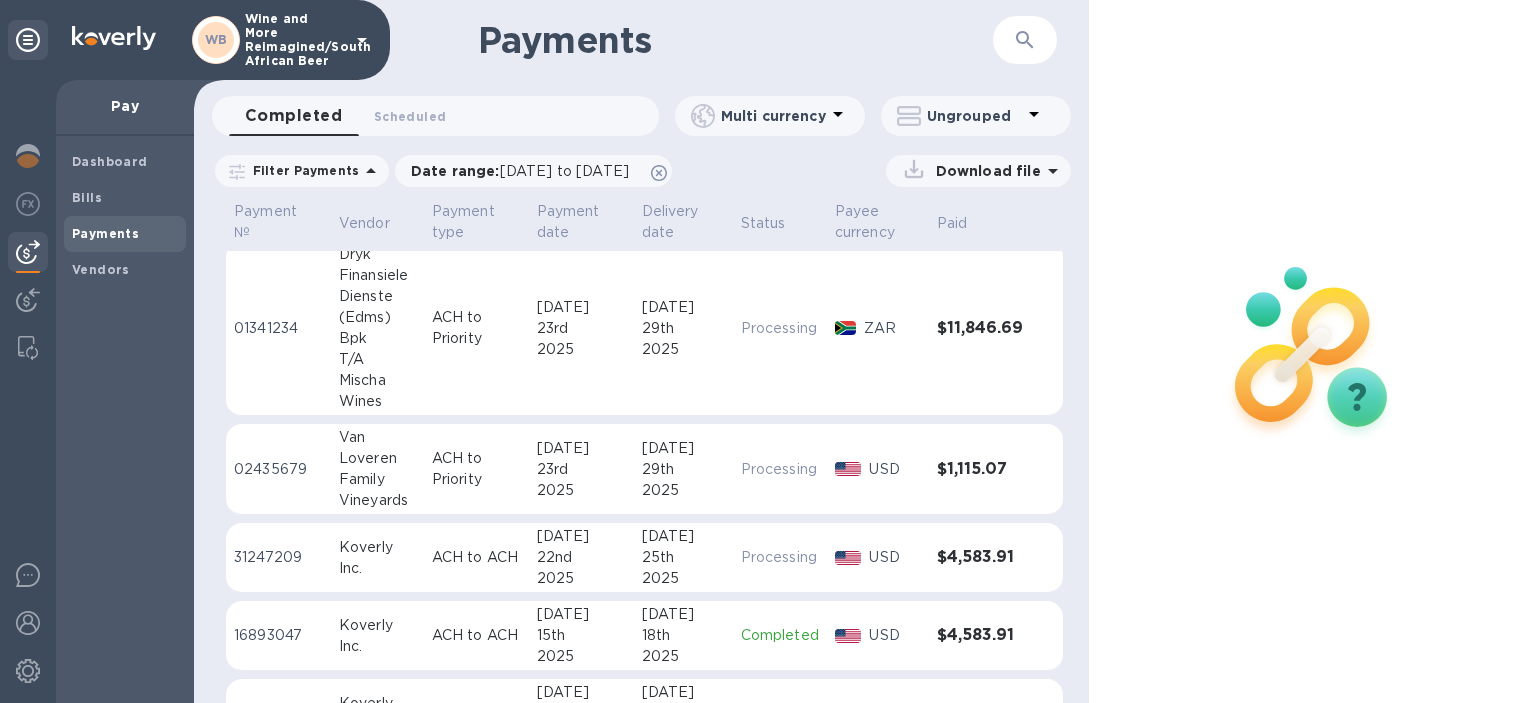 scroll, scrollTop: 0, scrollLeft: 0, axis: both 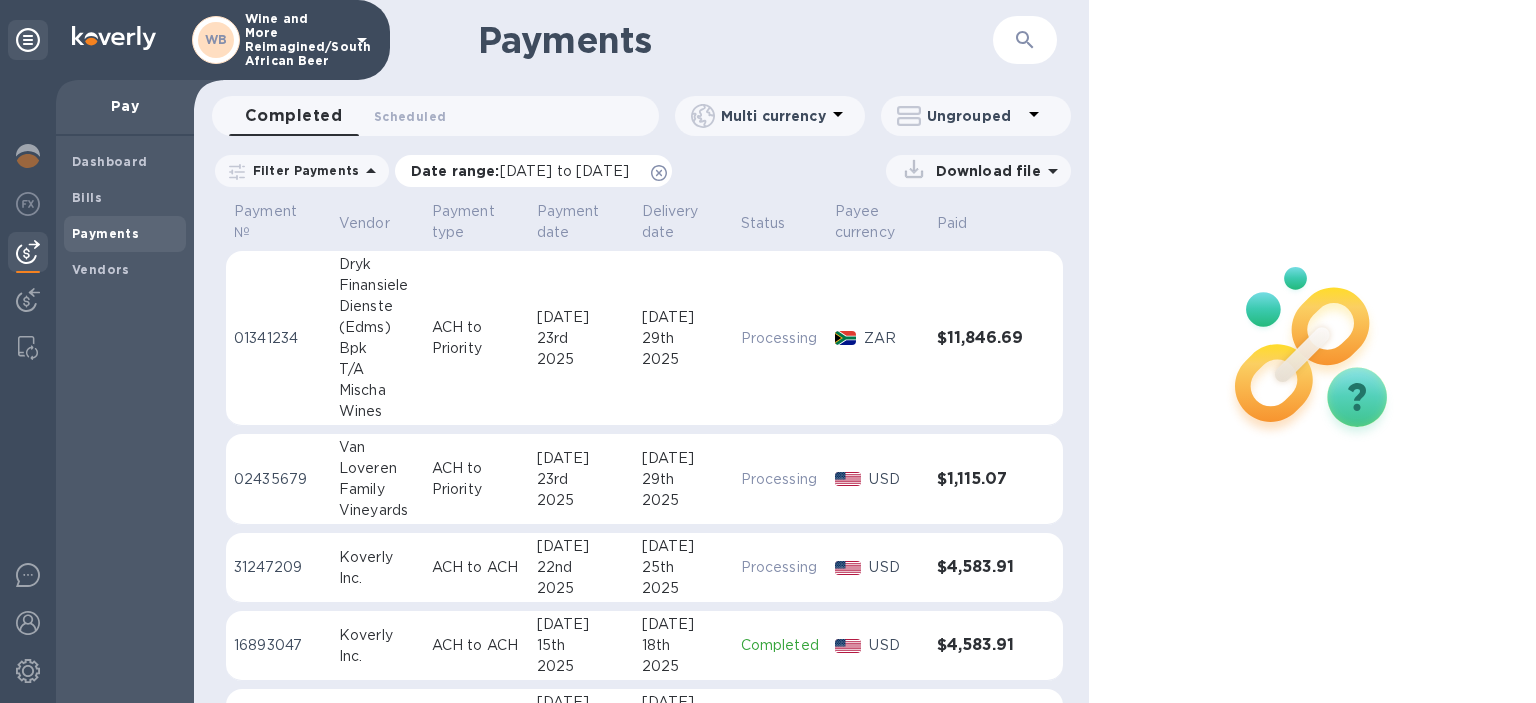 click on "[DATE] to [DATE]" at bounding box center (564, 171) 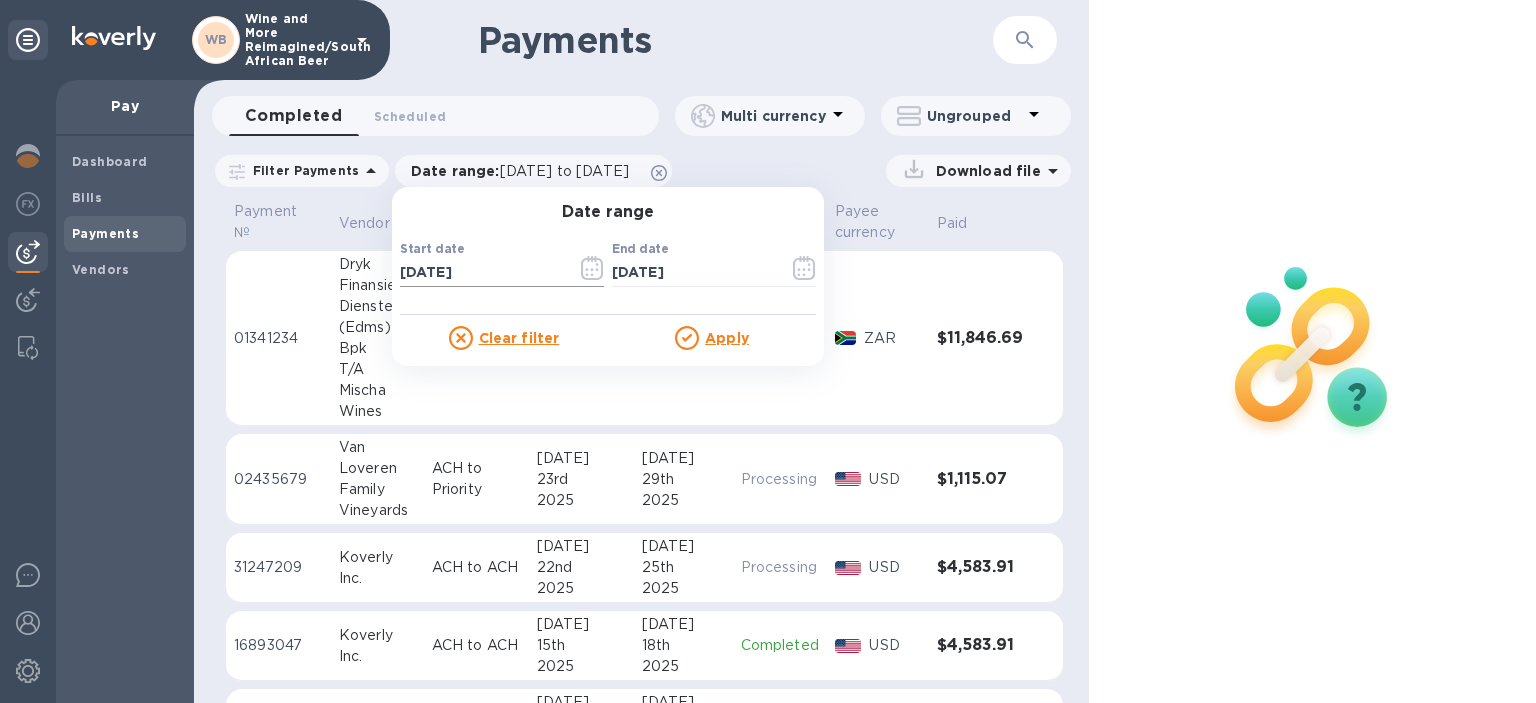 click on "[DATE]" at bounding box center (480, 273) 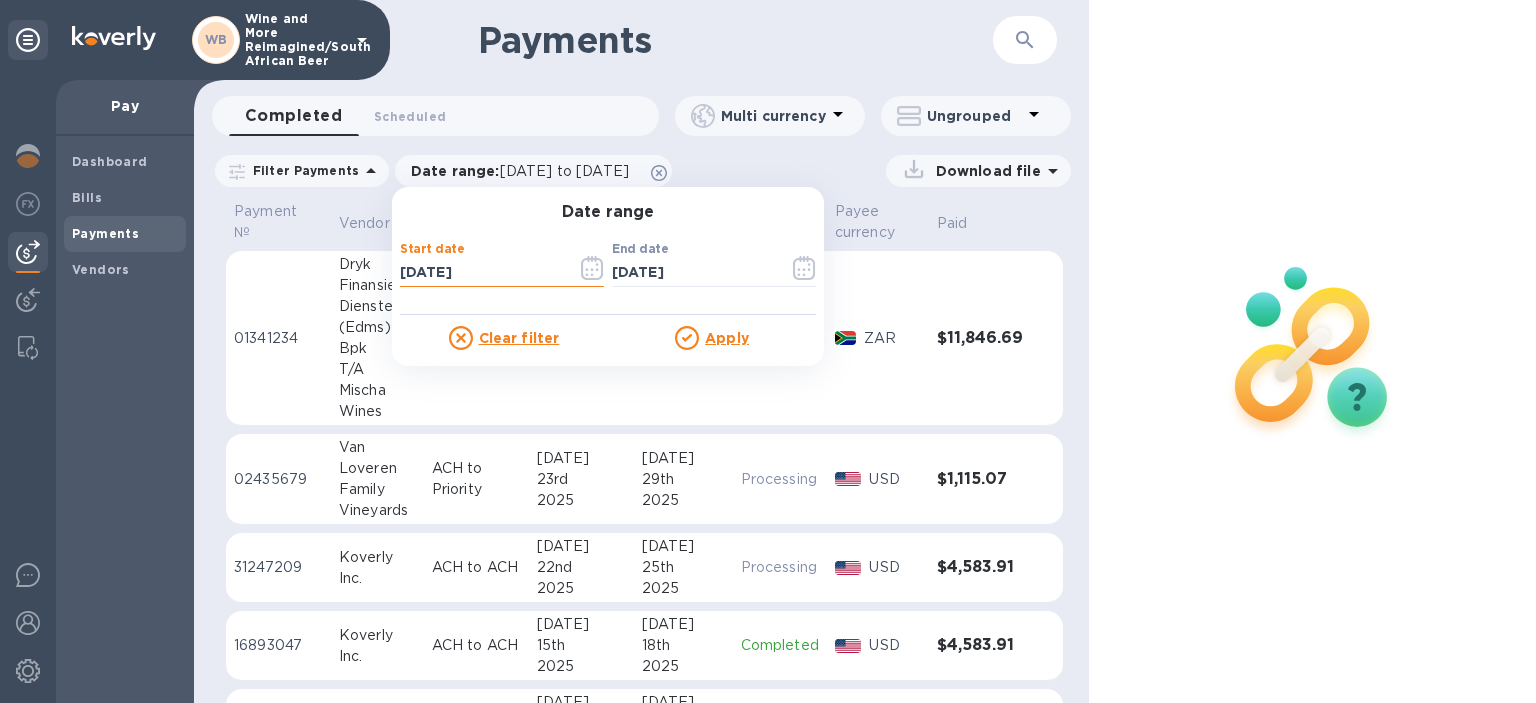 click on "[DATE]" at bounding box center [480, 273] 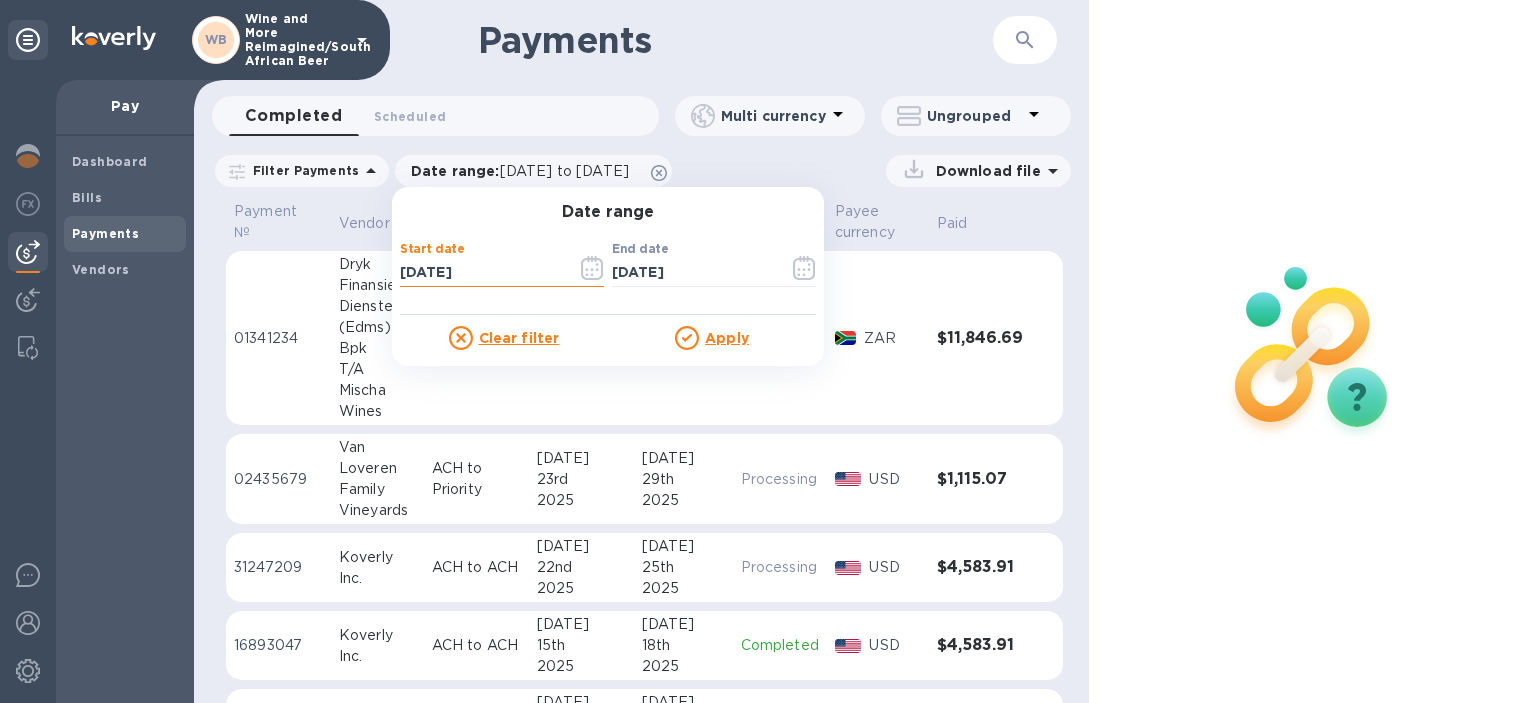 type on "[DATE]" 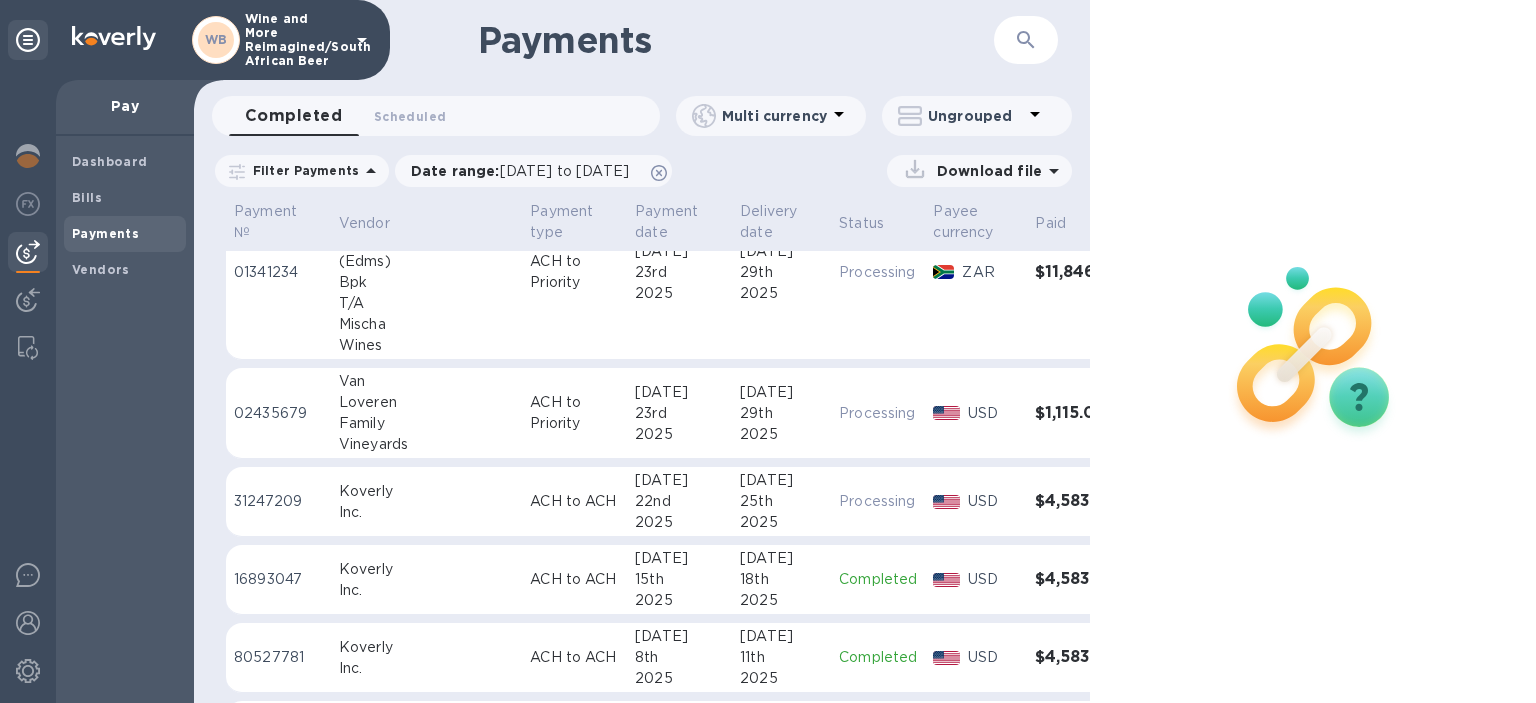 scroll, scrollTop: 0, scrollLeft: 0, axis: both 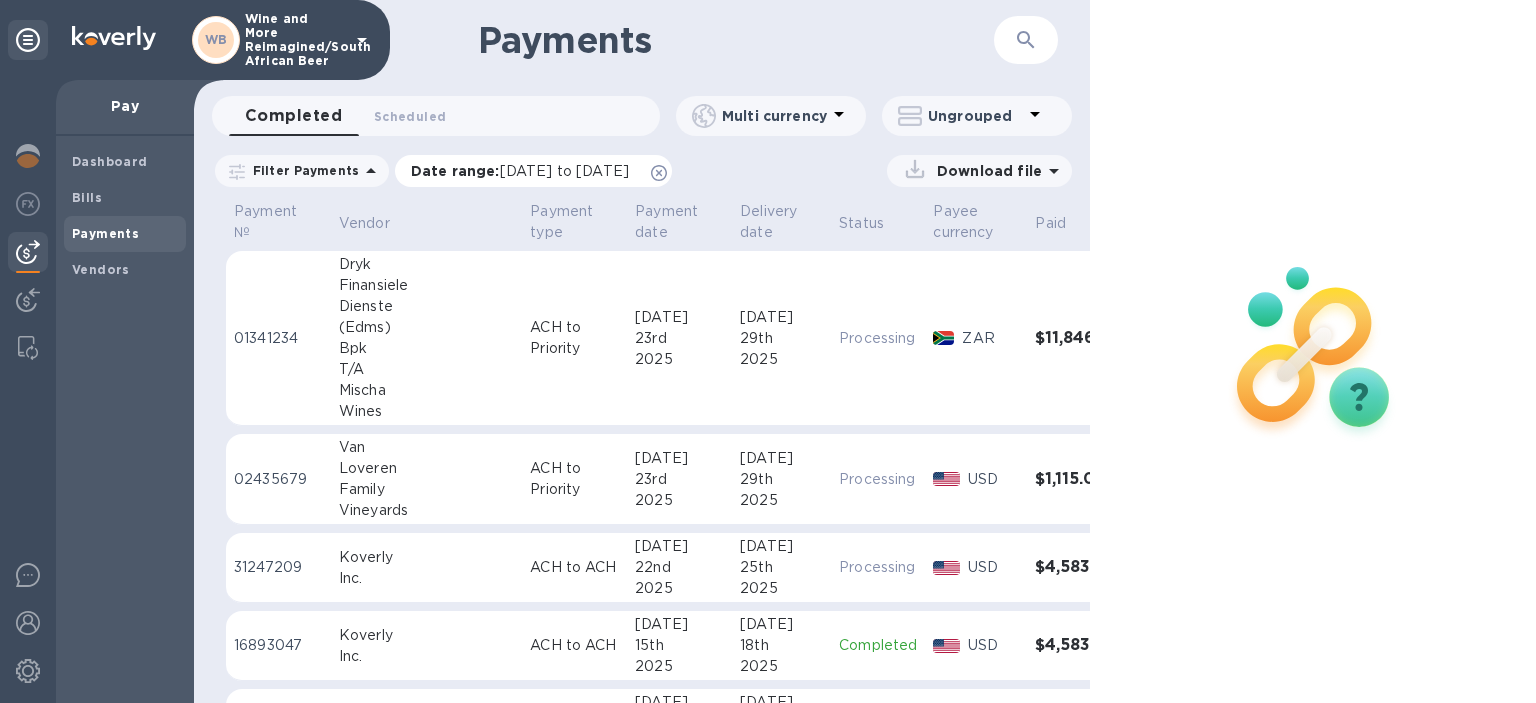 click on "[DATE] to [DATE]" at bounding box center [564, 171] 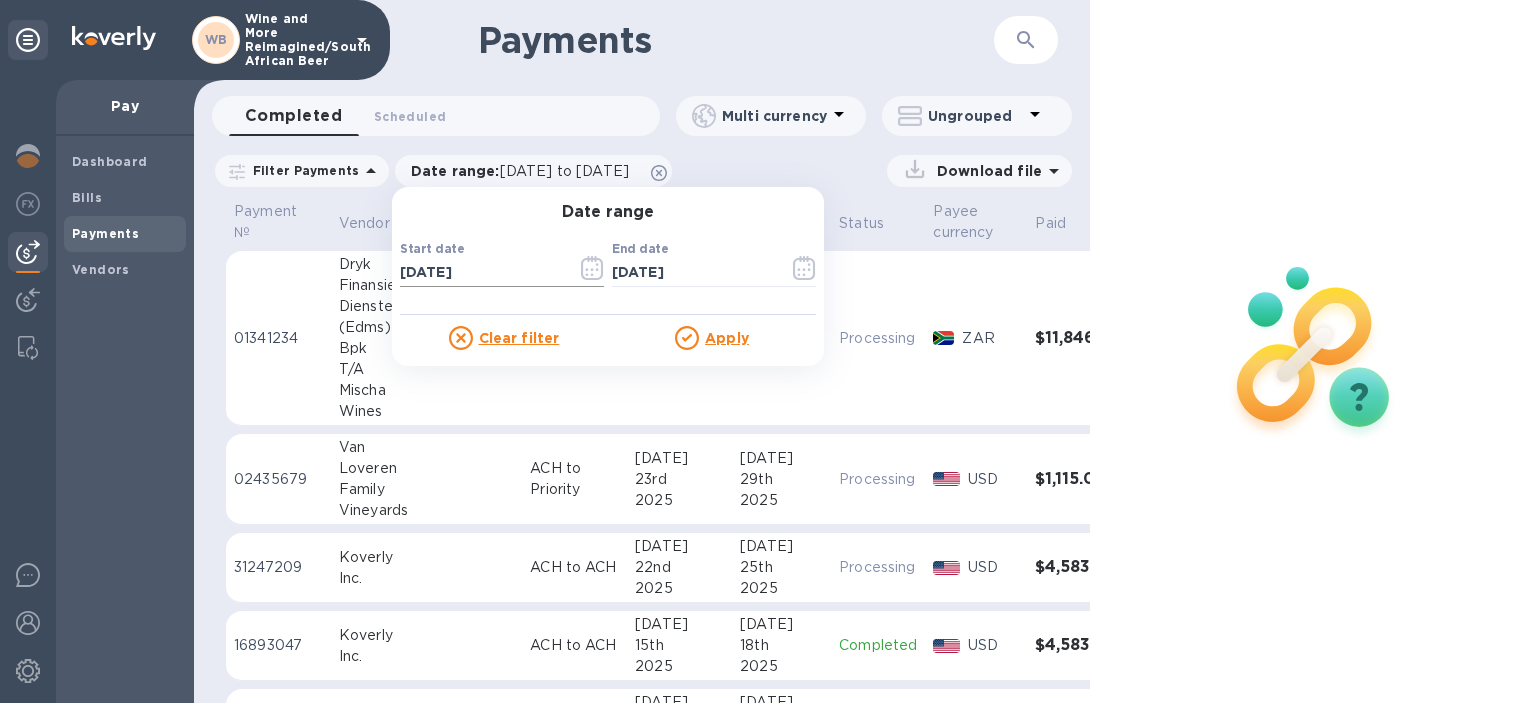 click on "[DATE]" at bounding box center (480, 273) 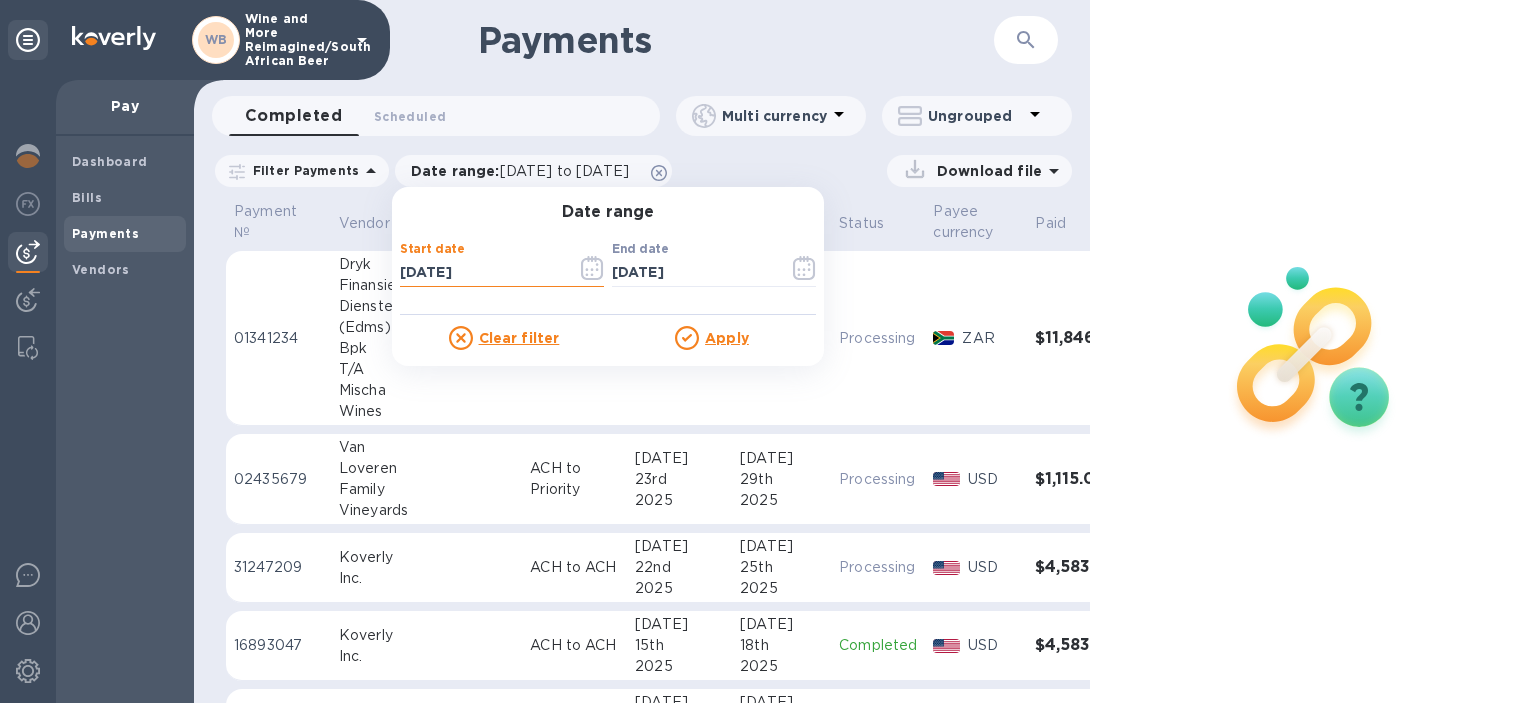 click on "[DATE]" at bounding box center (480, 273) 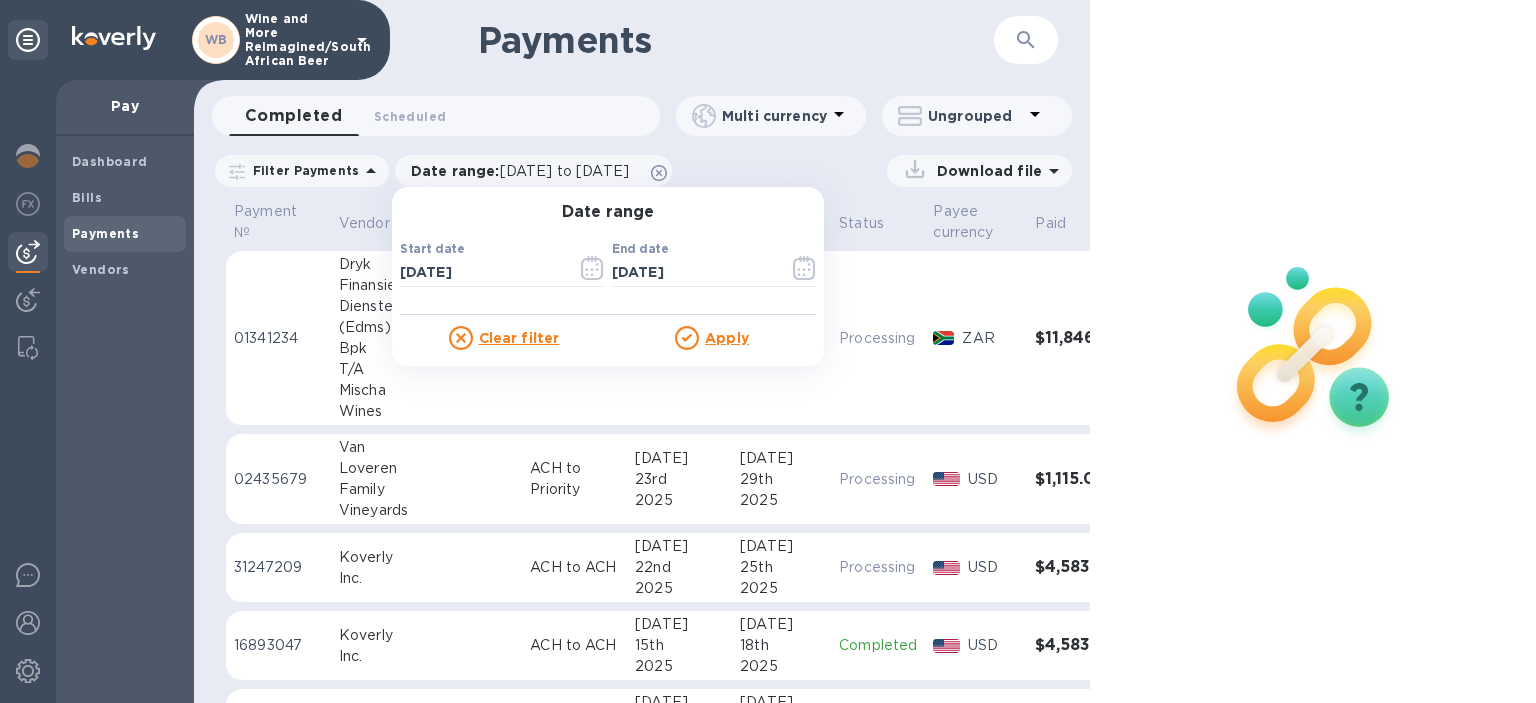 click on "Apply" at bounding box center (727, 338) 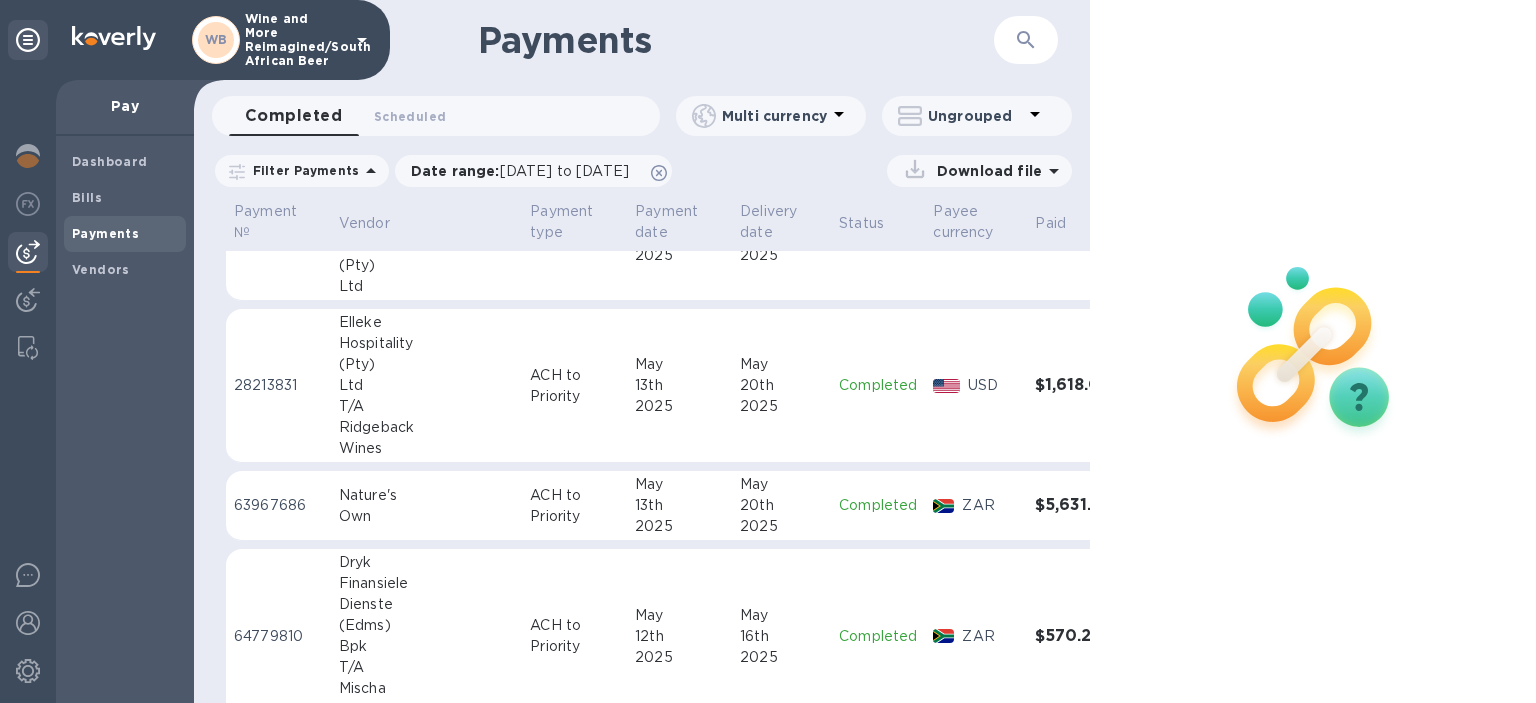 scroll, scrollTop: 1152, scrollLeft: 0, axis: vertical 